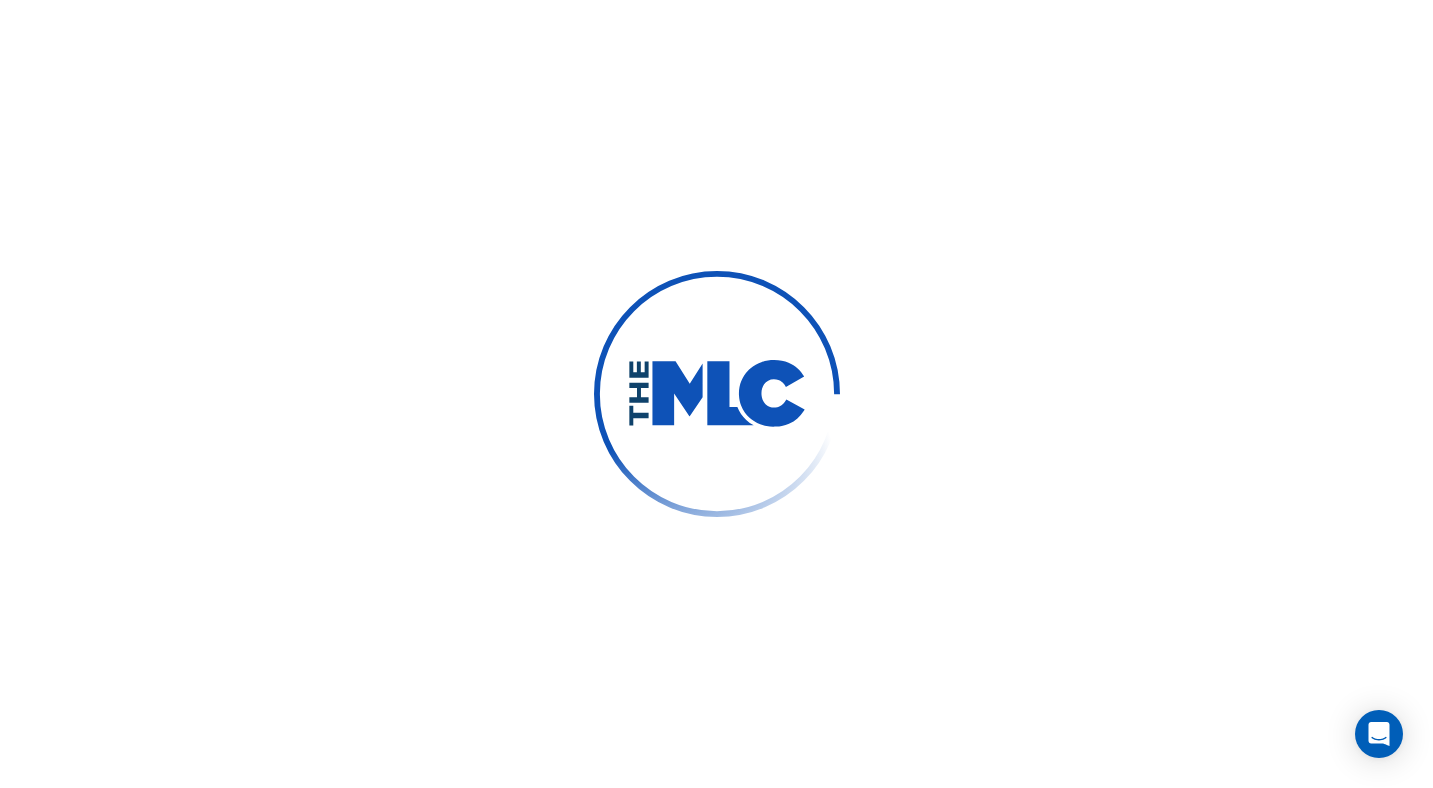 scroll, scrollTop: 0, scrollLeft: 0, axis: both 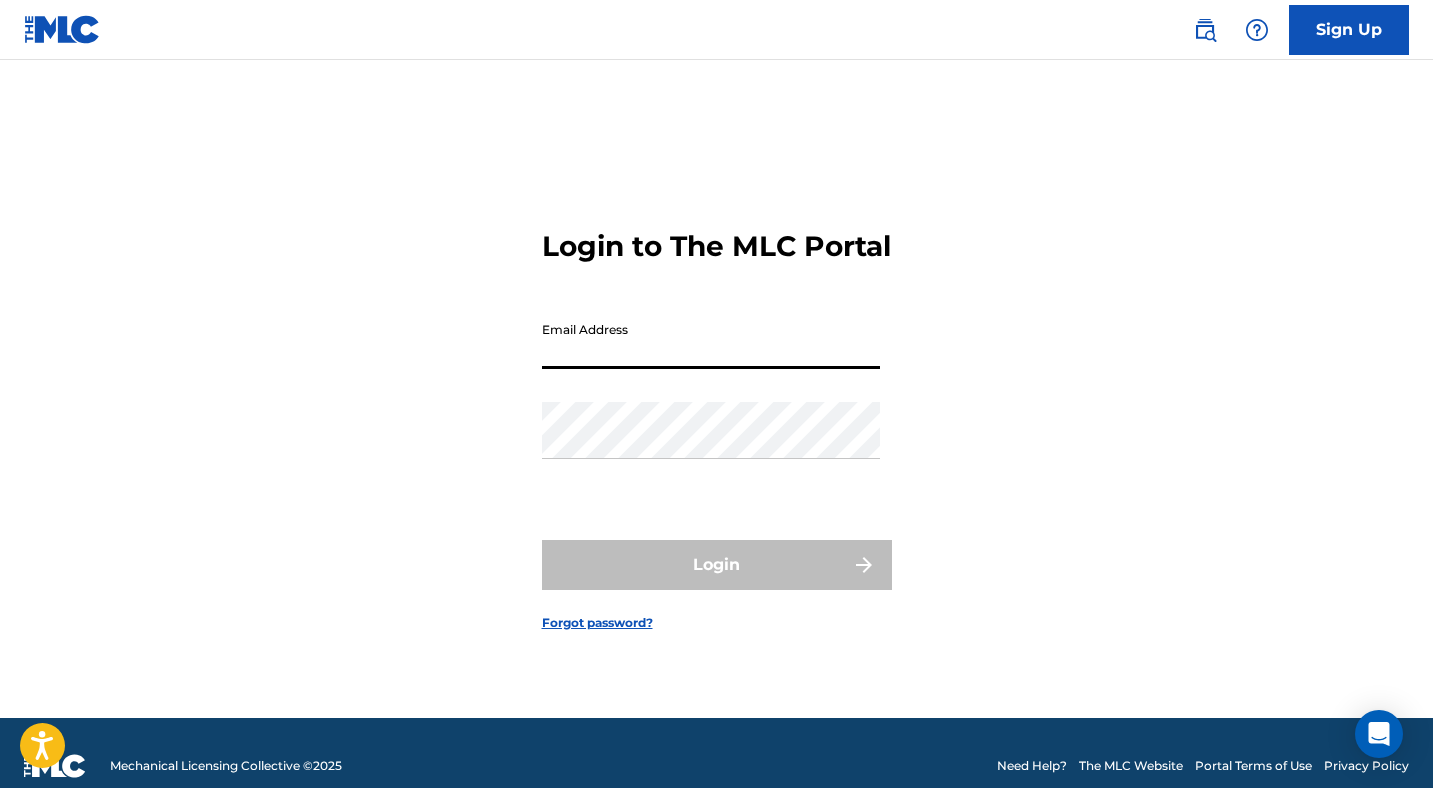 type on "[EMAIL_ADDRESS][DOMAIN_NAME]" 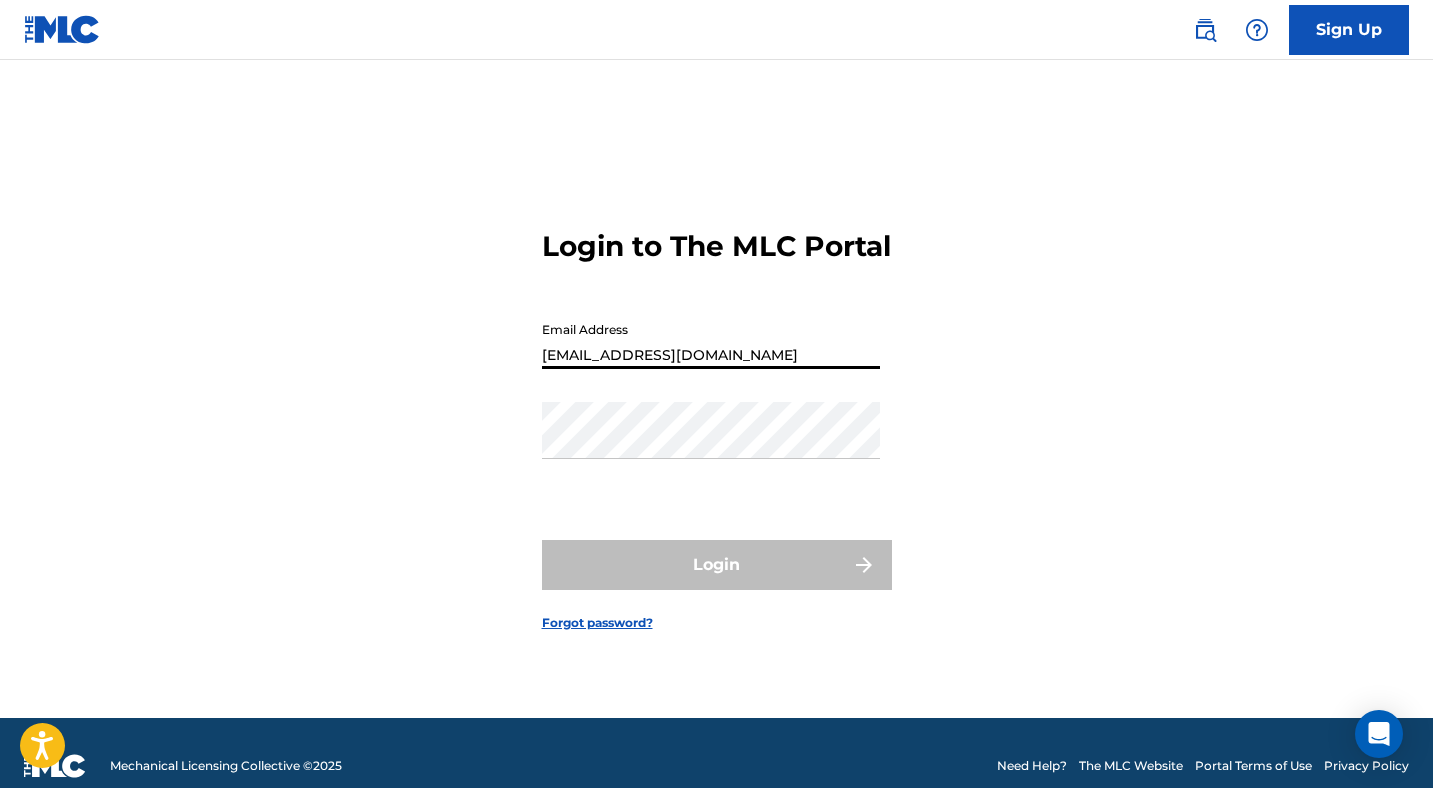 click on "Login" at bounding box center [717, 565] 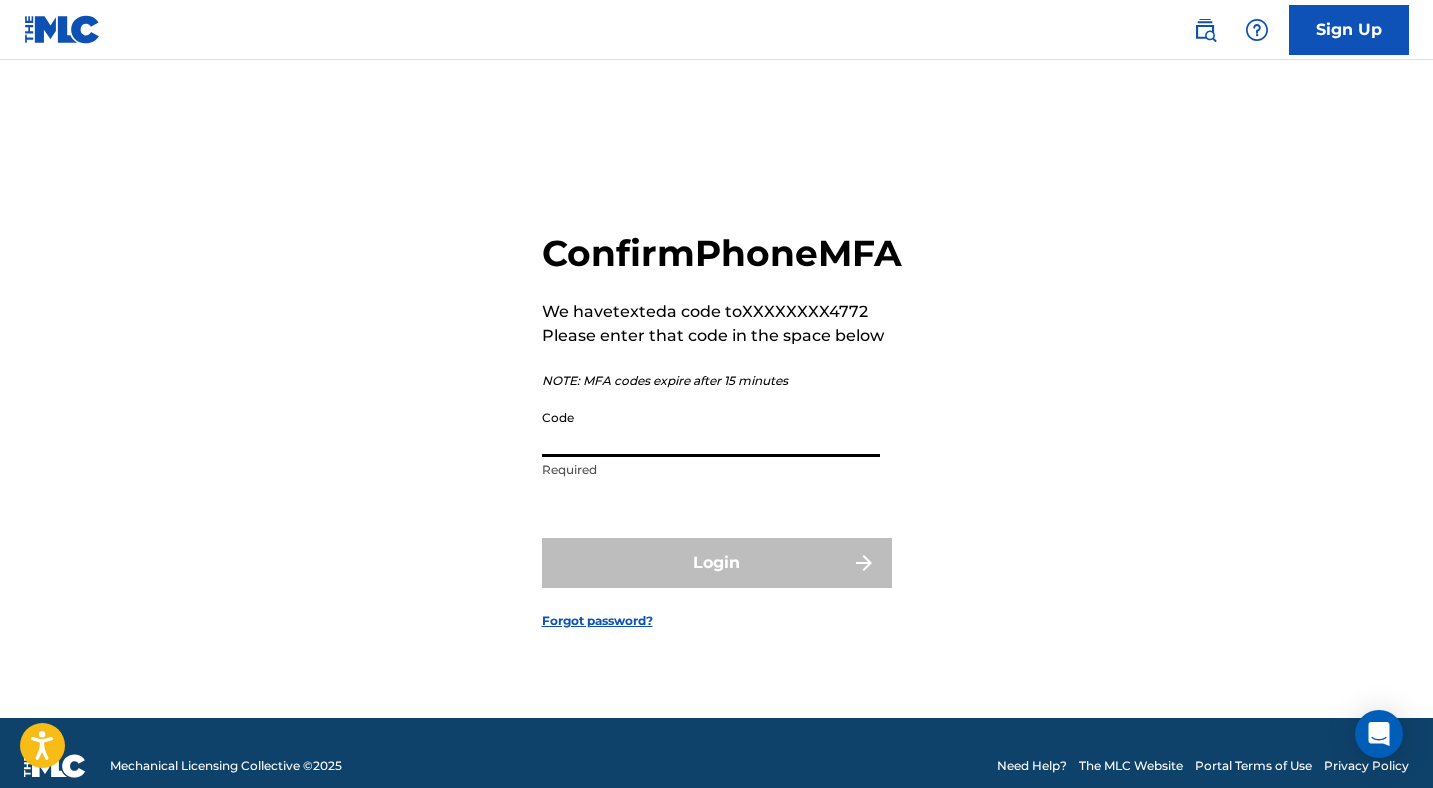 click on "Code" at bounding box center (711, 428) 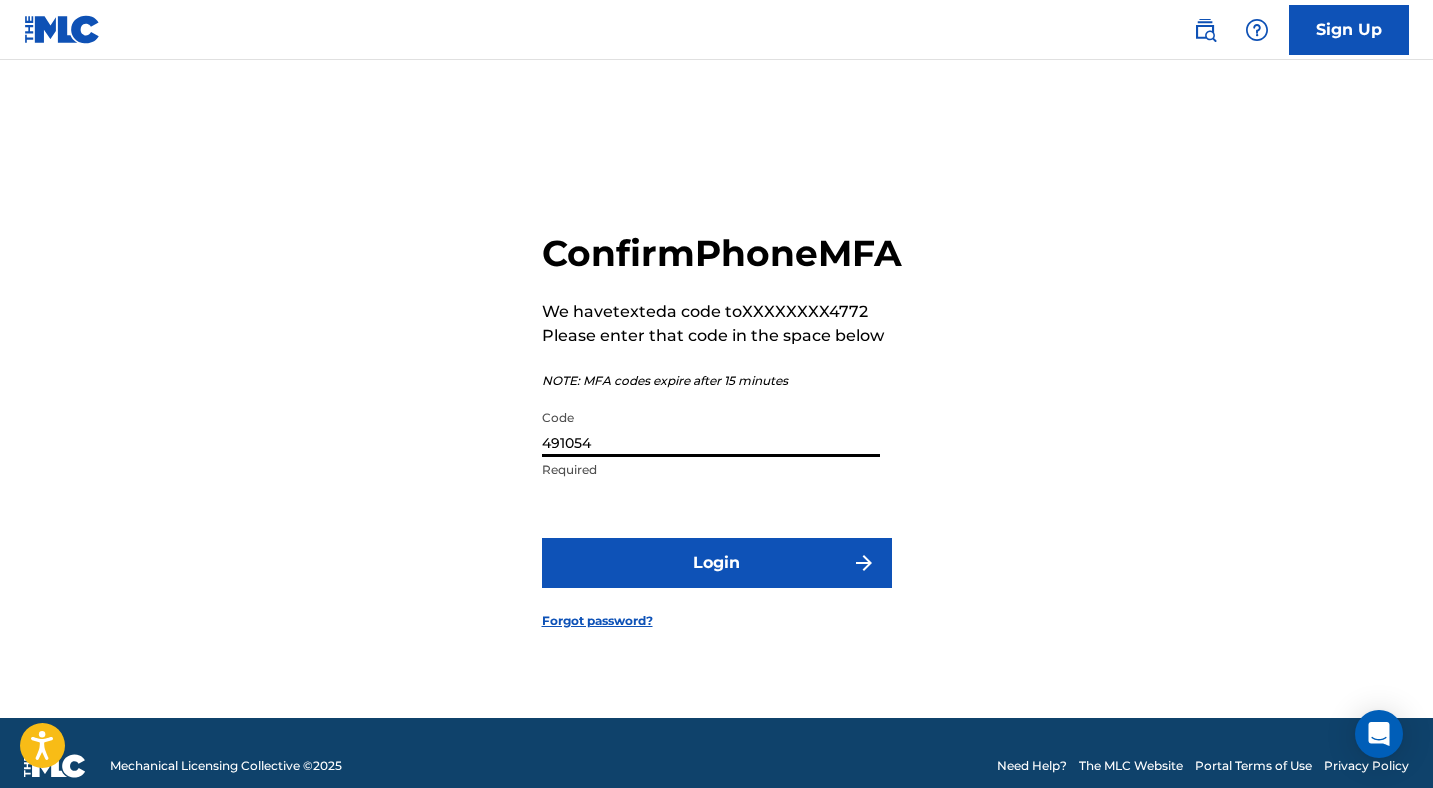 type on "491054" 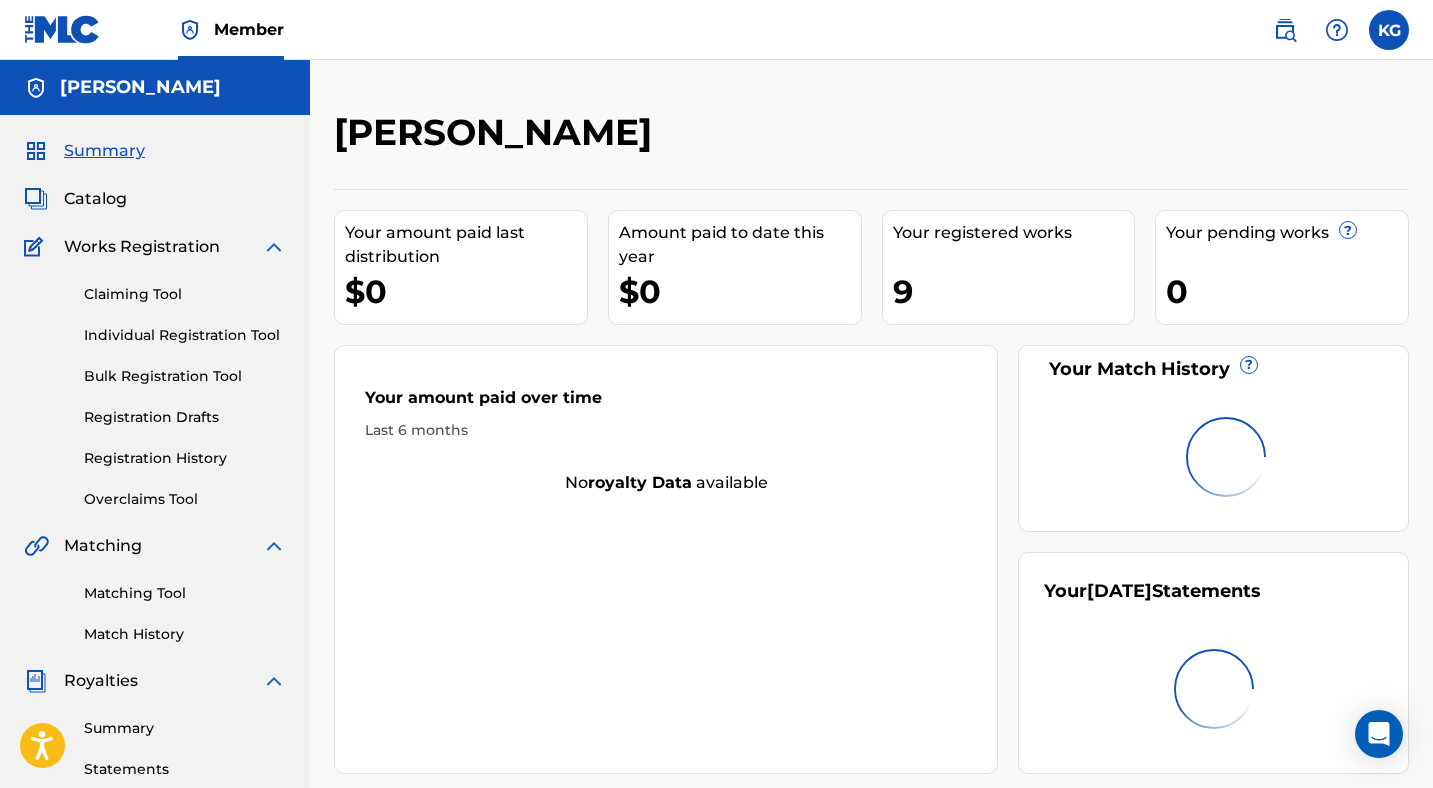 scroll, scrollTop: 0, scrollLeft: 0, axis: both 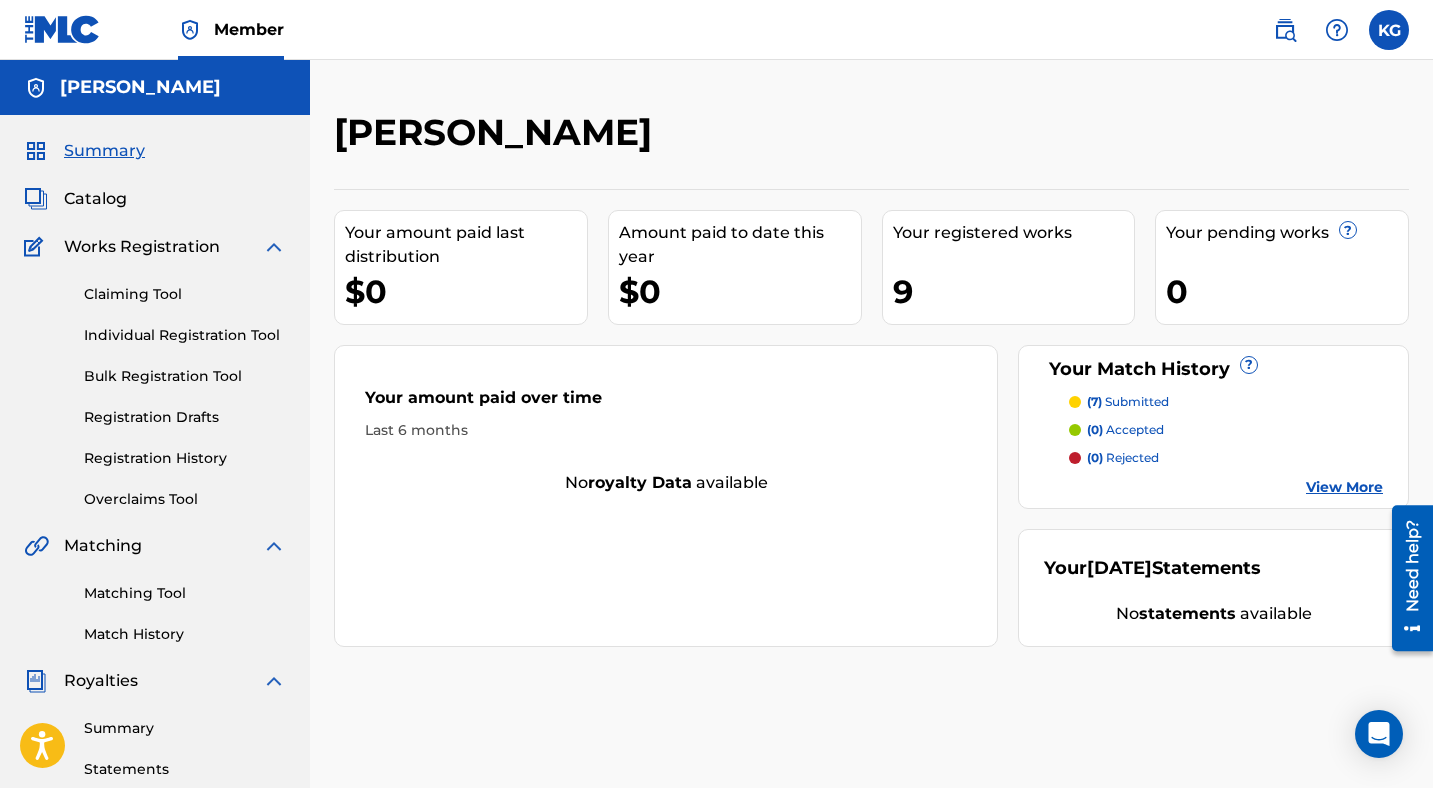 click on "(7)   submitted" at bounding box center [1128, 402] 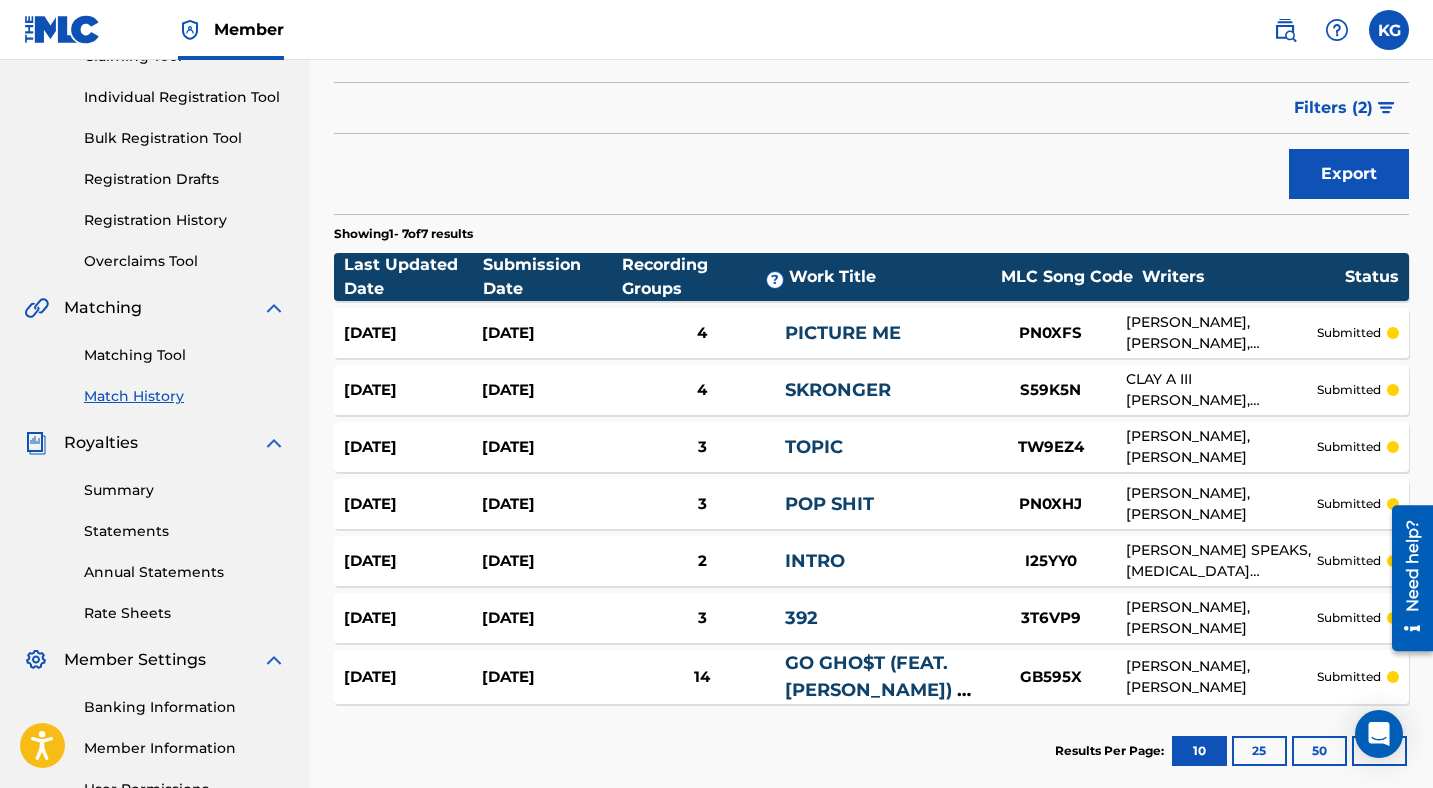 scroll, scrollTop: 239, scrollLeft: 0, axis: vertical 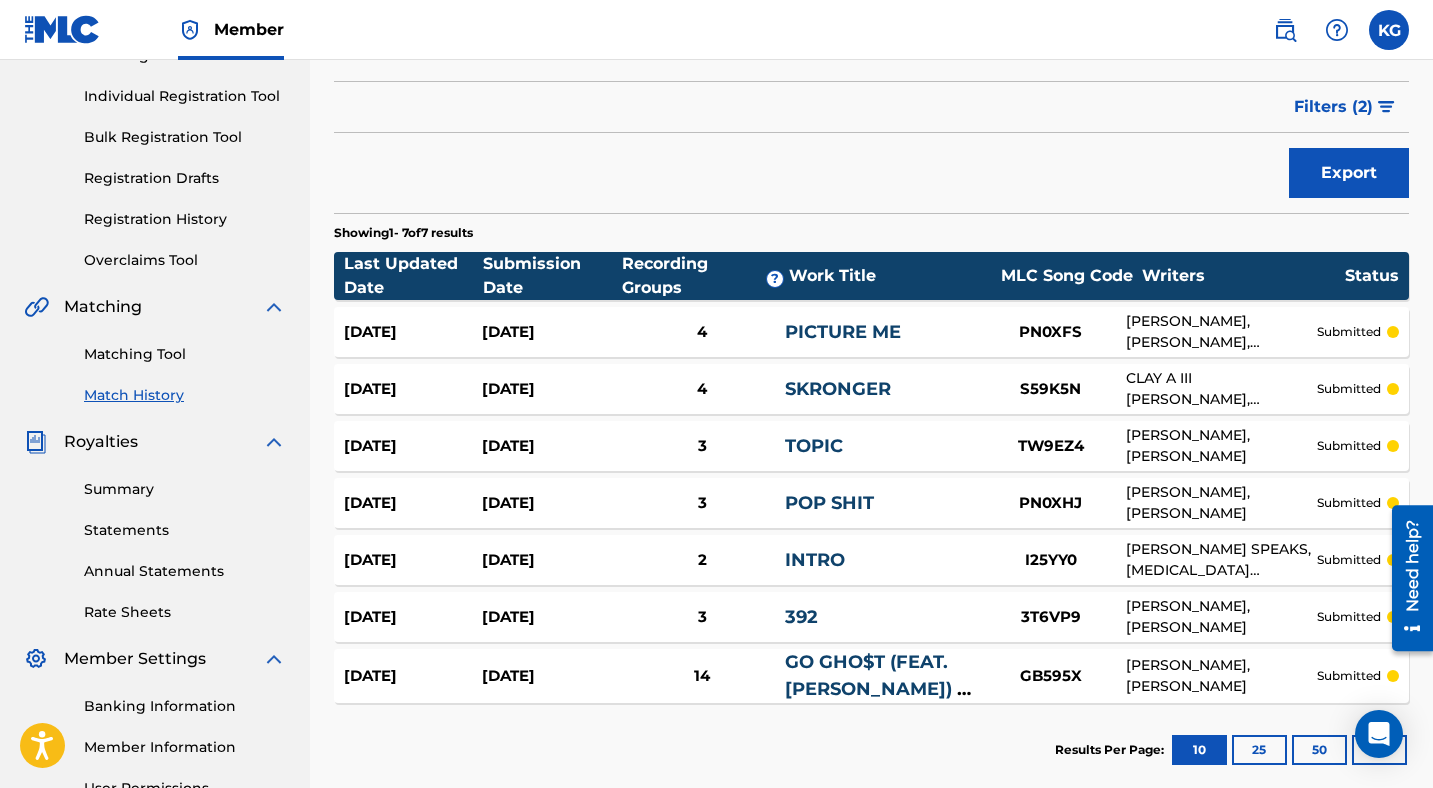 click on "GO GHO$T (FEAT. [PERSON_NAME]) - INTERLUDE" at bounding box center (874, 689) 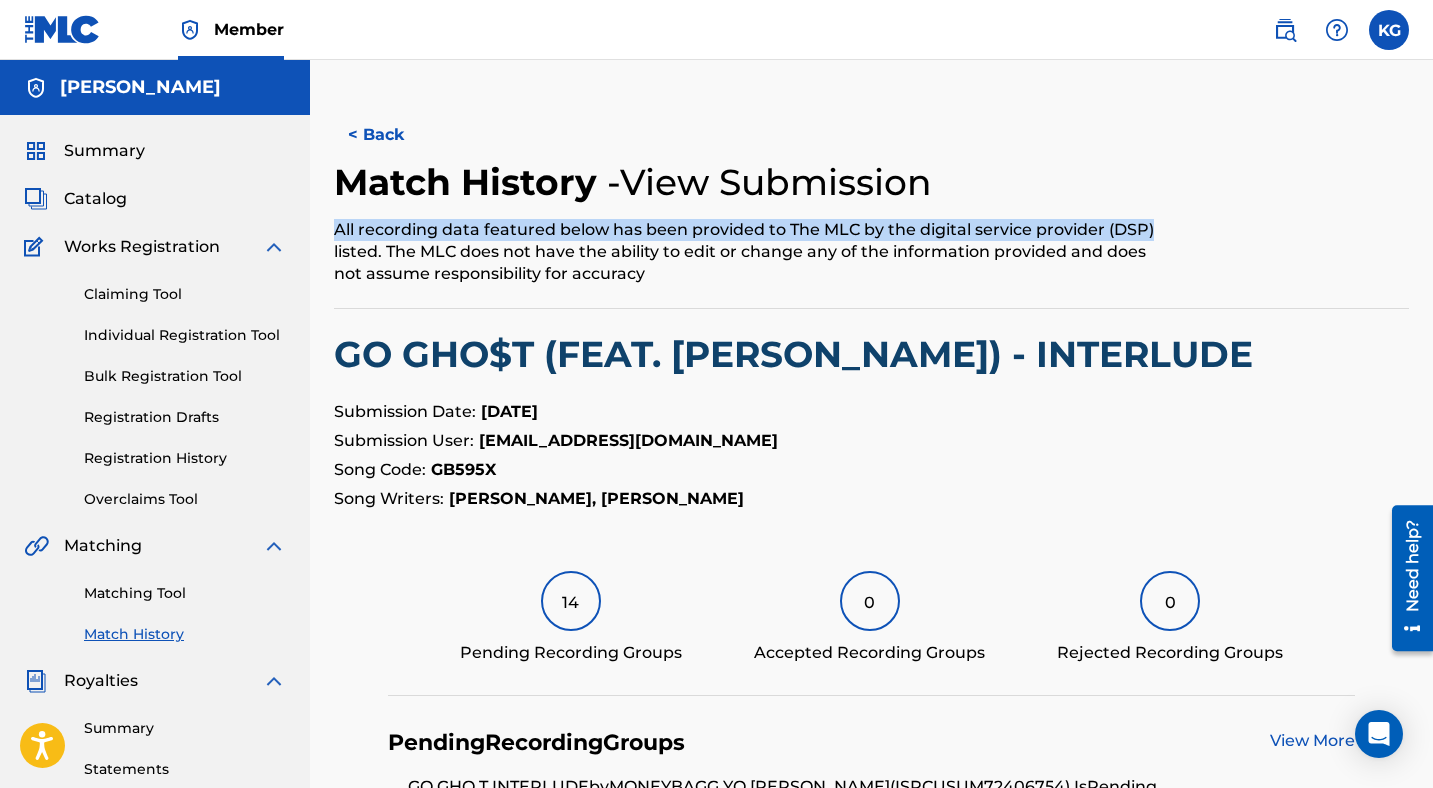 drag, startPoint x: 1429, startPoint y: 181, endPoint x: 1429, endPoint y: 226, distance: 45 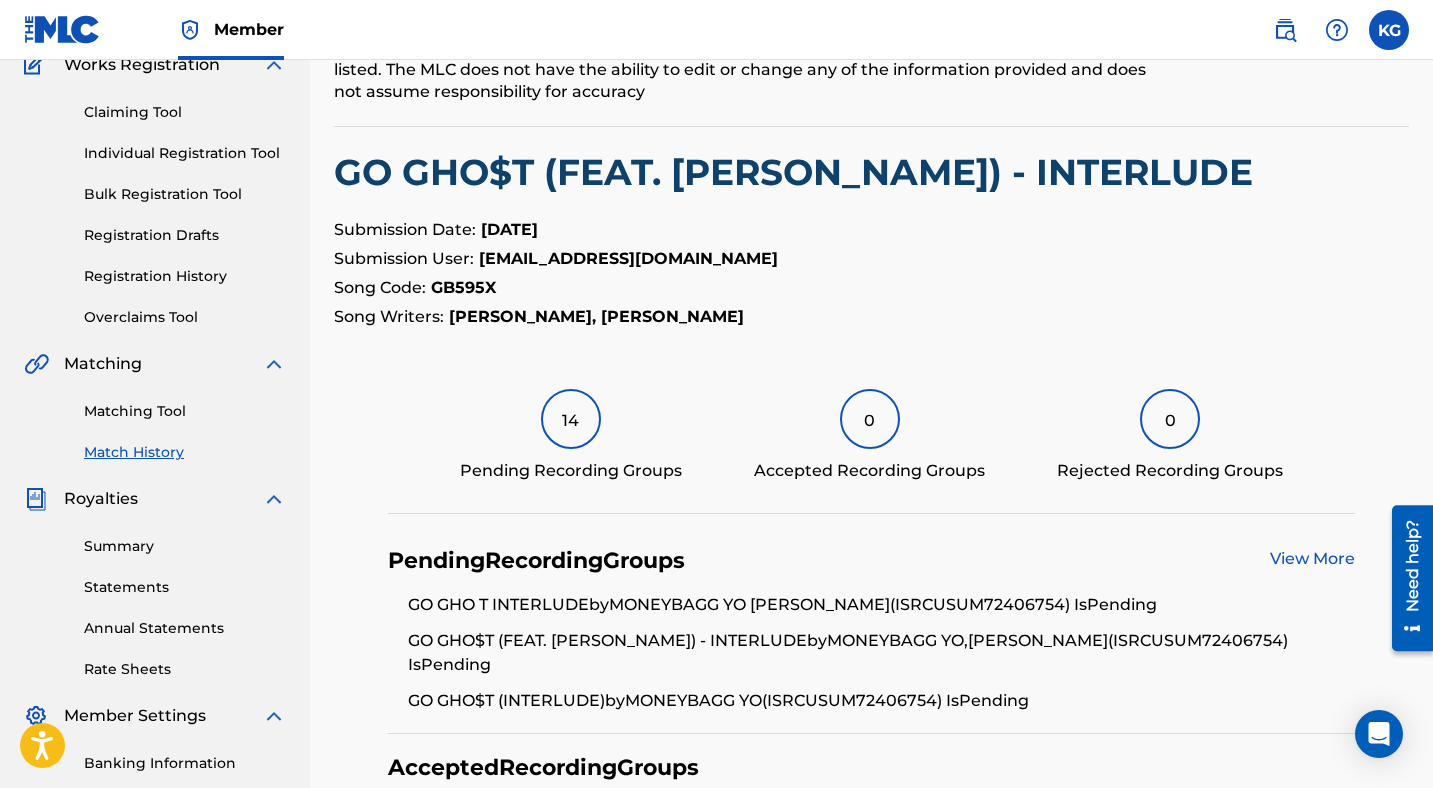 scroll, scrollTop: 184, scrollLeft: 0, axis: vertical 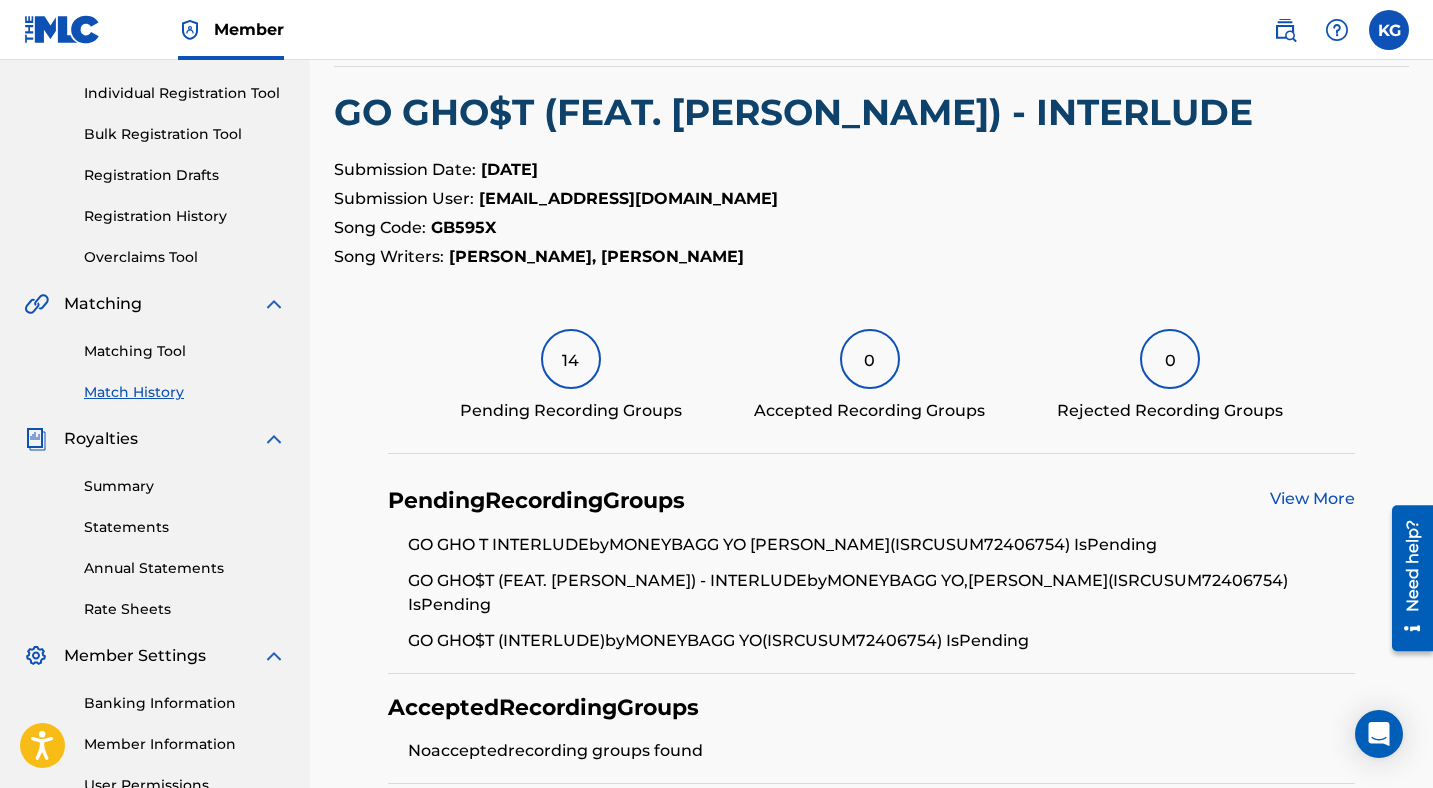 click on "14" at bounding box center (571, 359) 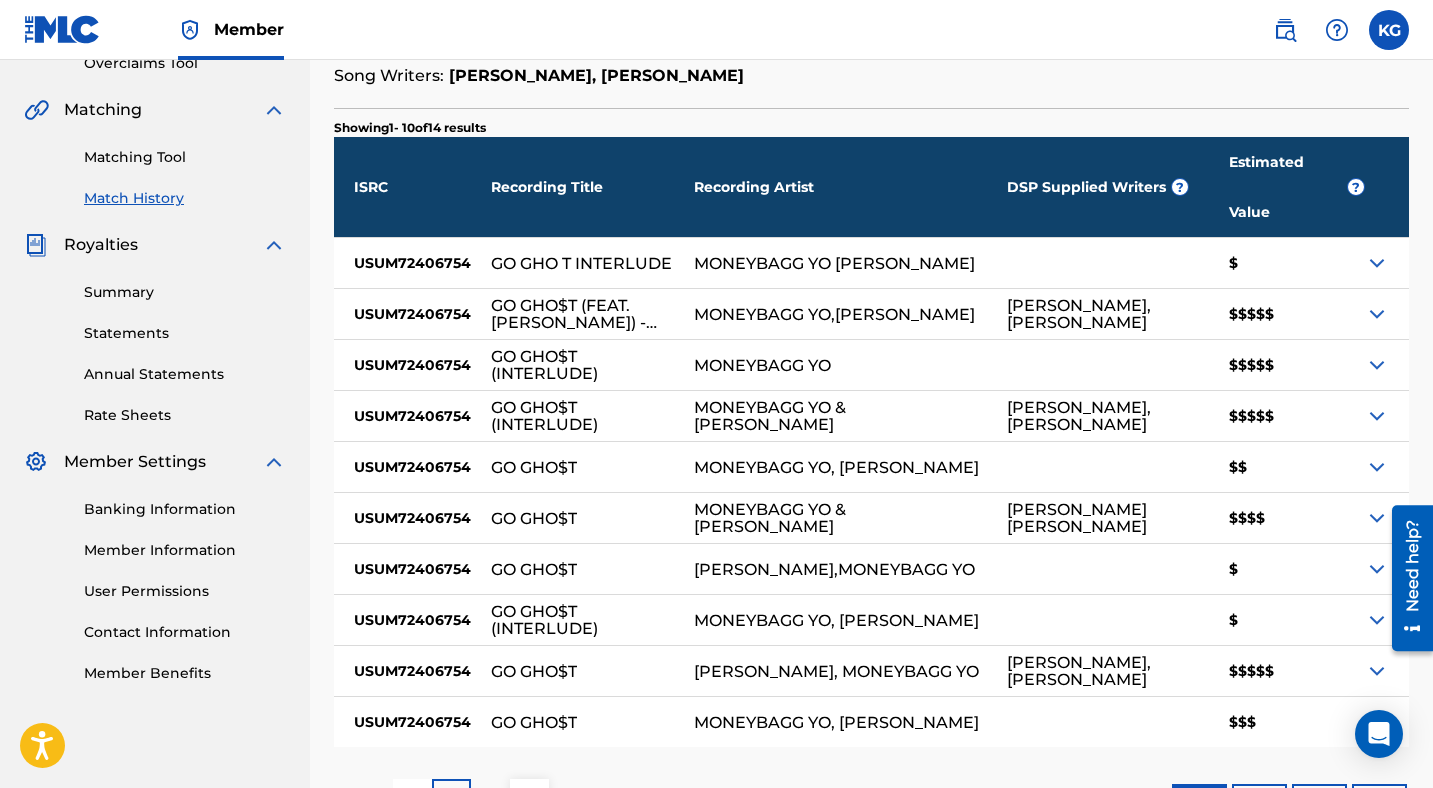 scroll, scrollTop: 458, scrollLeft: 0, axis: vertical 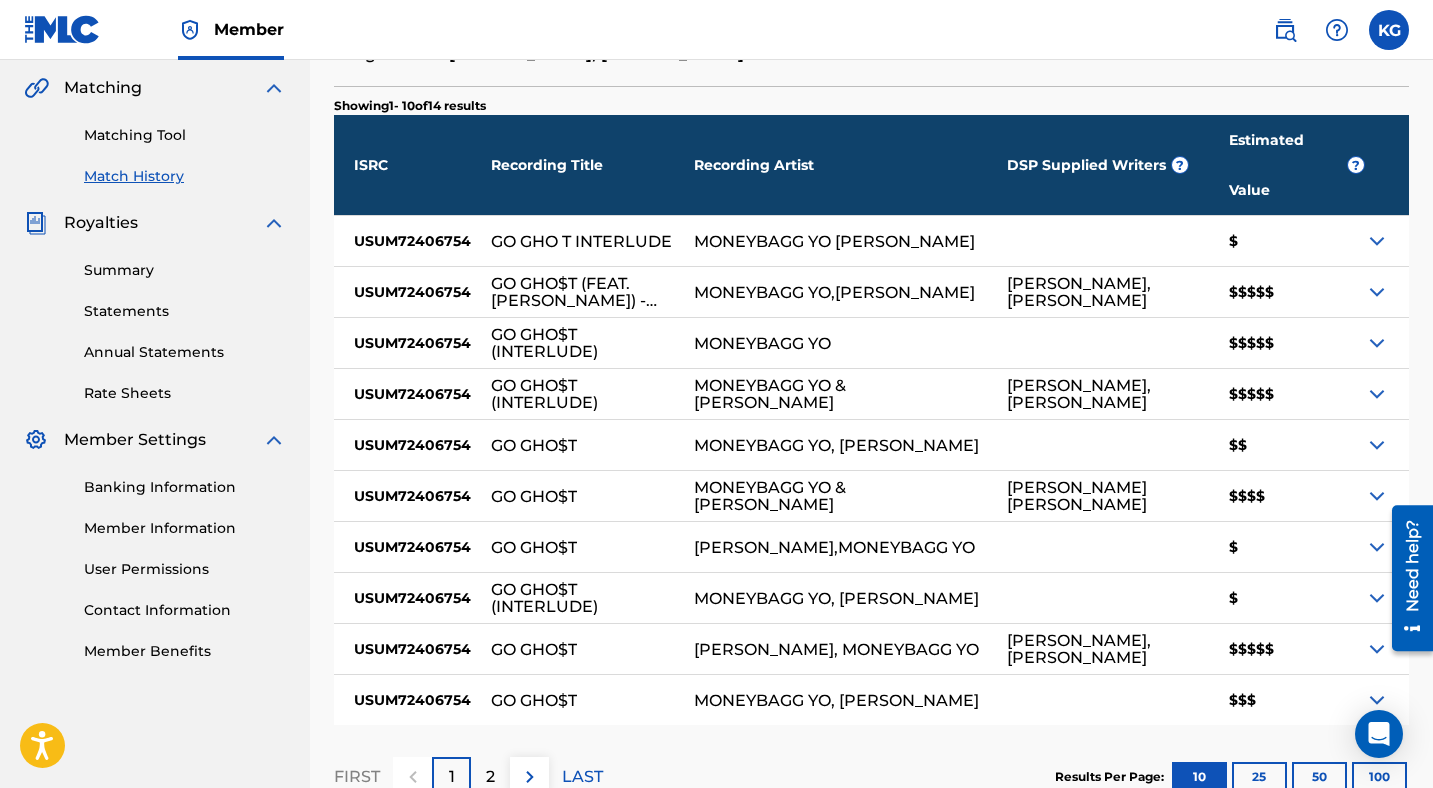 click at bounding box center (1377, 292) 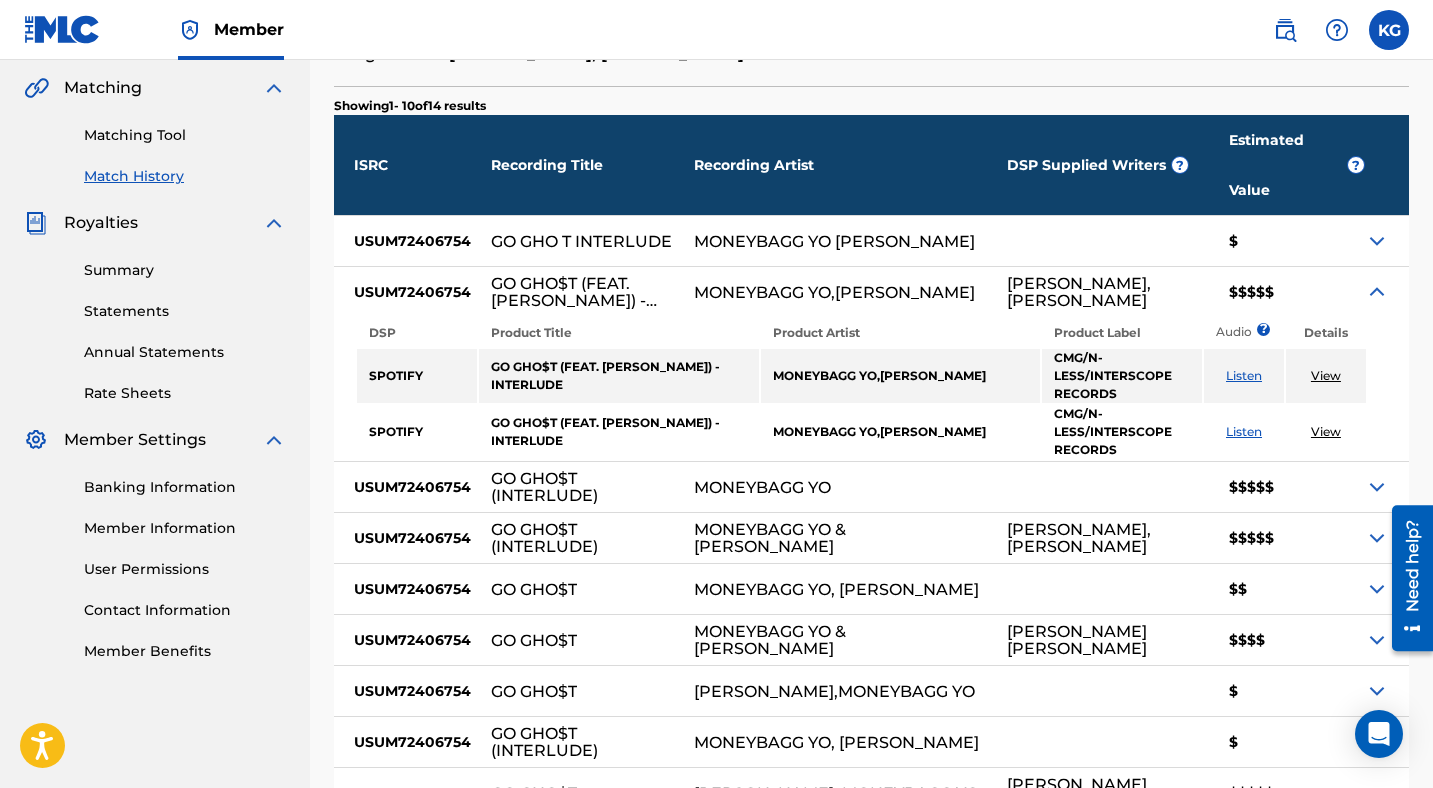 click at bounding box center [1377, 487] 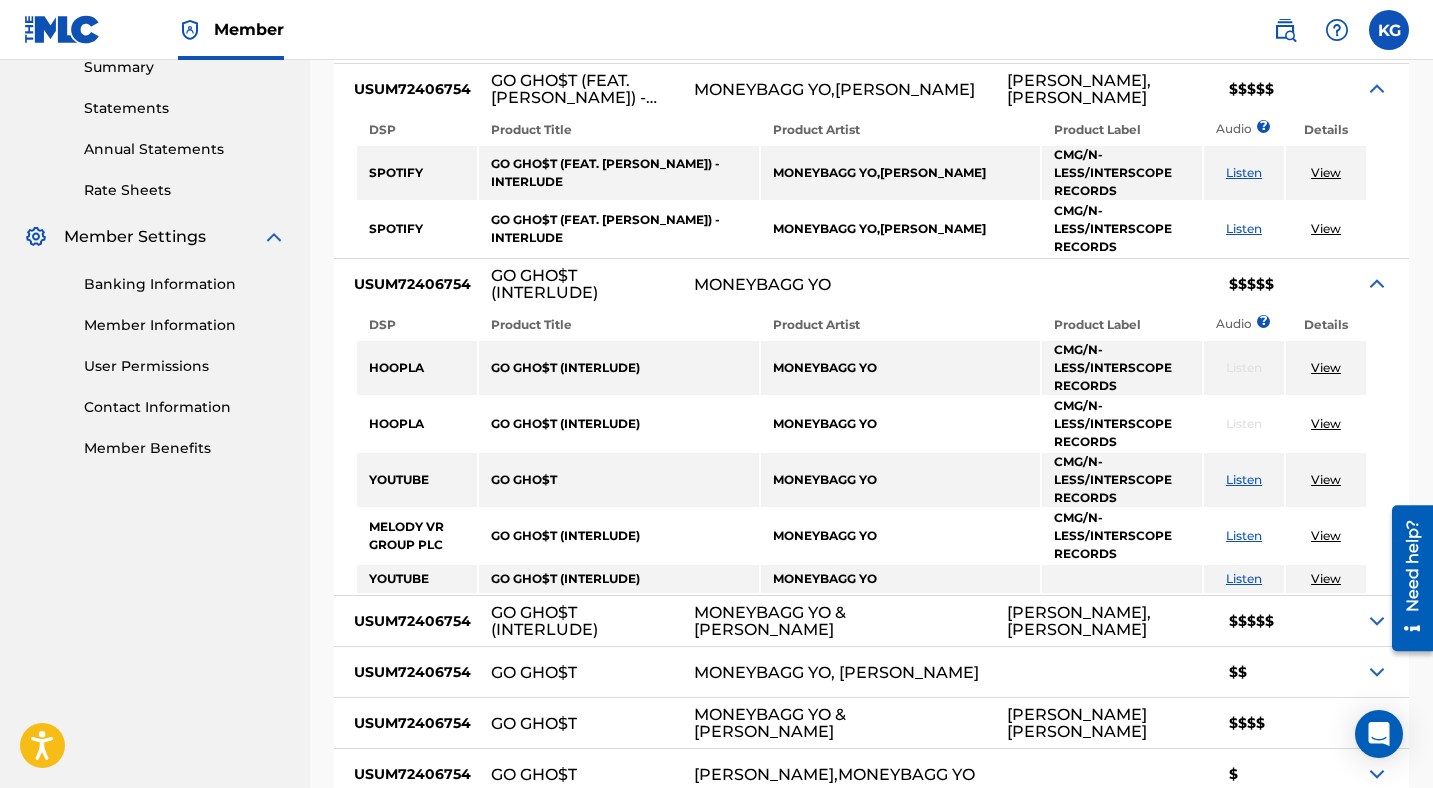 scroll, scrollTop: 690, scrollLeft: 0, axis: vertical 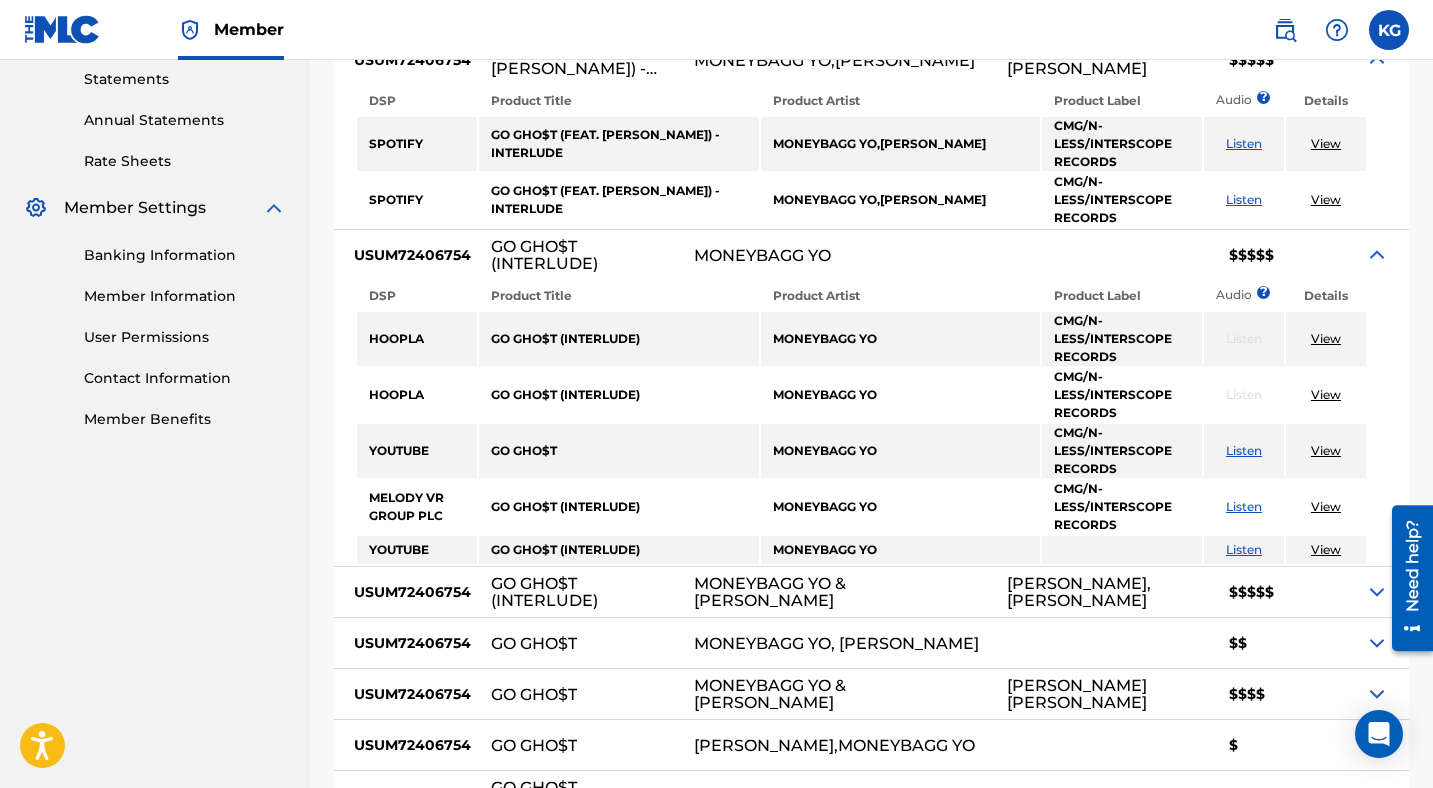 click at bounding box center (1405, 578) 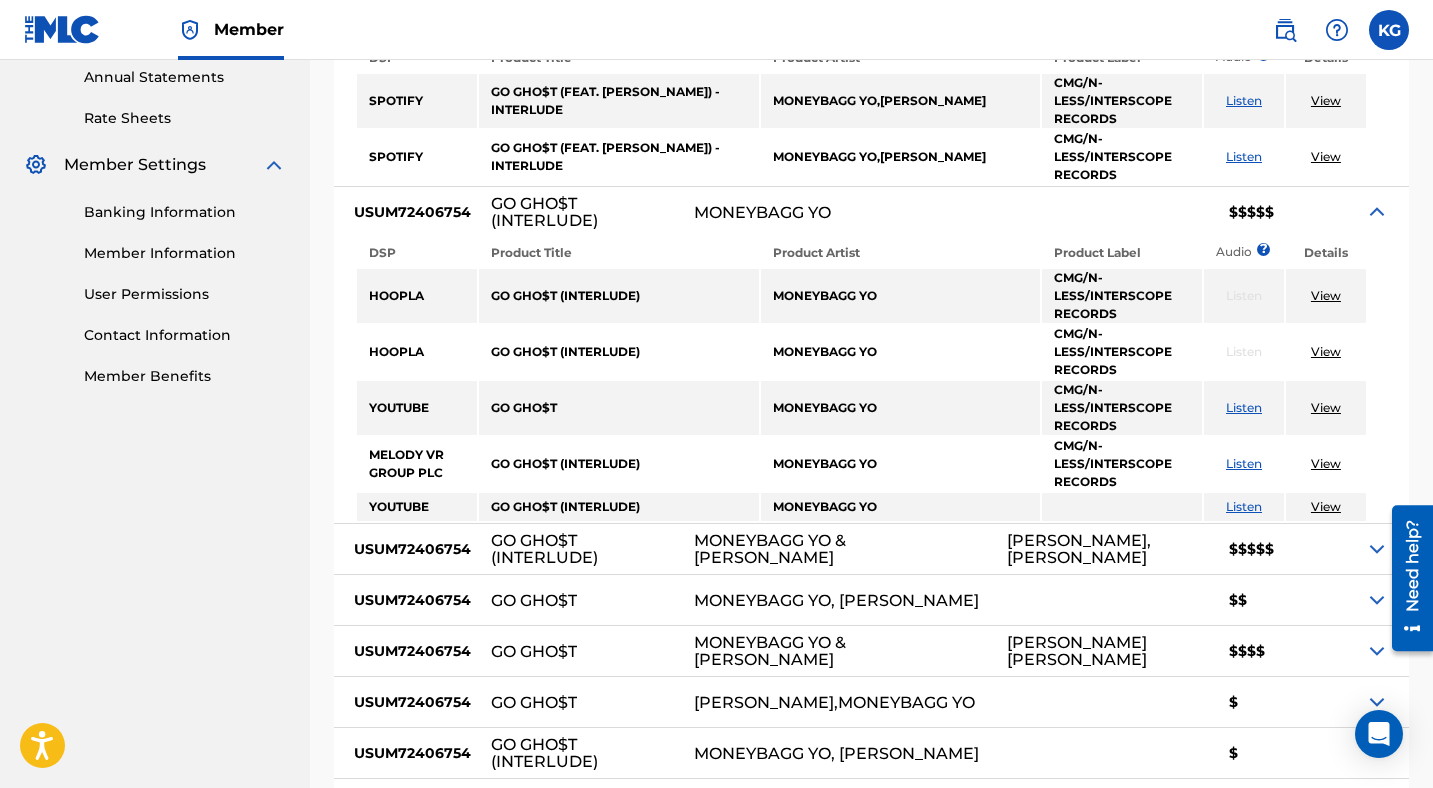 click at bounding box center (1377, 549) 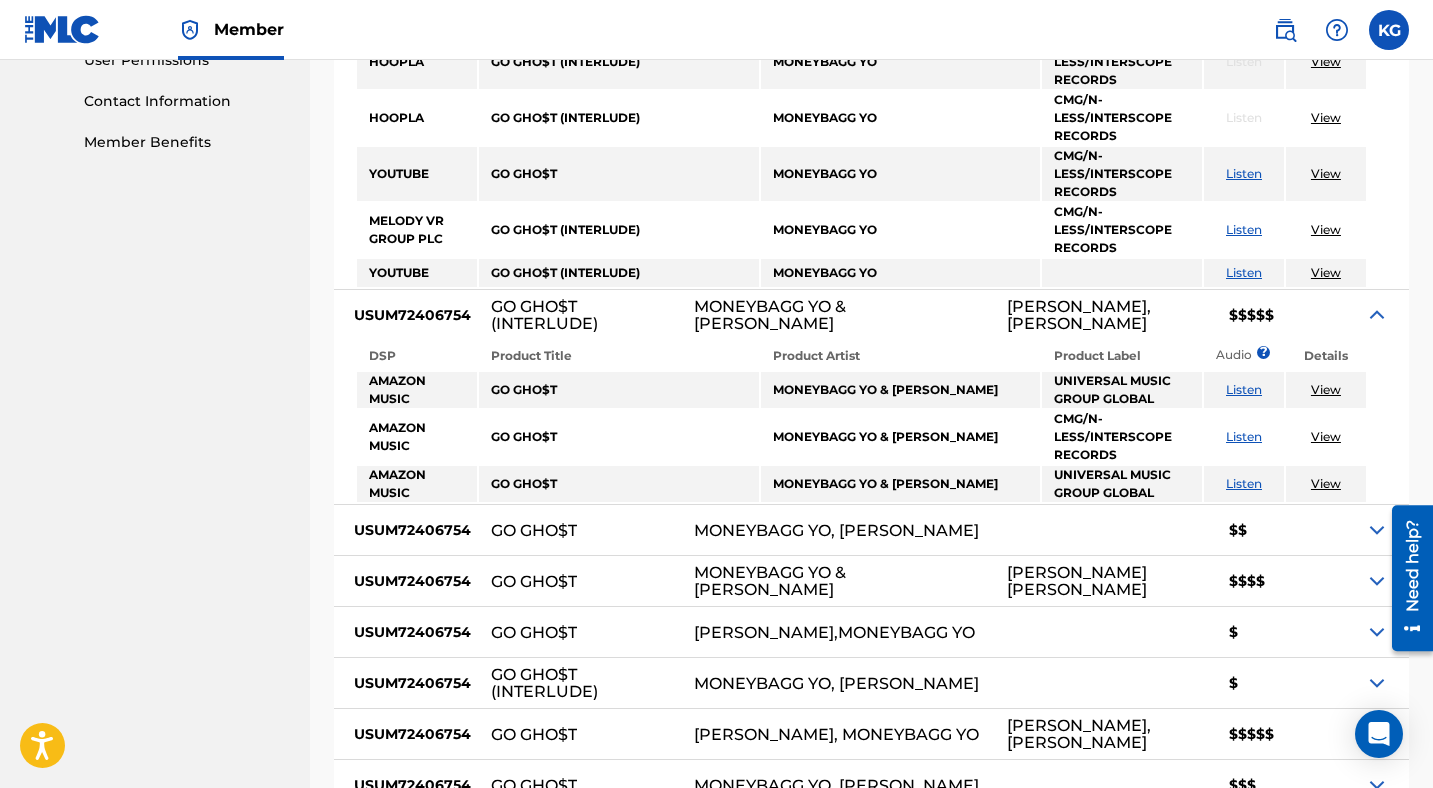 scroll, scrollTop: 972, scrollLeft: 0, axis: vertical 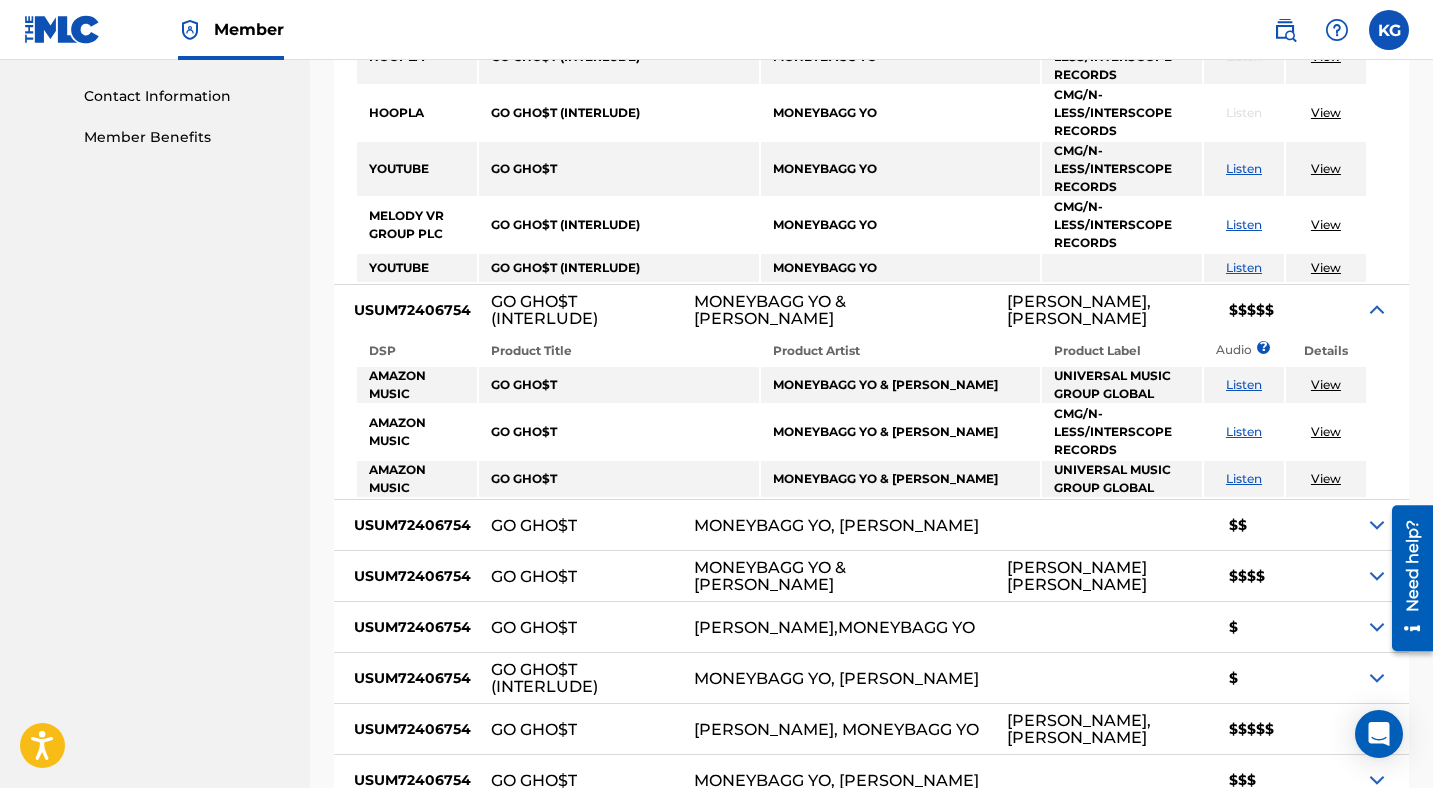 click at bounding box center (1377, 576) 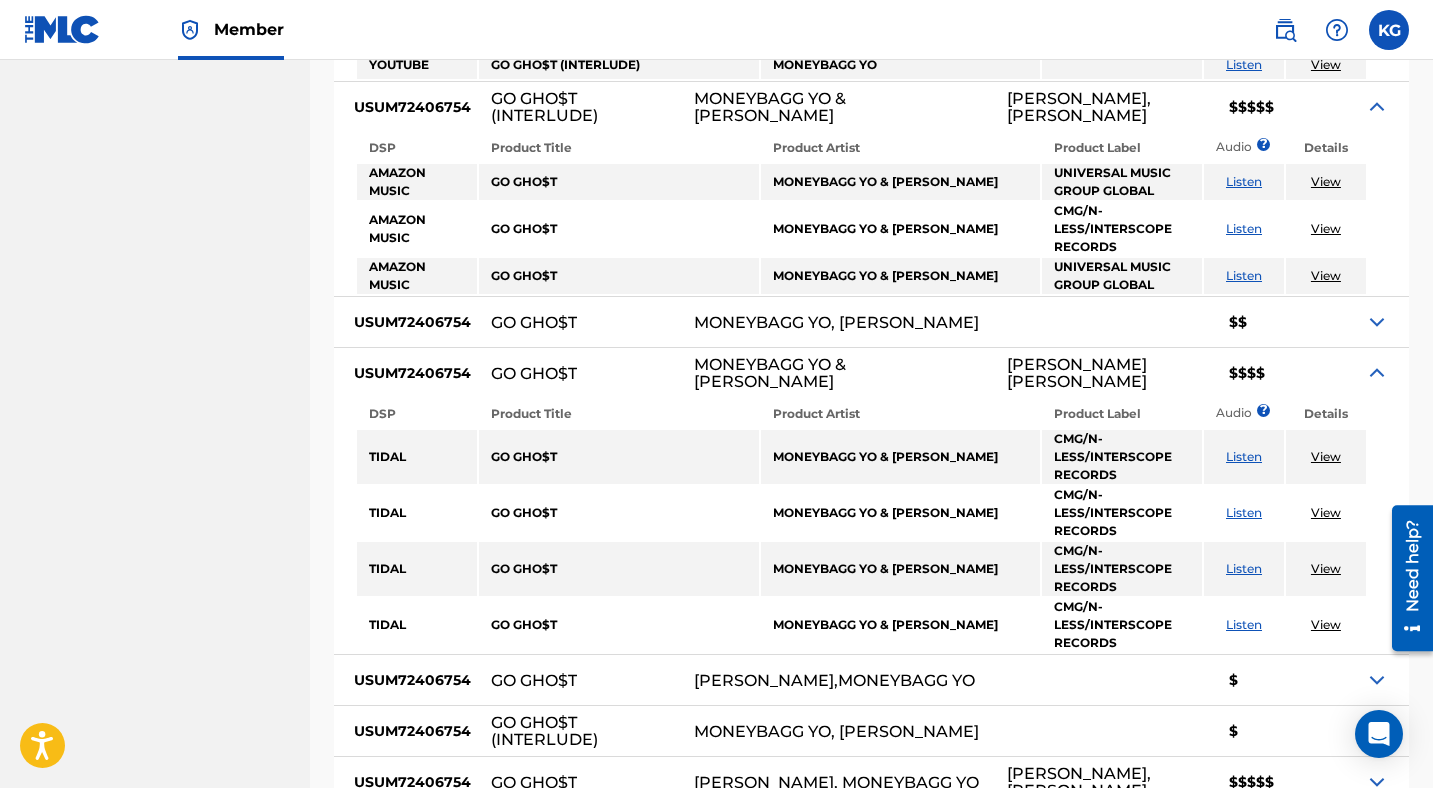 scroll, scrollTop: 1225, scrollLeft: 0, axis: vertical 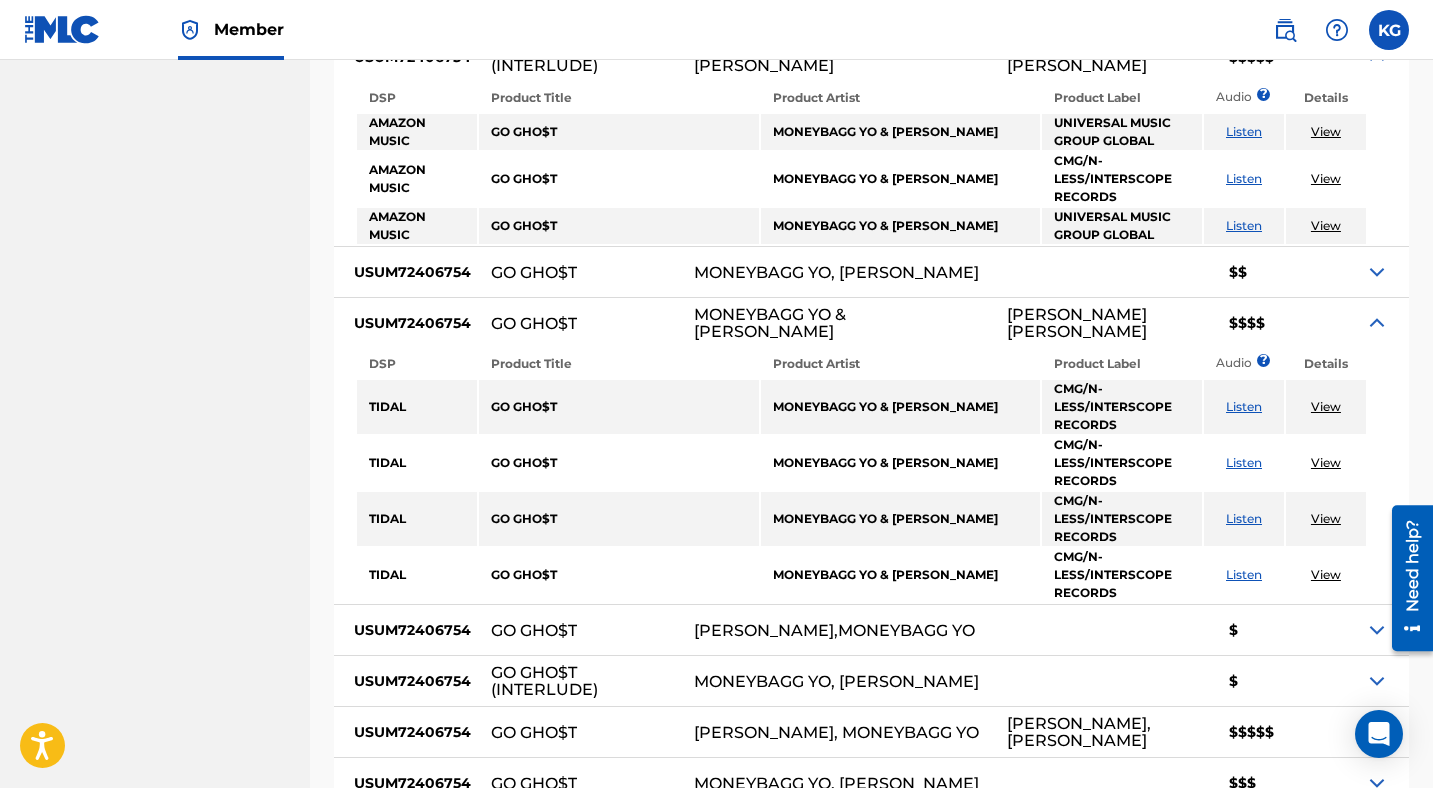 click at bounding box center [1387, 732] 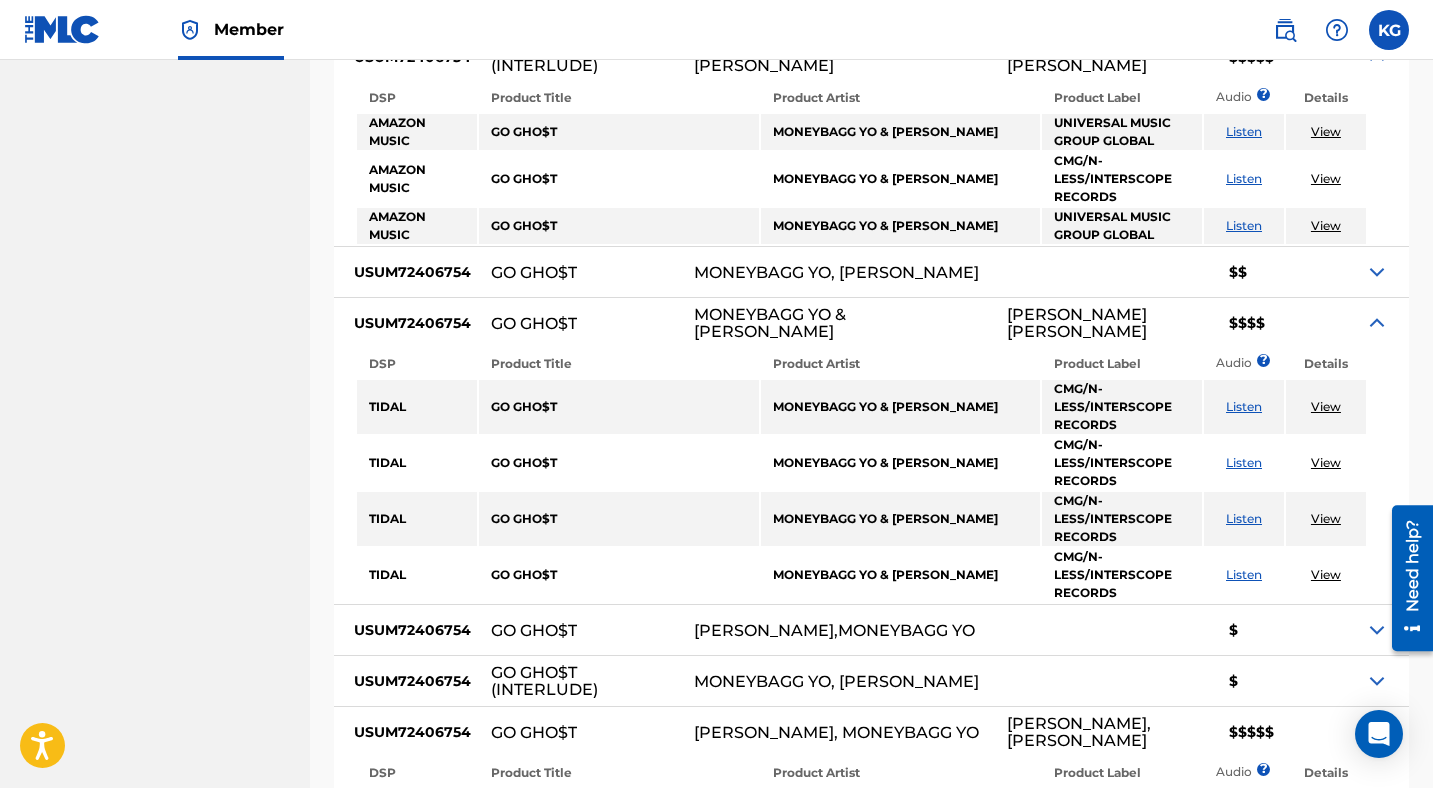 click on "Accessibility Screen-Reader Guide, Feedback, and Issue Reporting | New window Member KG KG [PERSON_NAME] [PERSON_NAME][EMAIL_ADDRESS][DOMAIN_NAME] Profile Log out [PERSON_NAME] Summary Catalog Works Registration Claiming Tool Individual Registration Tool Bulk Registration Tool Registration Drafts Registration History Overclaims Tool Matching Matching Tool Match History Royalties Summary Statements Annual Statements Rate Sheets Member Settings Banking Information Member Information User Permissions Contact Information Member Benefits < Back Match History  -  View Submission All recording data featured below has been provided to The MLC by the digital service provider (DSP) listed. The MLC does not have the ability to edit or change any of the information provided and does not assume responsibility for accuracy Pending  Recording Groups Song Title: GO GHO$T (FEAT. [PERSON_NAME]) - INTERLUDE Submission Date: [DATE] Submission User: [EMAIL_ADDRESS][DOMAIN_NAME] Song Code: GB595X Song Writers: [PERSON_NAME], [PERSON_NAME]" at bounding box center (716, -831) 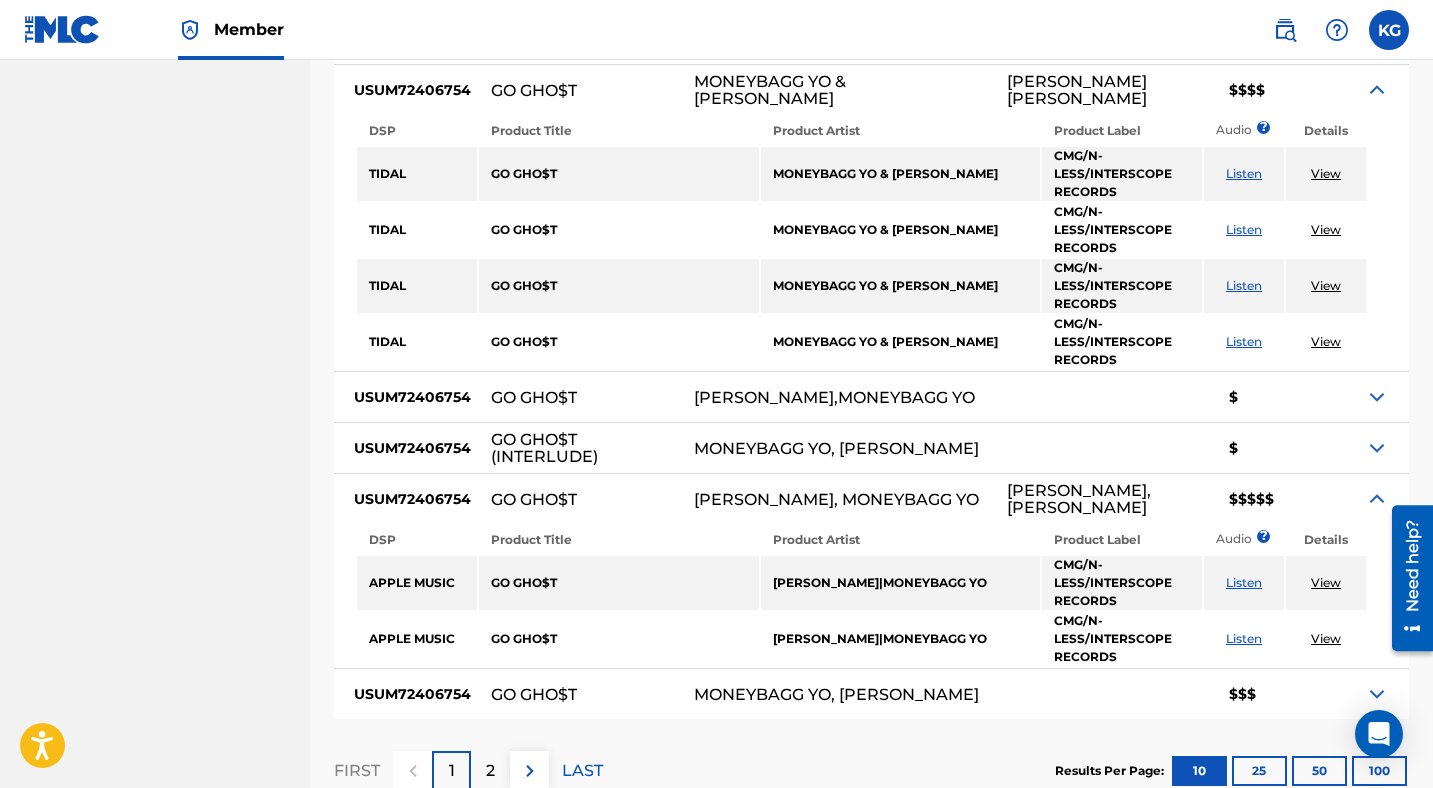 scroll, scrollTop: 1491, scrollLeft: 0, axis: vertical 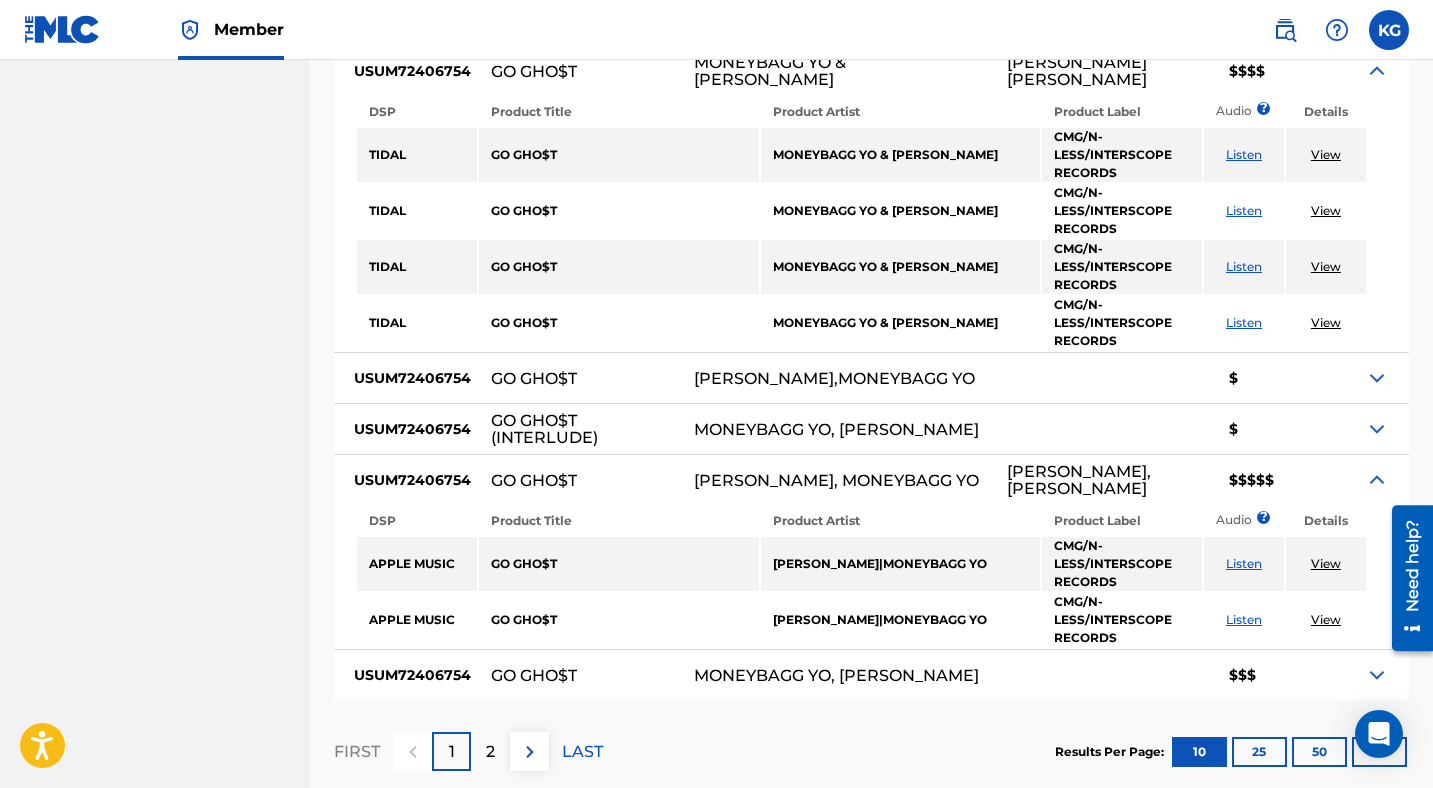 click at bounding box center (530, 752) 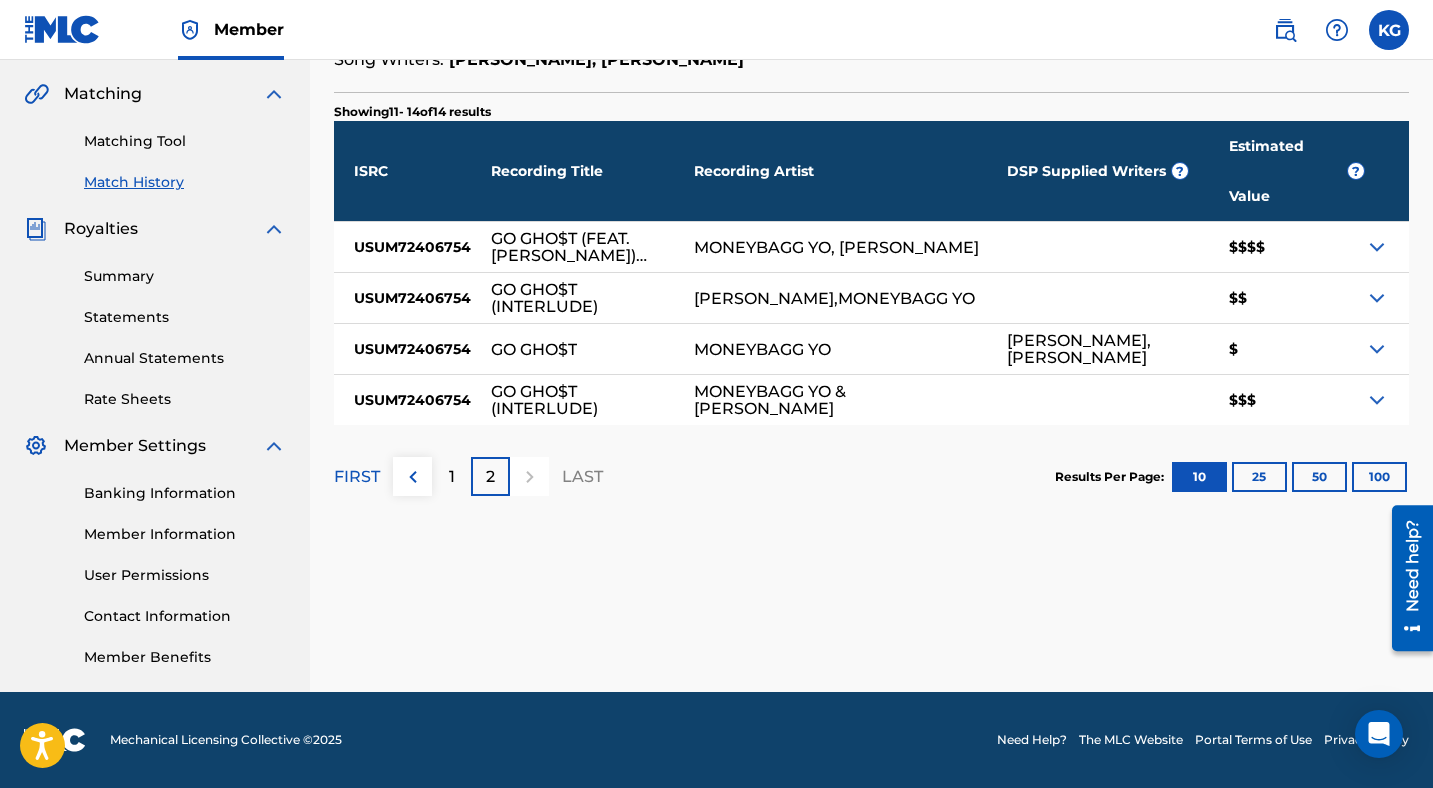 click at bounding box center (1377, 247) 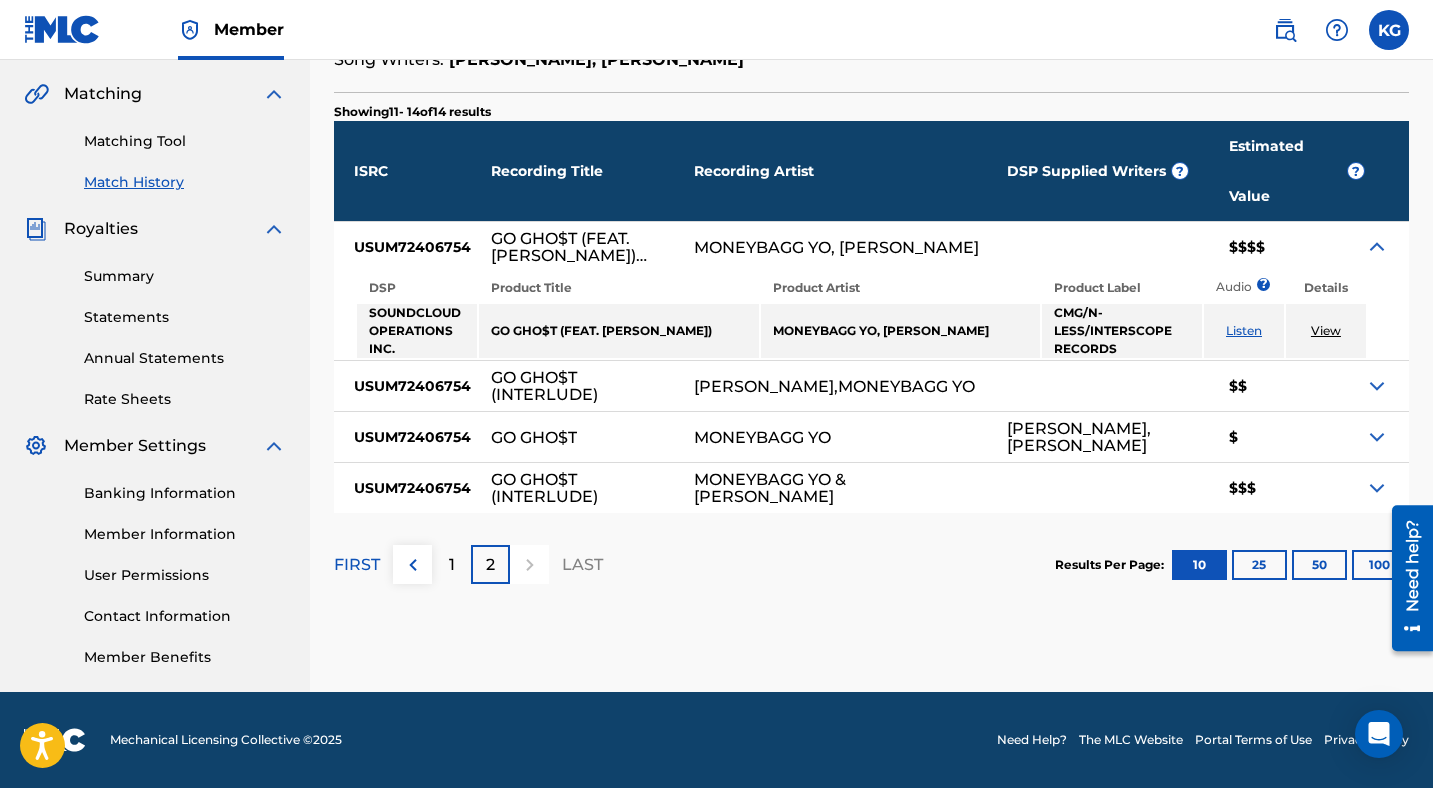 click at bounding box center [1377, 247] 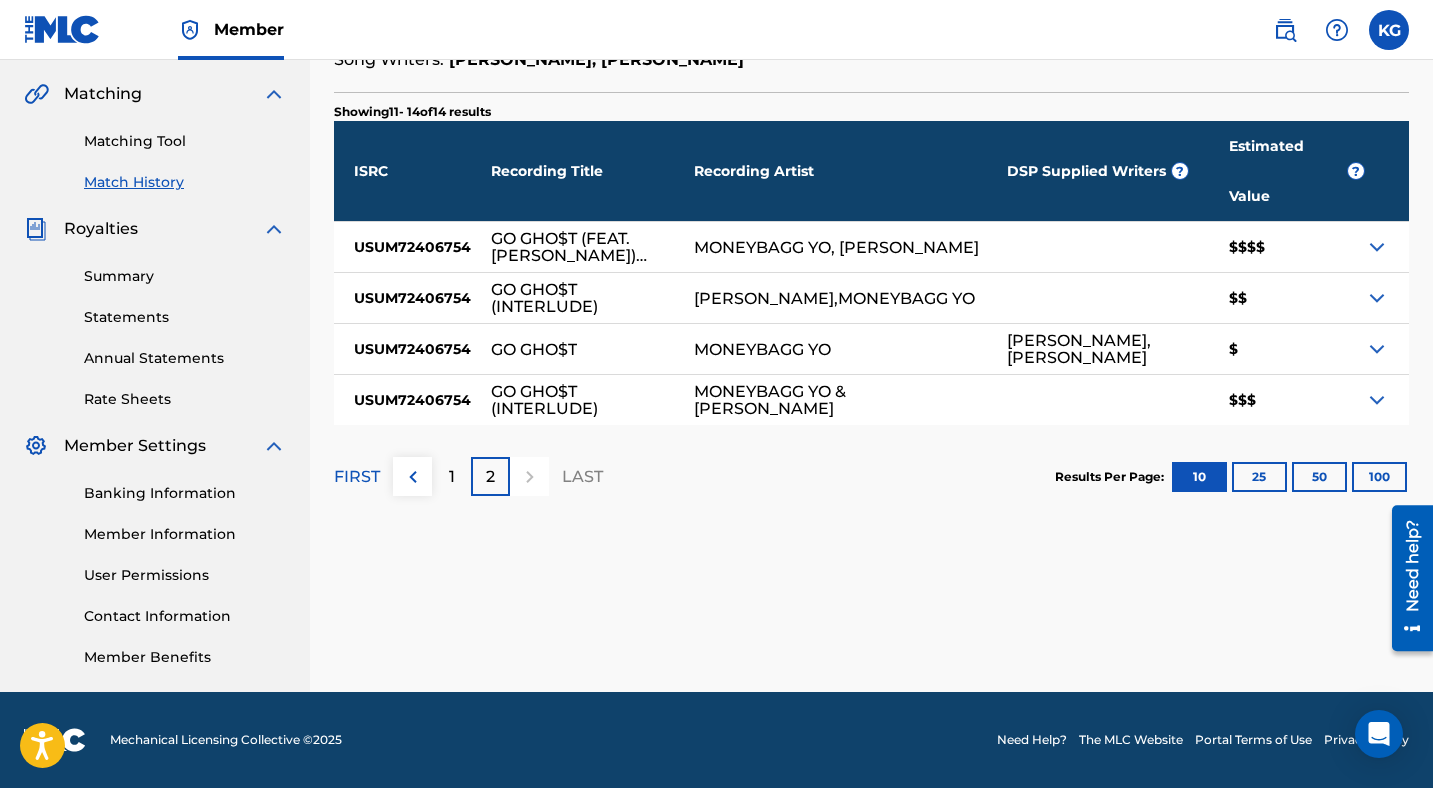 click at bounding box center [1387, 171] 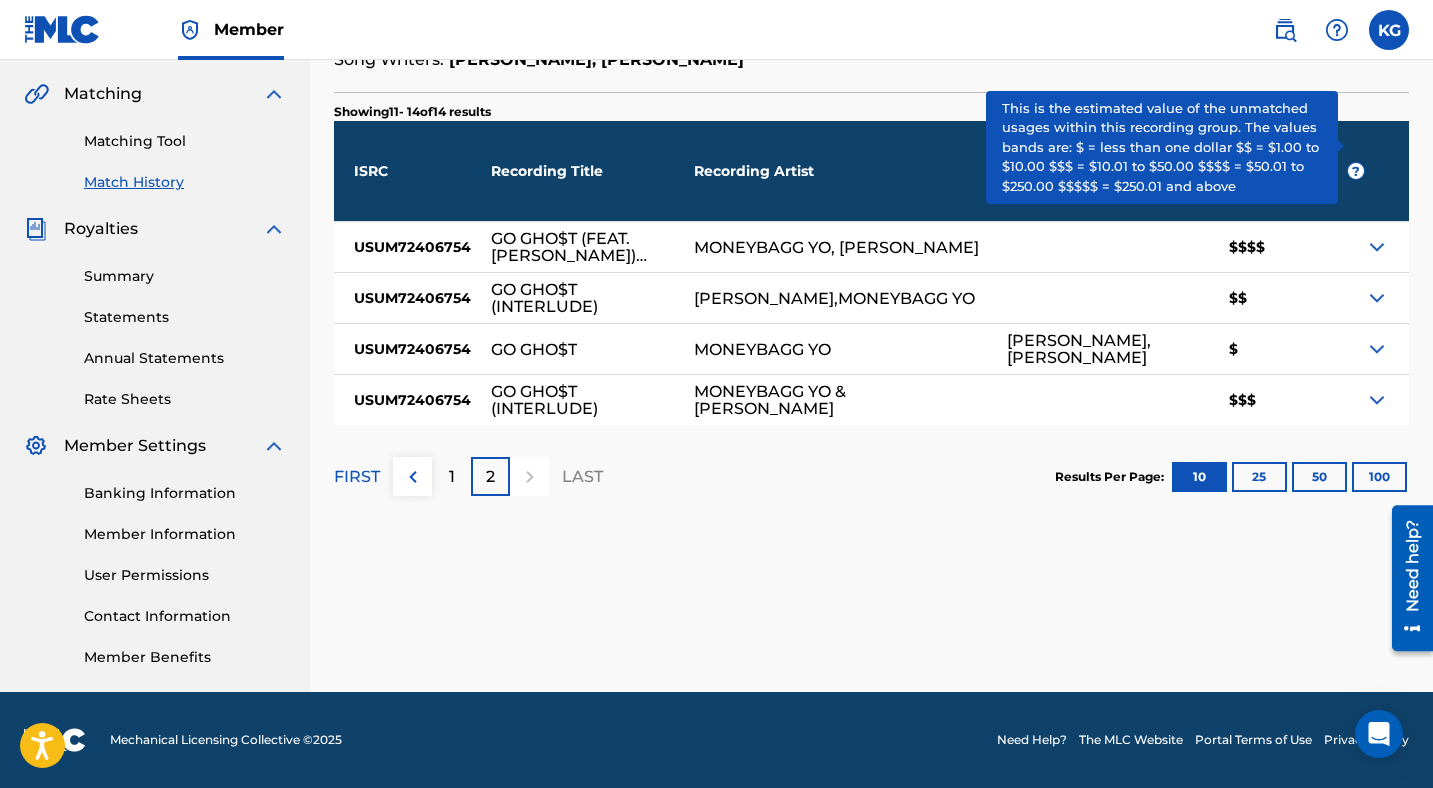 click on "?" at bounding box center [1356, 171] 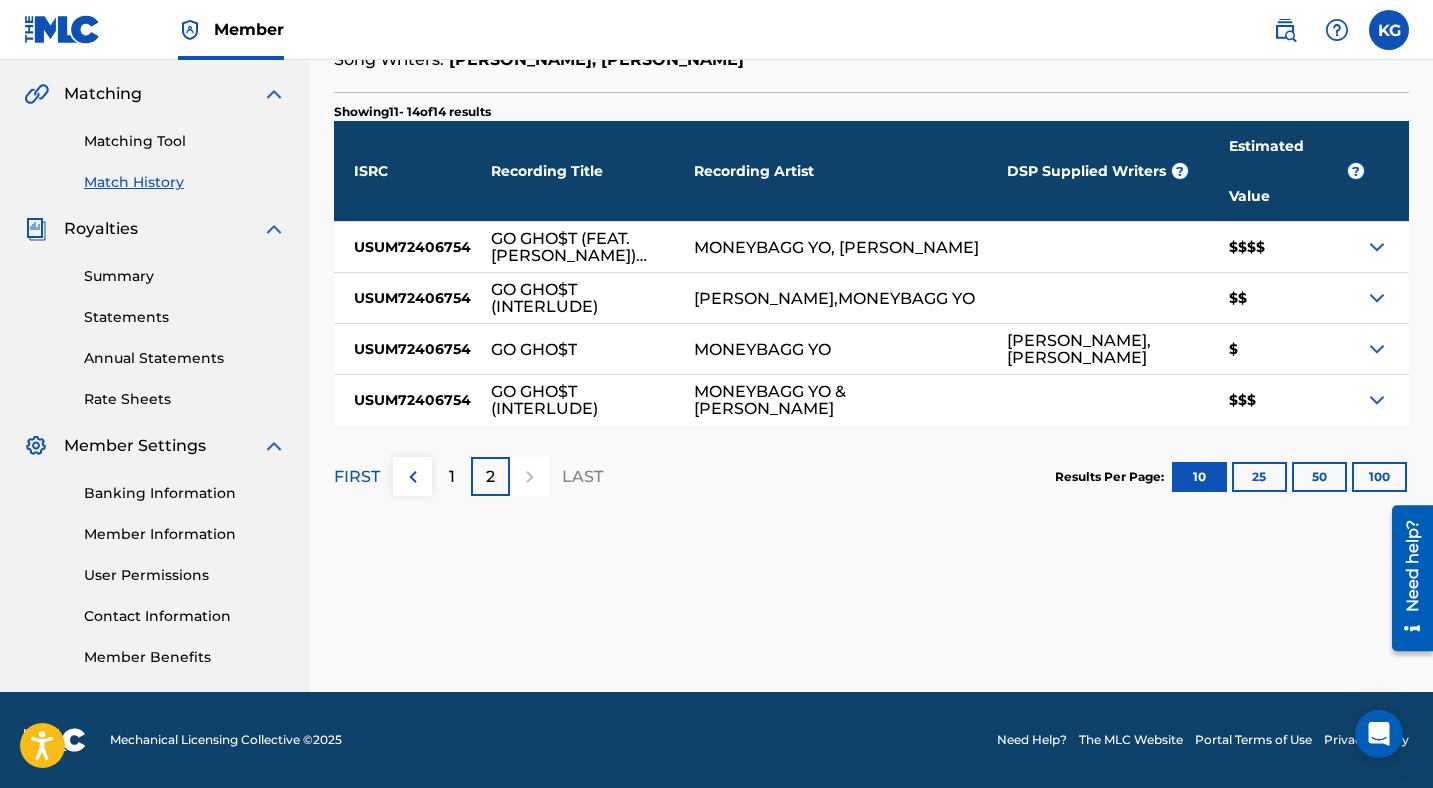 click on "1" at bounding box center [451, 476] 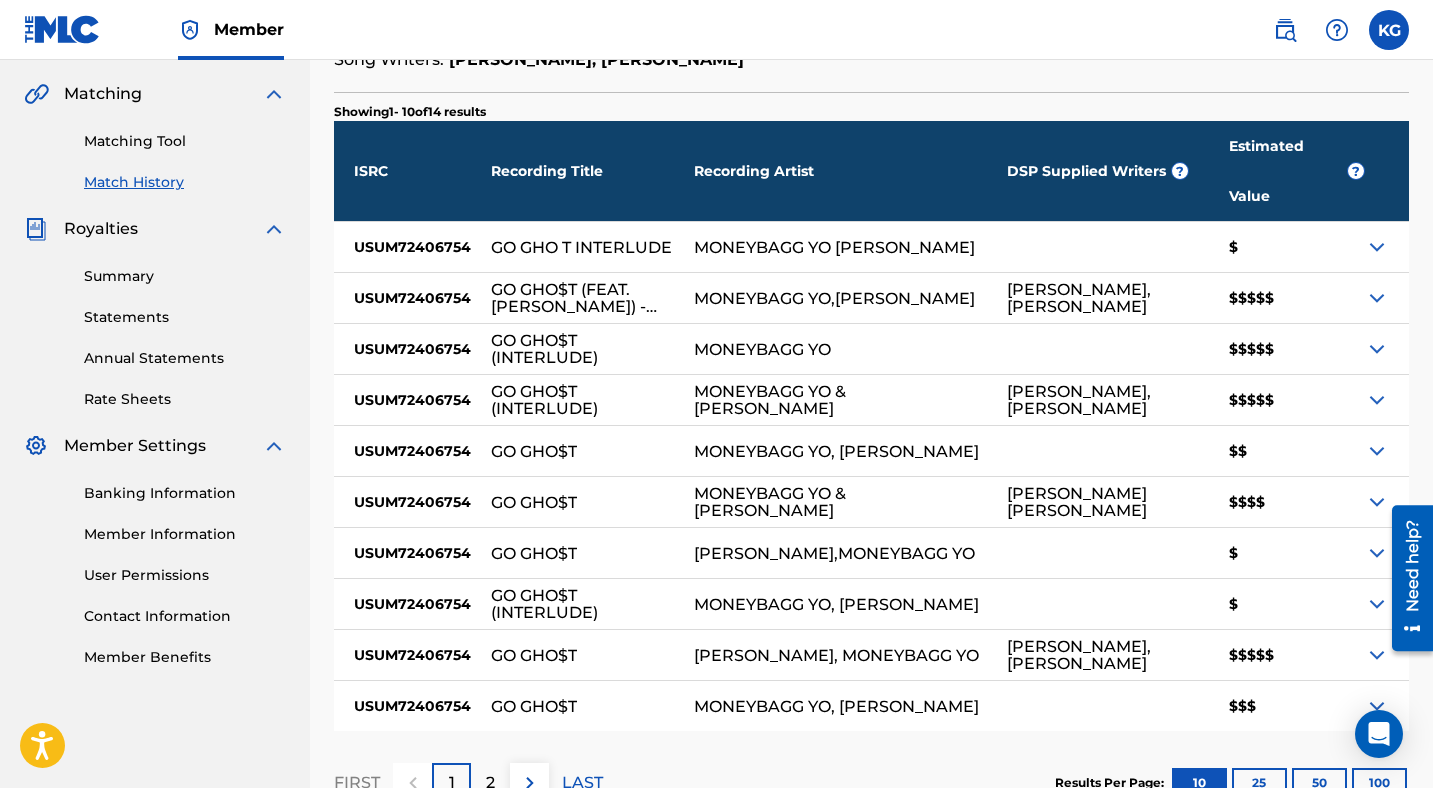 click at bounding box center [1377, 298] 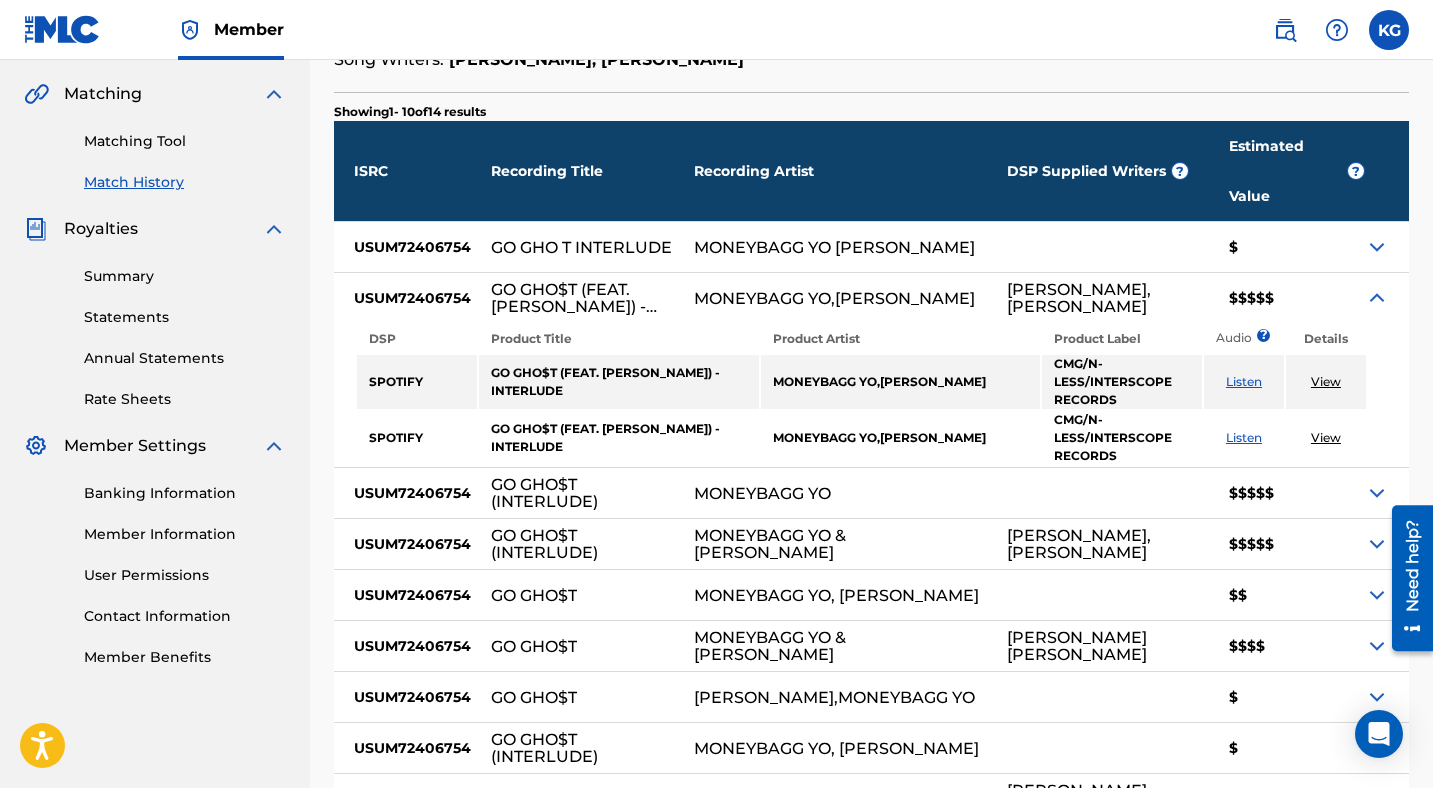 click at bounding box center (1377, 298) 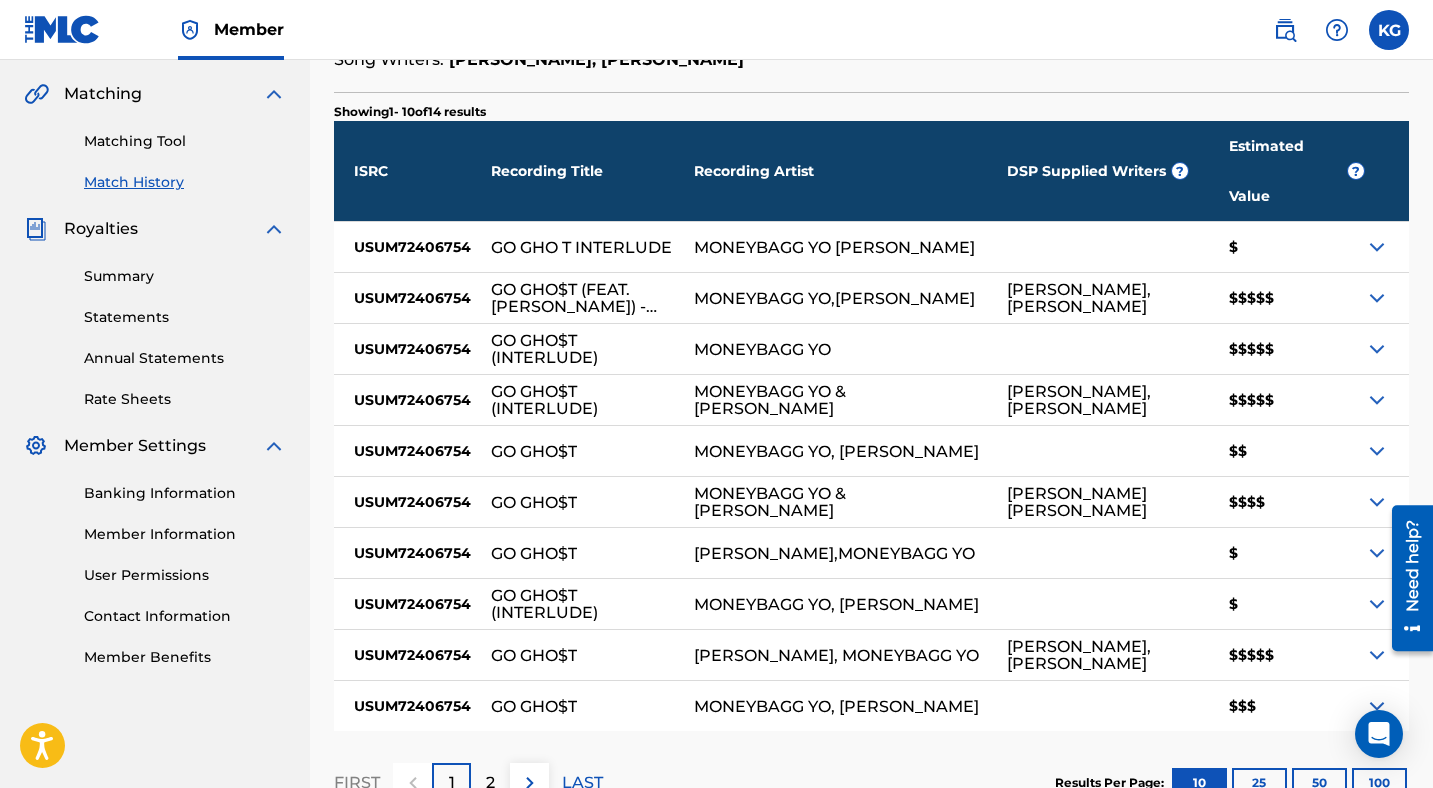 click at bounding box center (1377, 349) 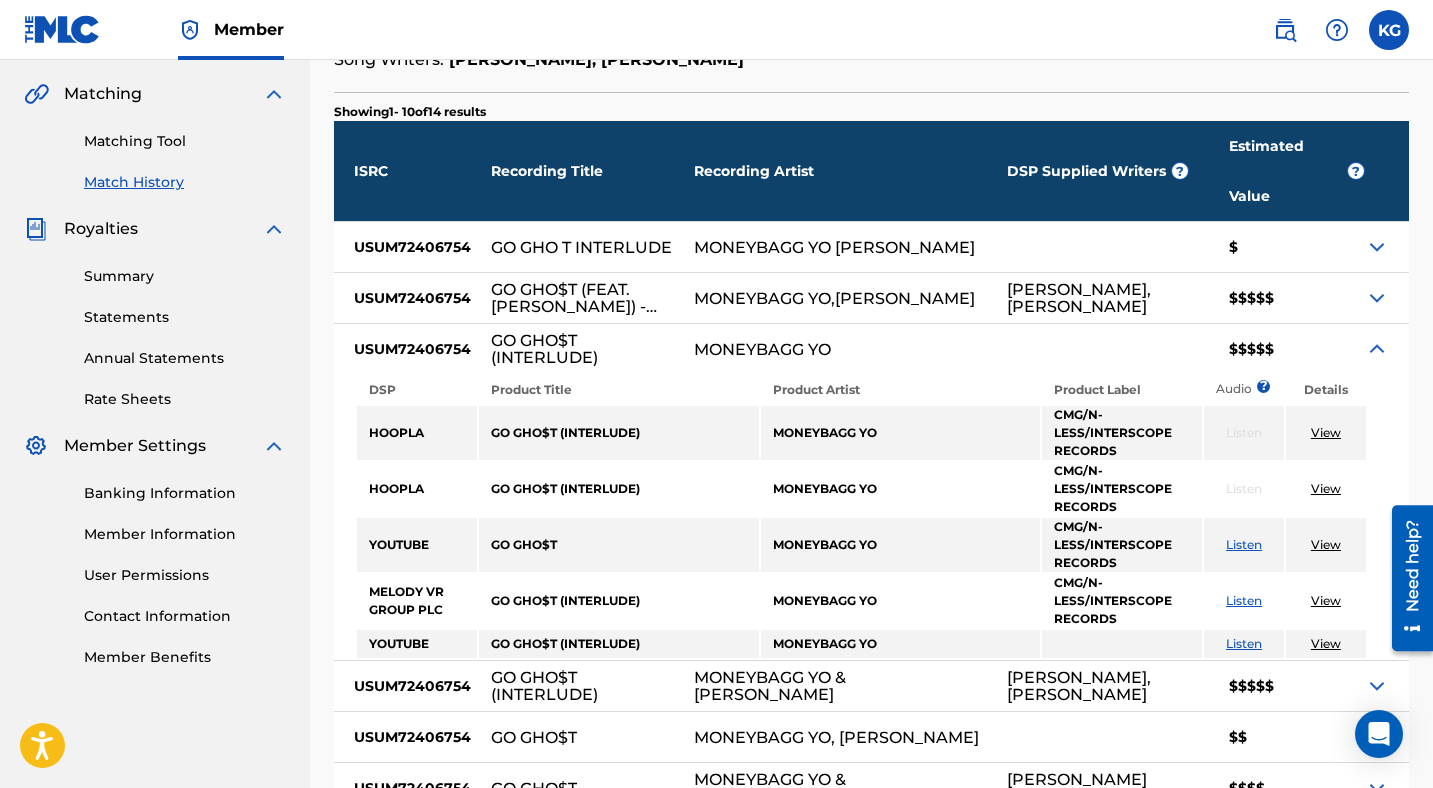 click at bounding box center [1377, 349] 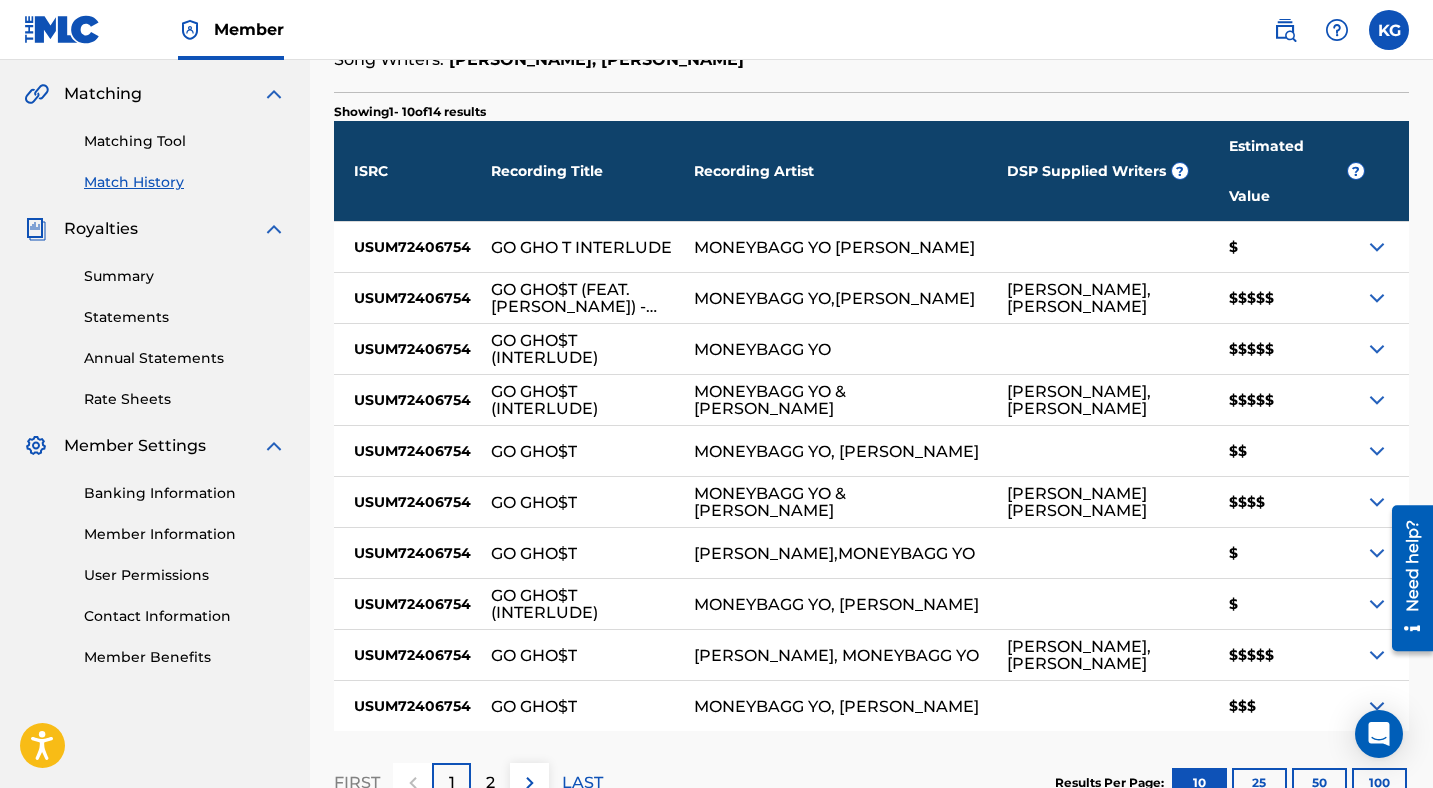 click at bounding box center (1387, 400) 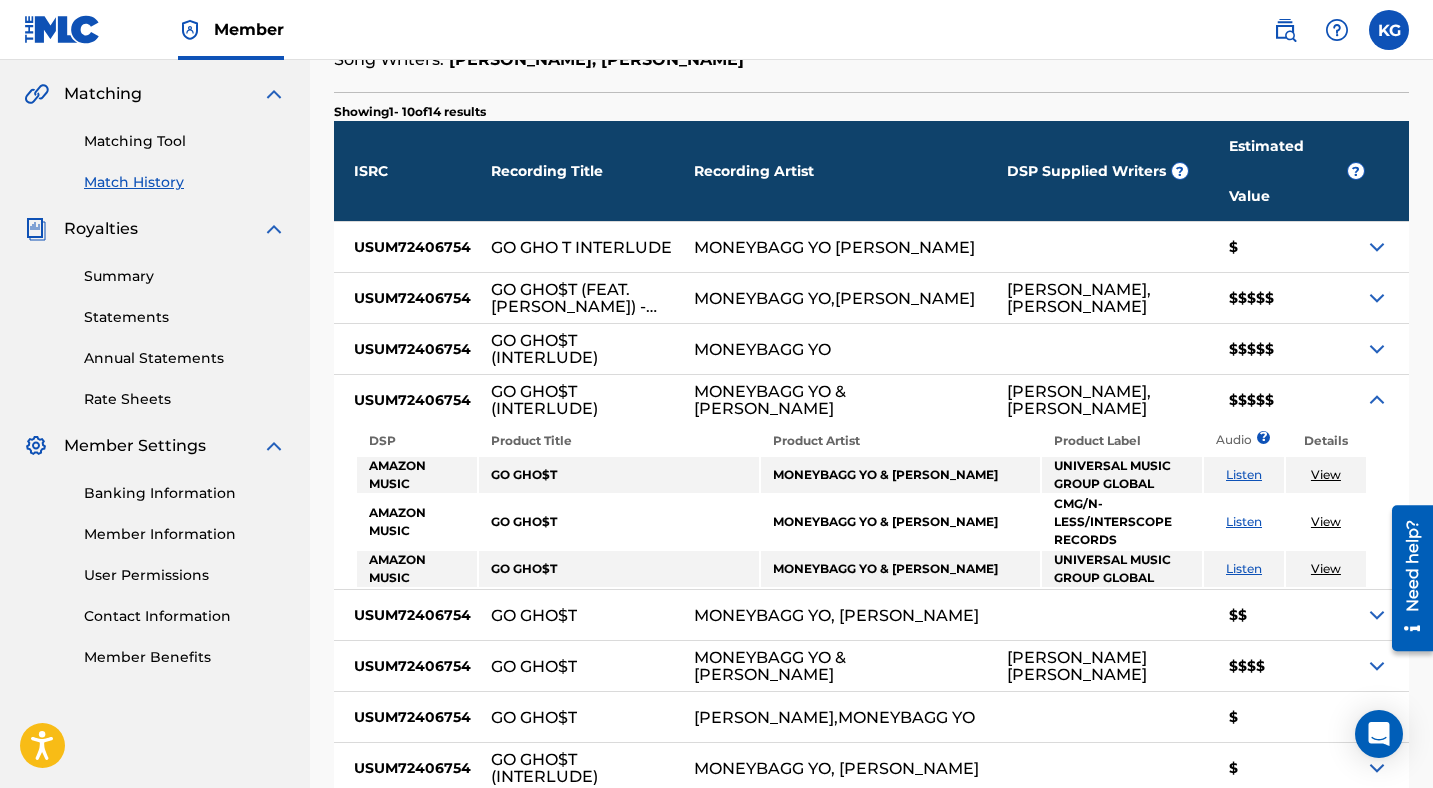 click at bounding box center (1377, 400) 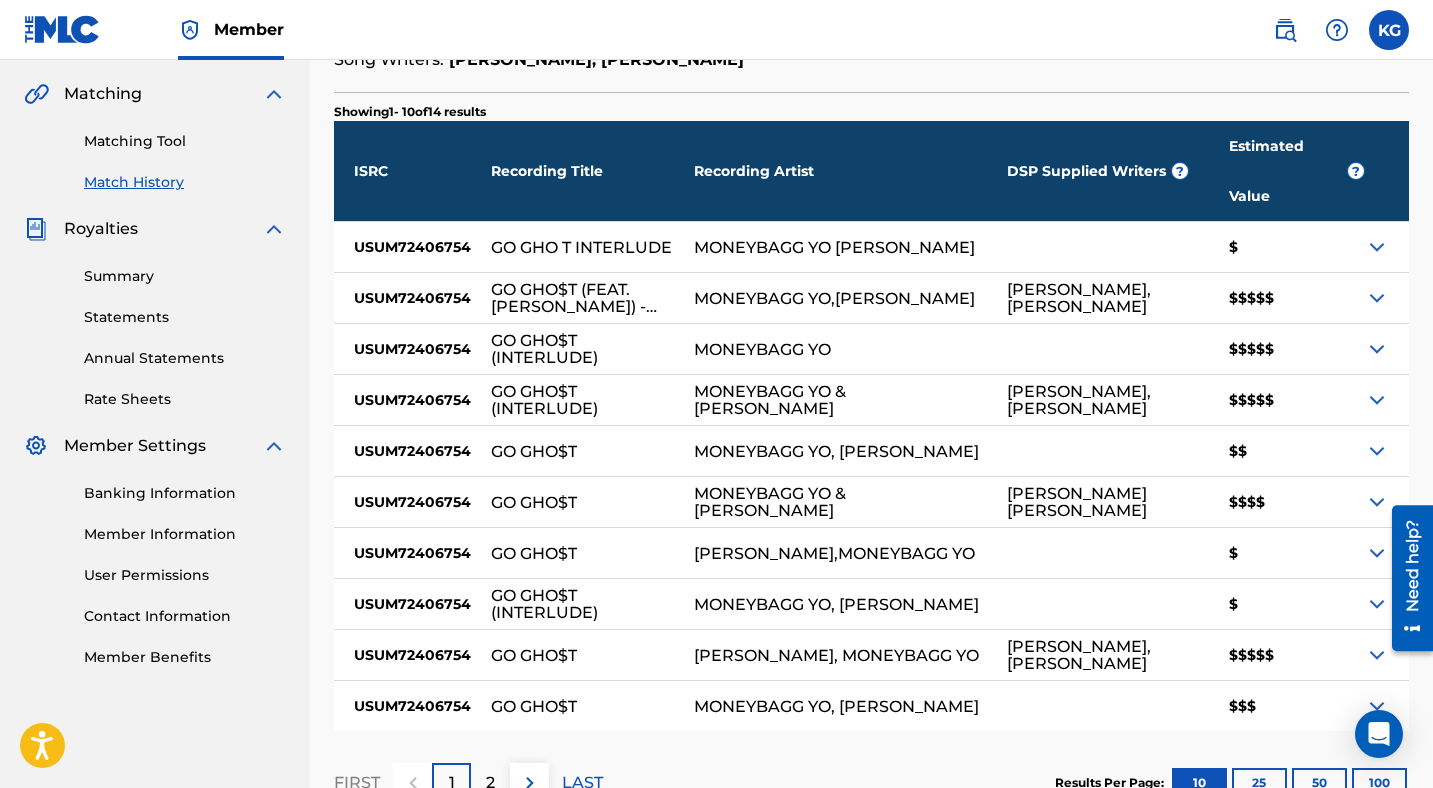 click at bounding box center [1377, 655] 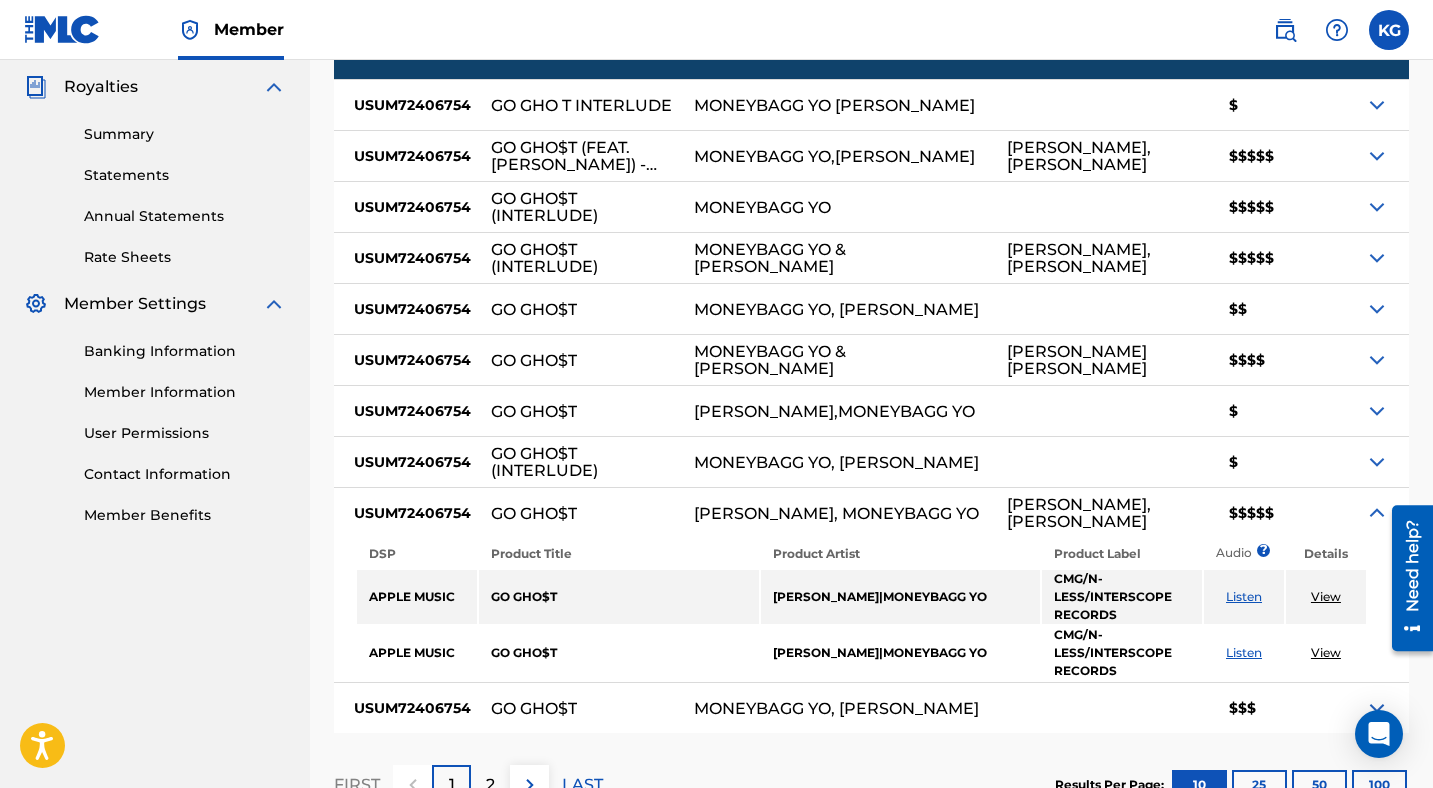 scroll, scrollTop: 591, scrollLeft: 0, axis: vertical 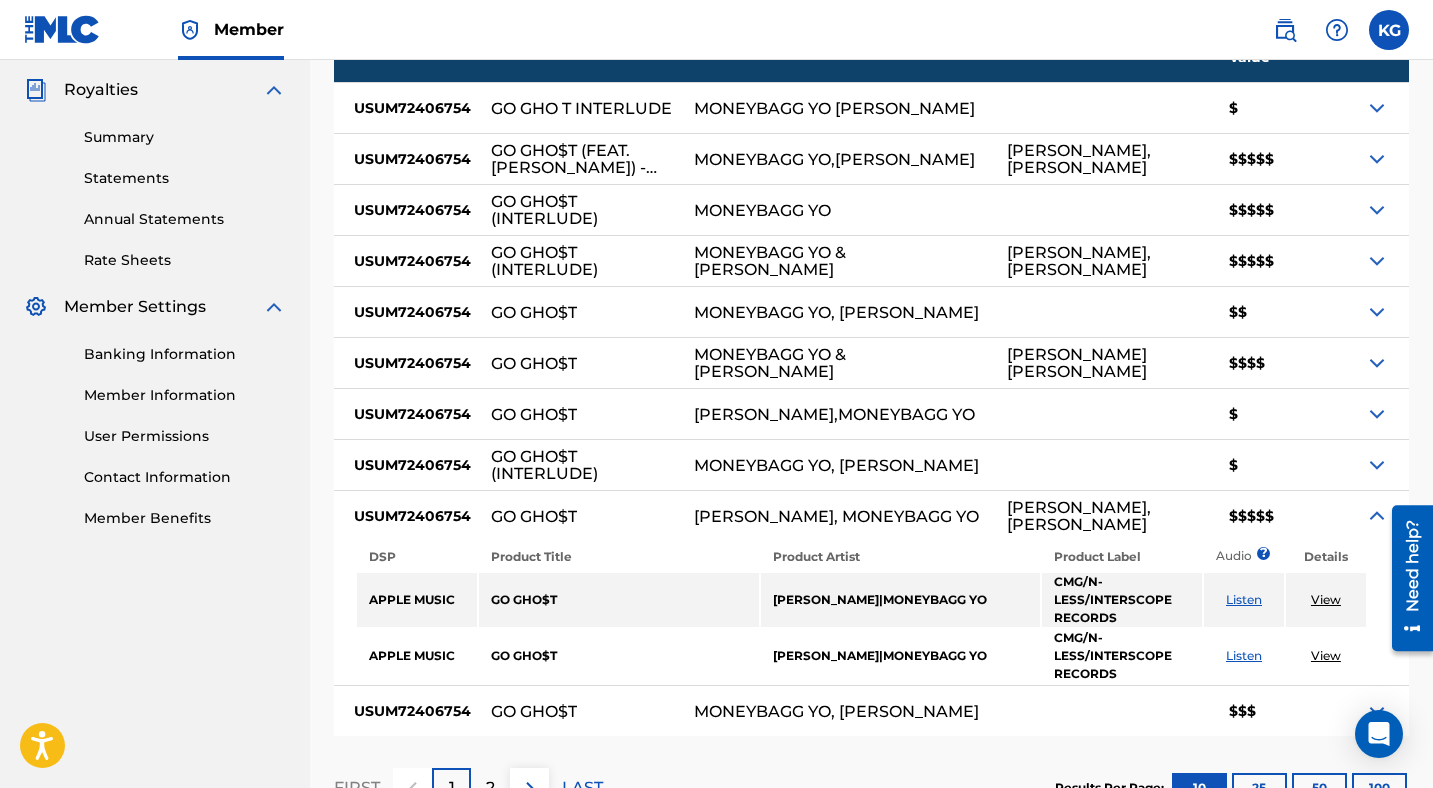 click on "$$$$$" at bounding box center (1287, 516) 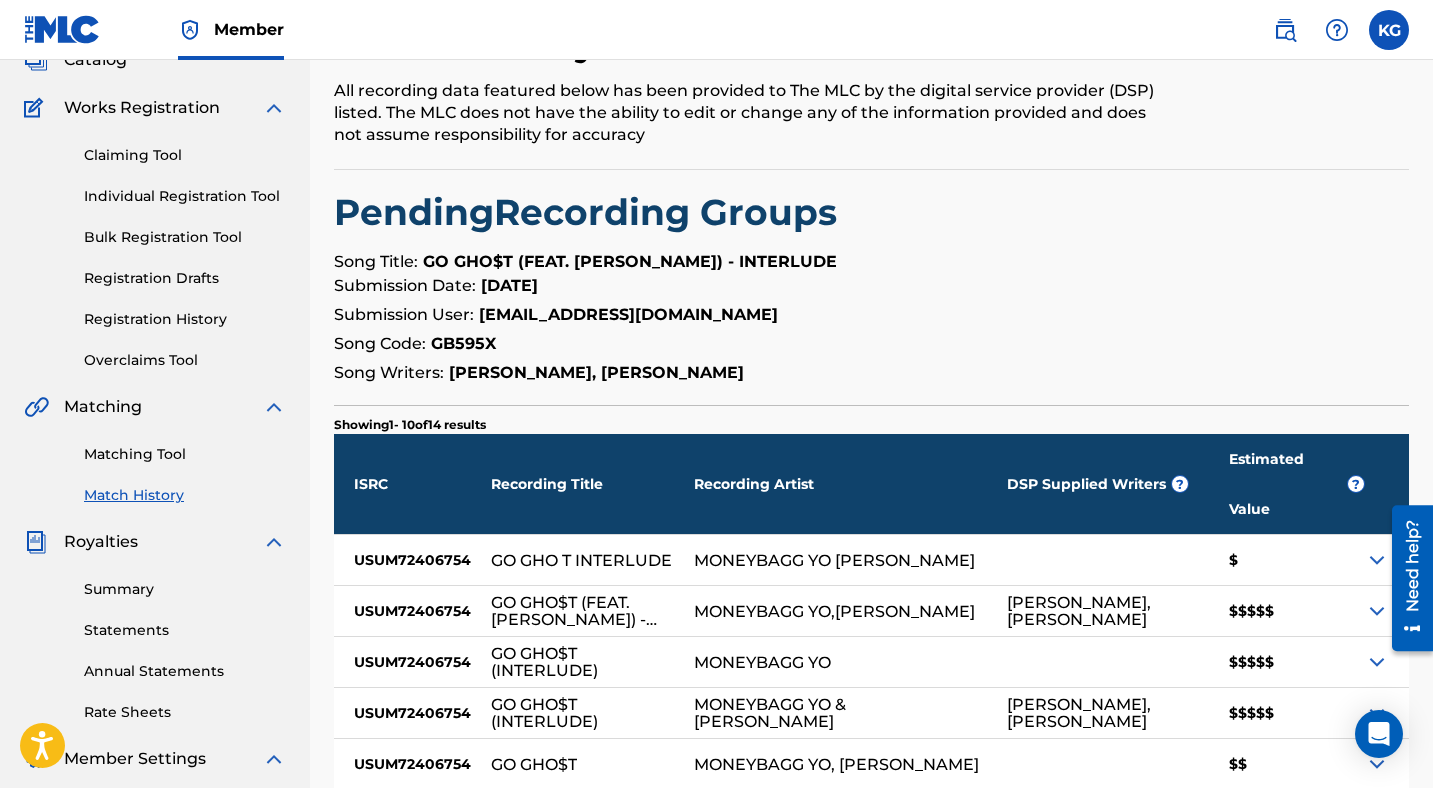 scroll, scrollTop: 135, scrollLeft: 0, axis: vertical 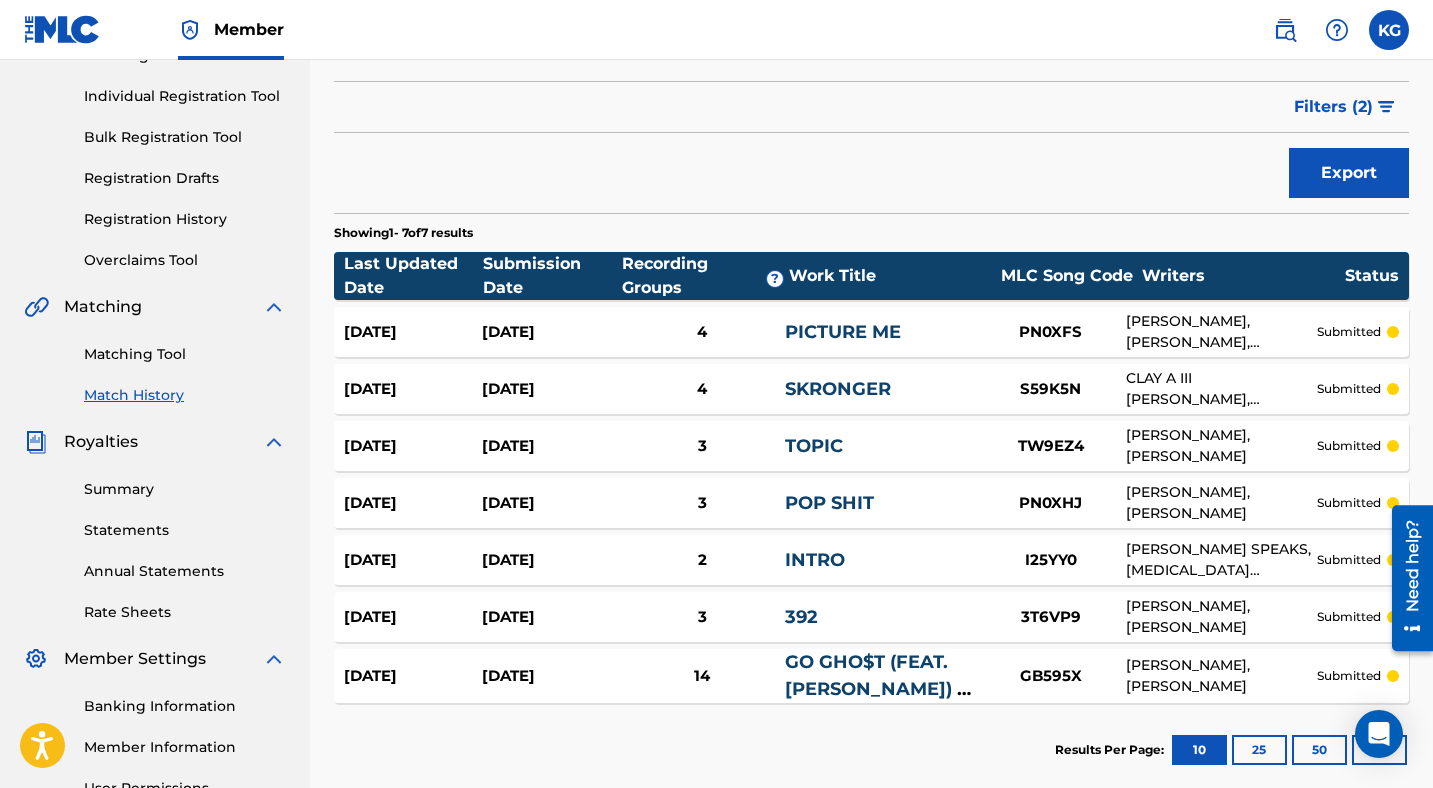 click on "PICTURE ME" at bounding box center [843, 332] 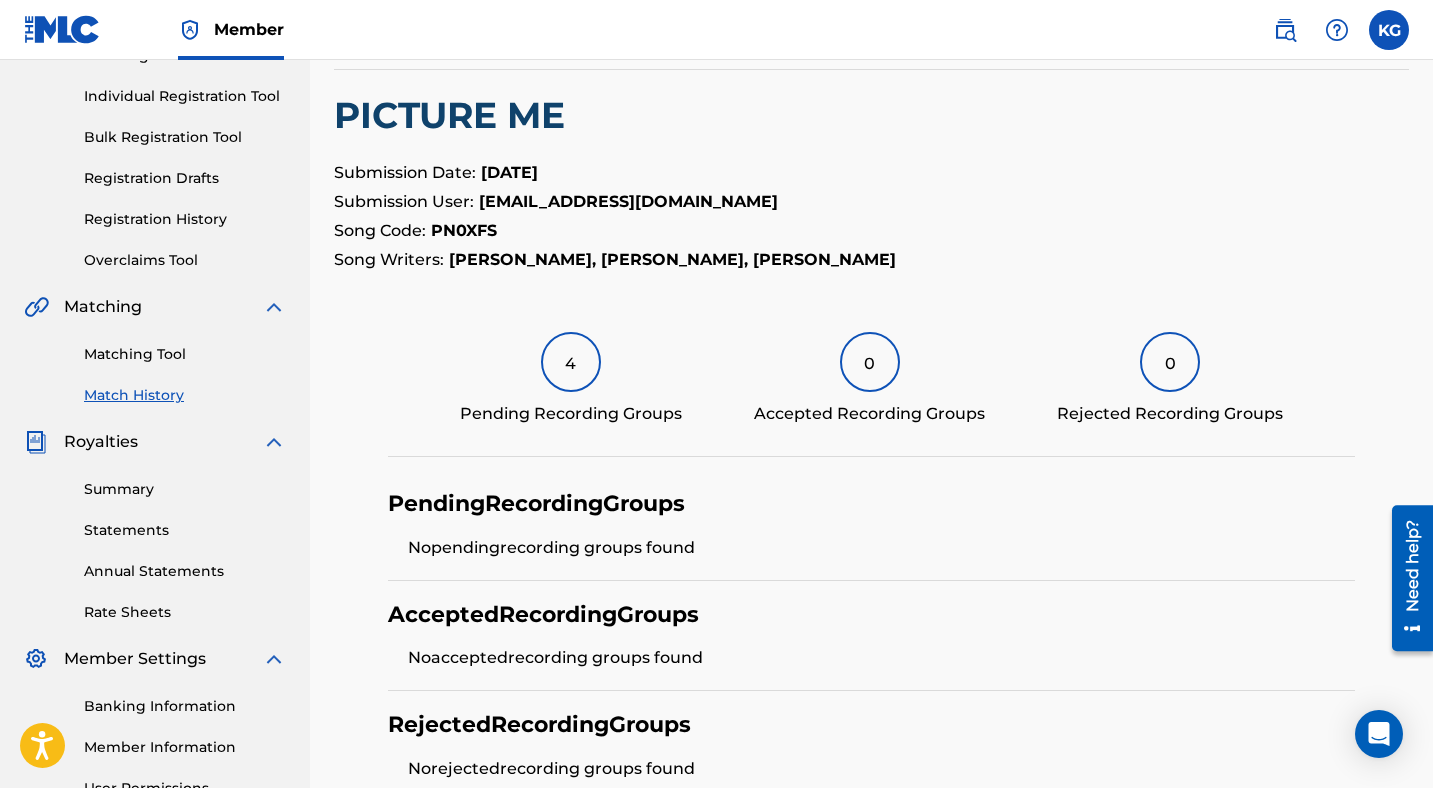 scroll, scrollTop: 0, scrollLeft: 0, axis: both 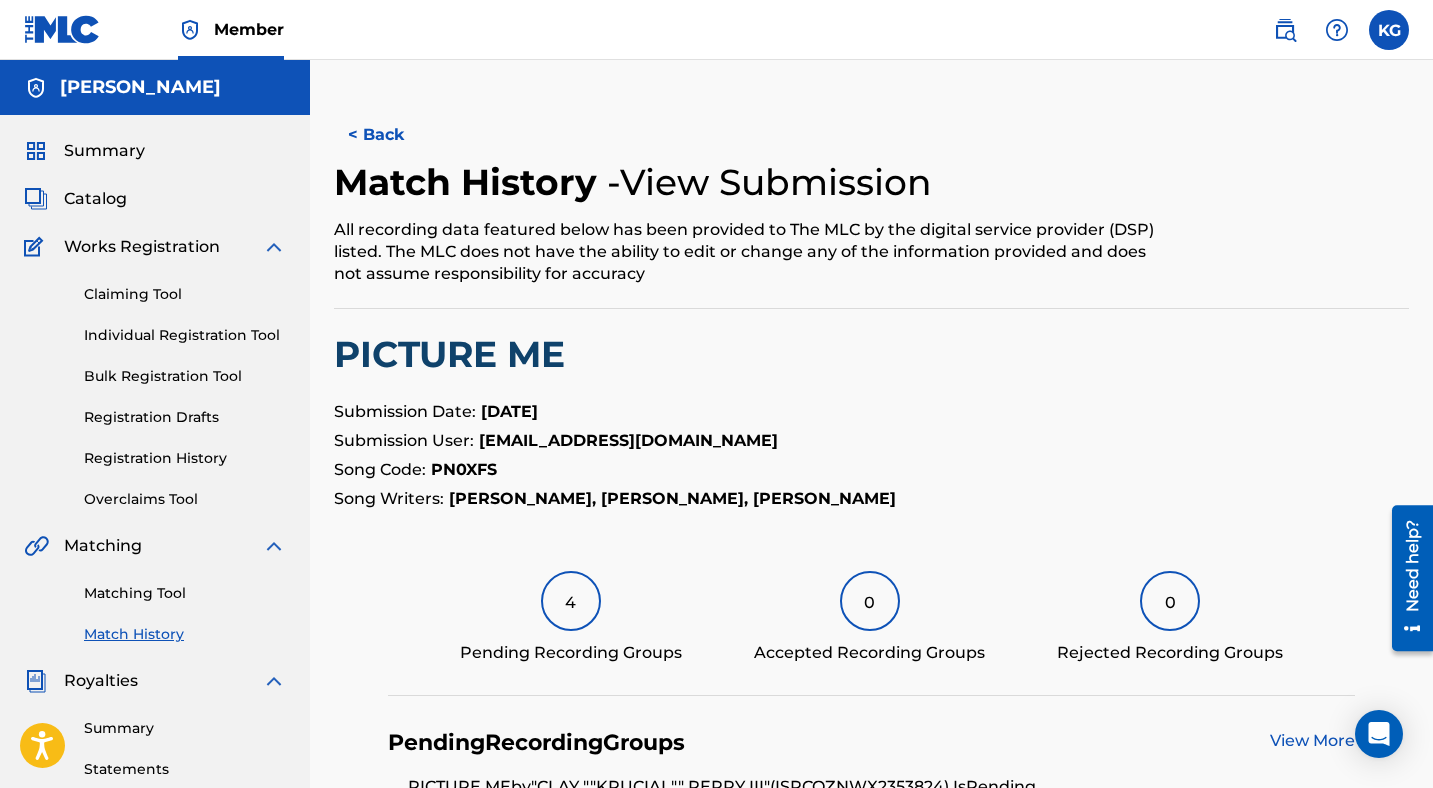 click on "4 Pending Recording Groups" at bounding box center (571, 618) 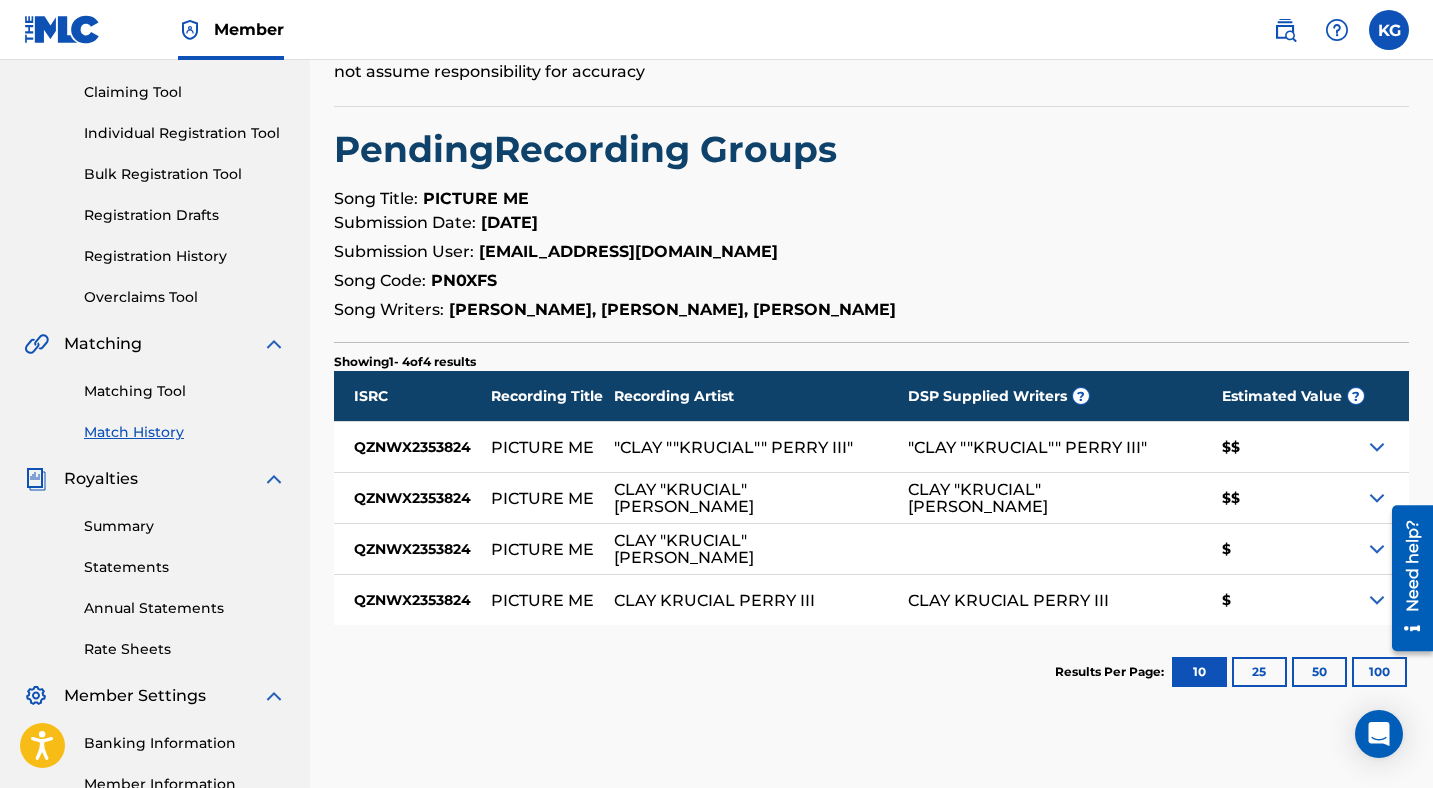 scroll, scrollTop: 225, scrollLeft: 0, axis: vertical 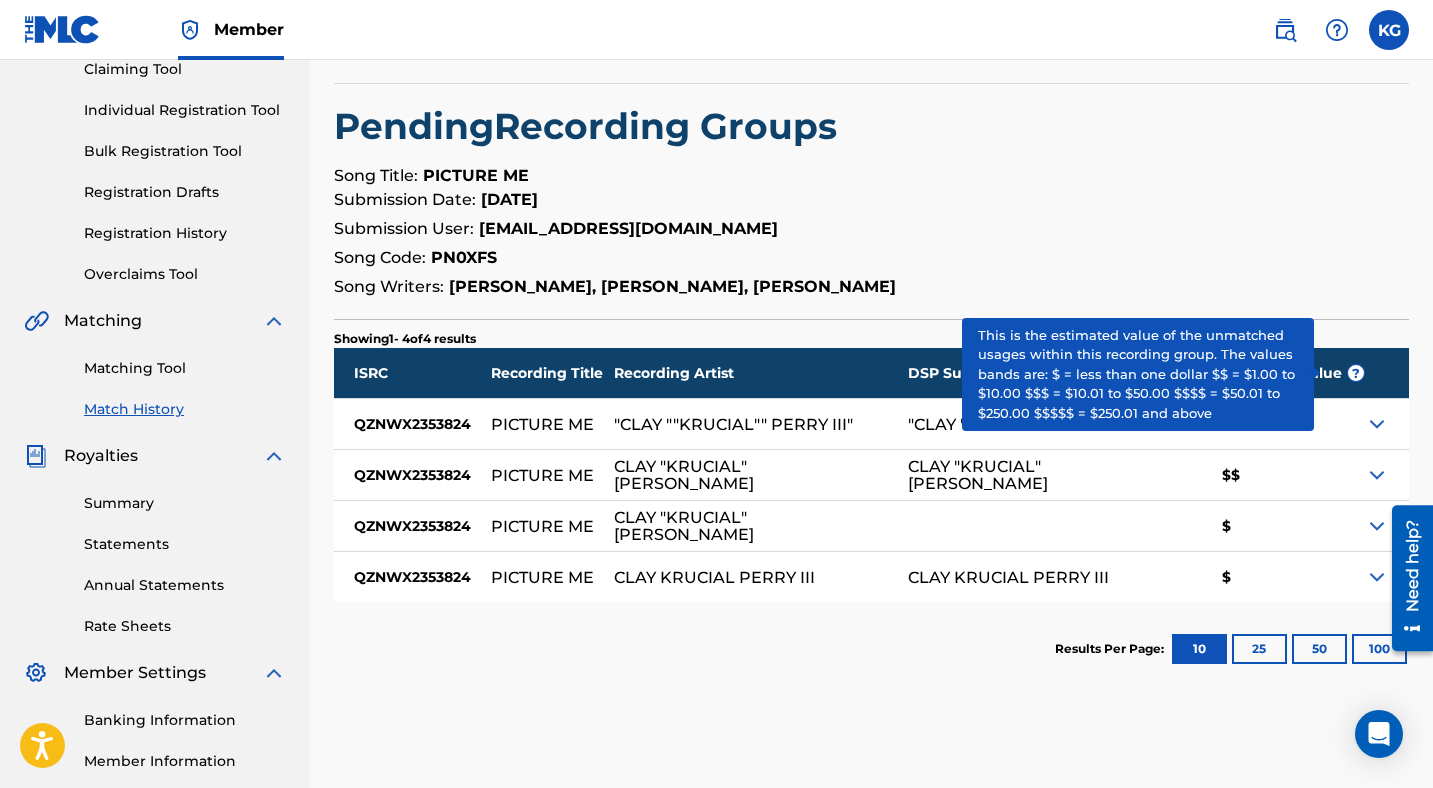click on "?" at bounding box center (1356, 373) 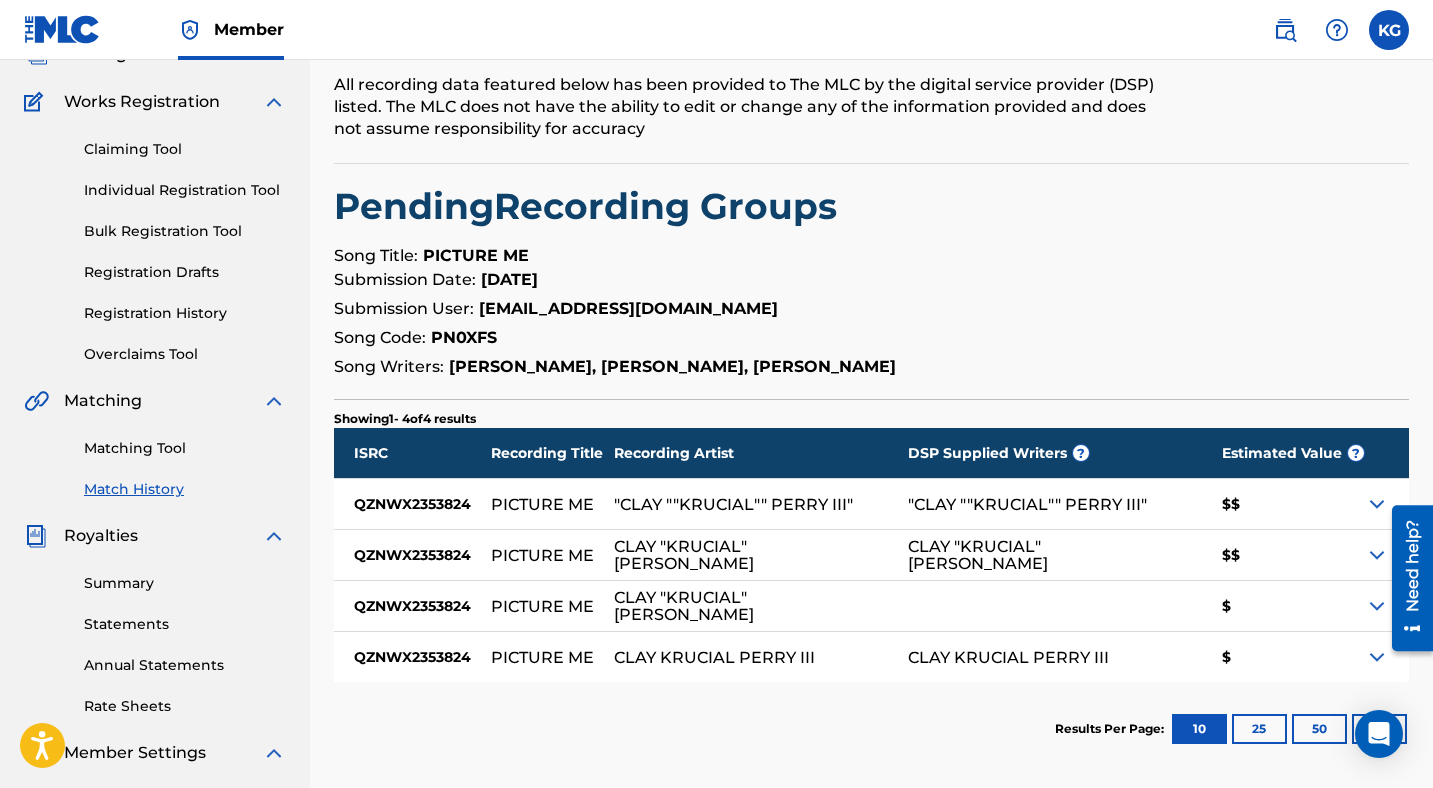 scroll, scrollTop: 110, scrollLeft: 0, axis: vertical 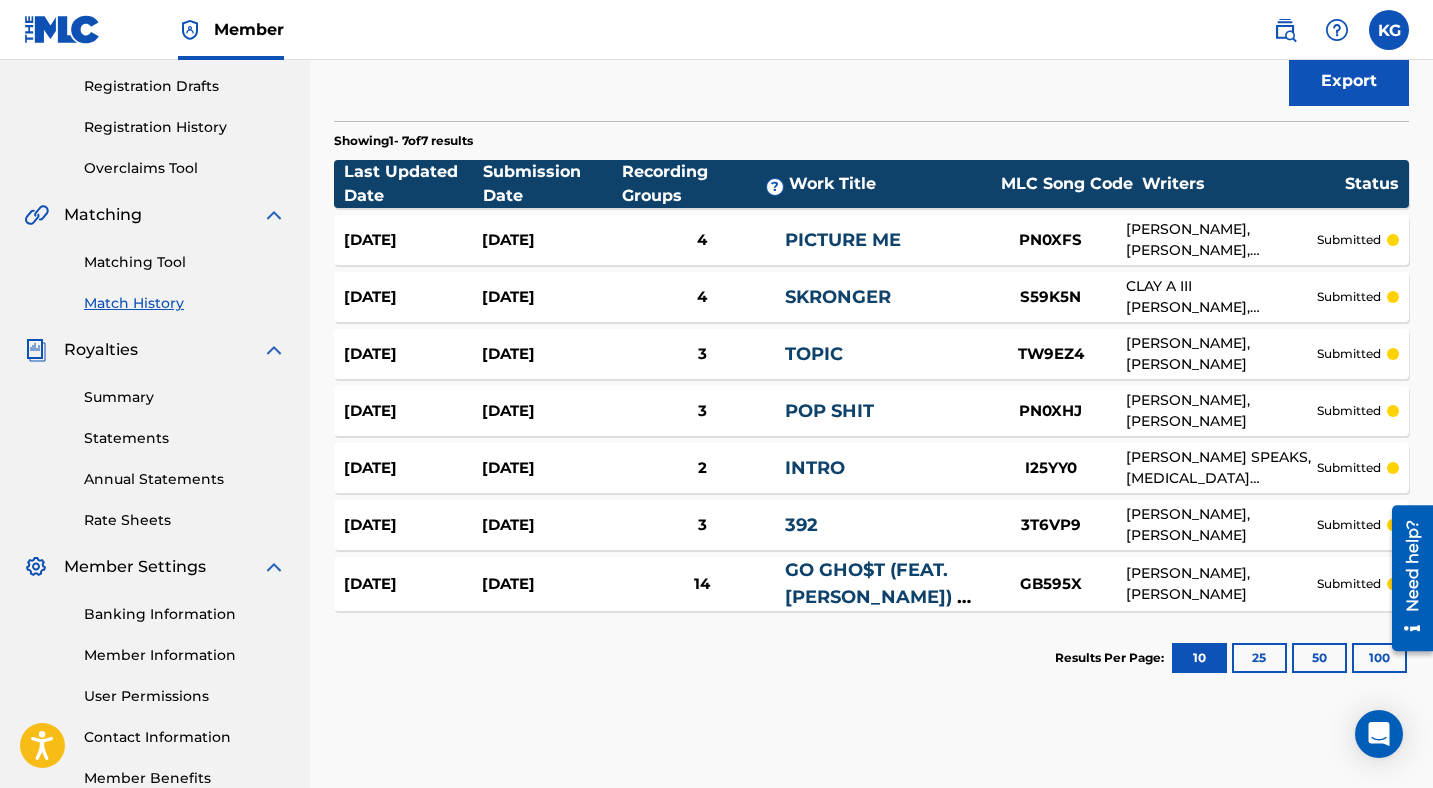 click on "392" at bounding box center [880, 525] 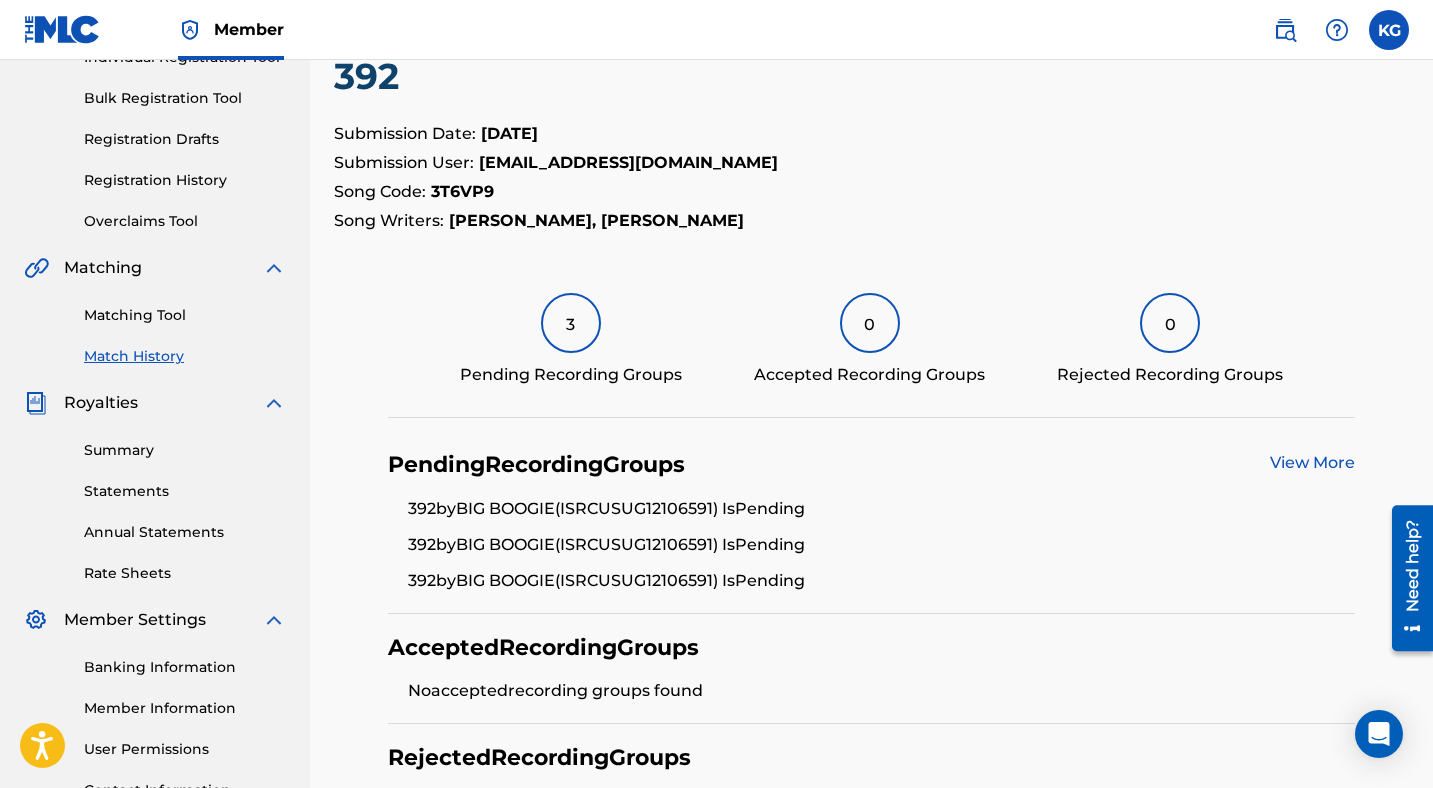 scroll, scrollTop: 311, scrollLeft: 0, axis: vertical 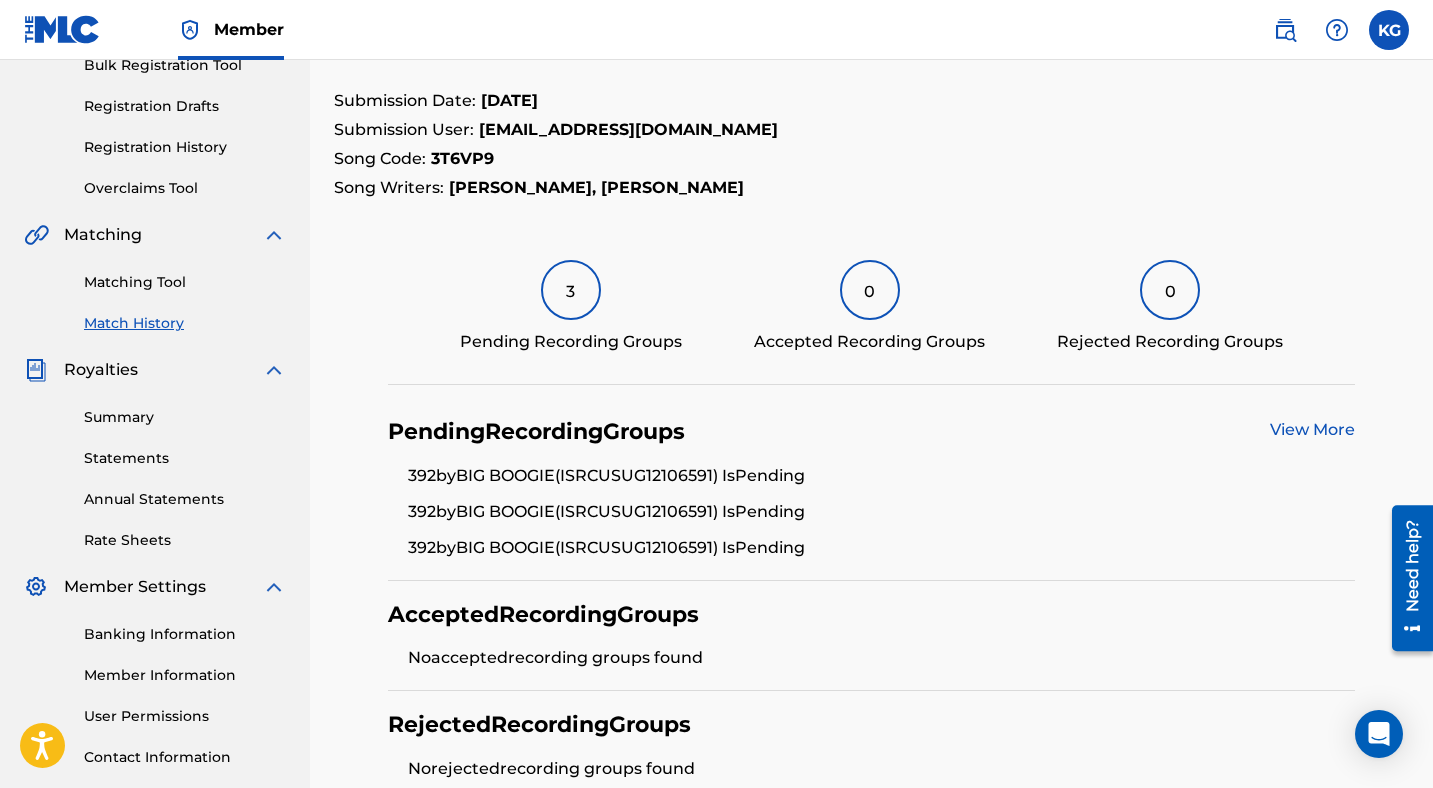 click on "Pending Recording Groups" at bounding box center (571, 342) 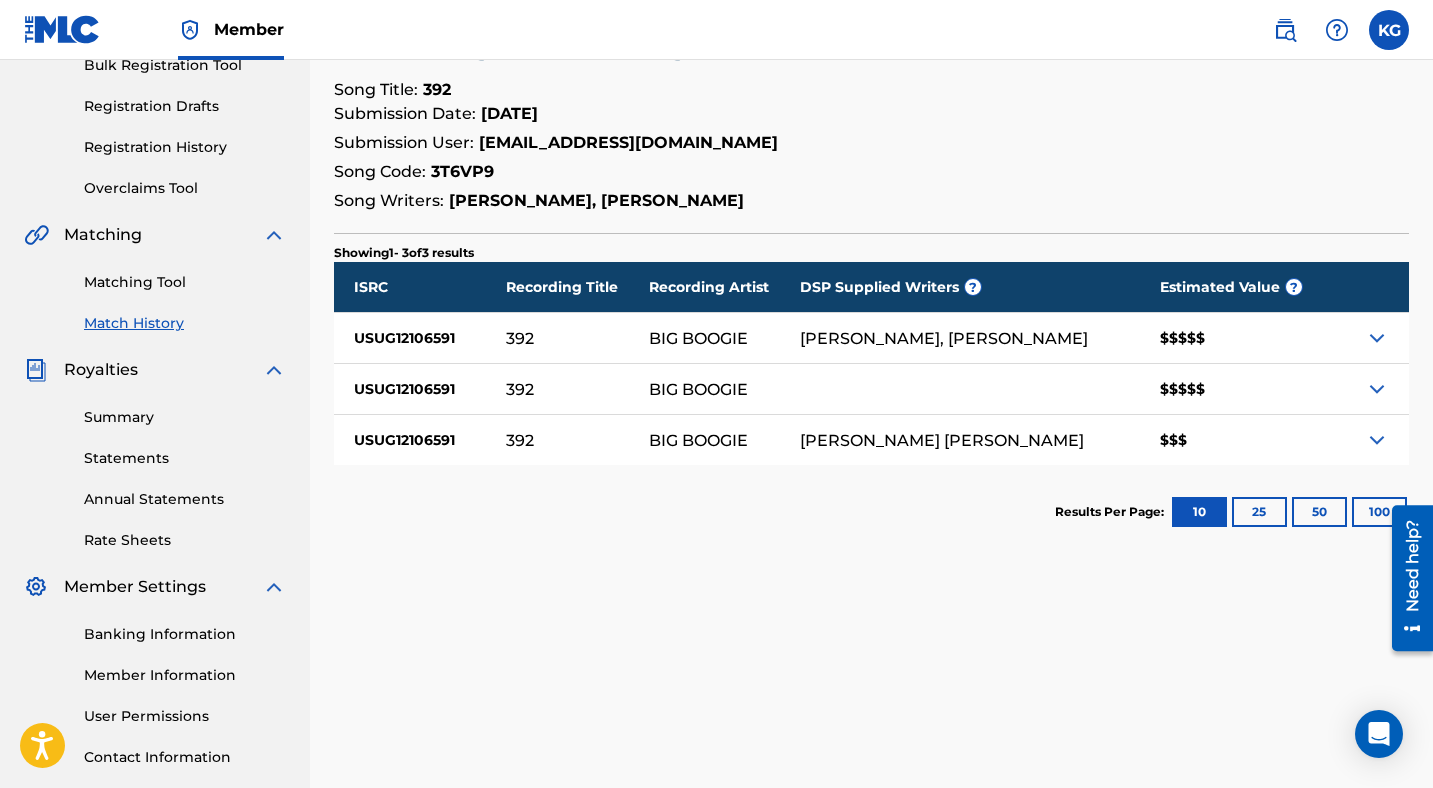 scroll, scrollTop: 0, scrollLeft: 0, axis: both 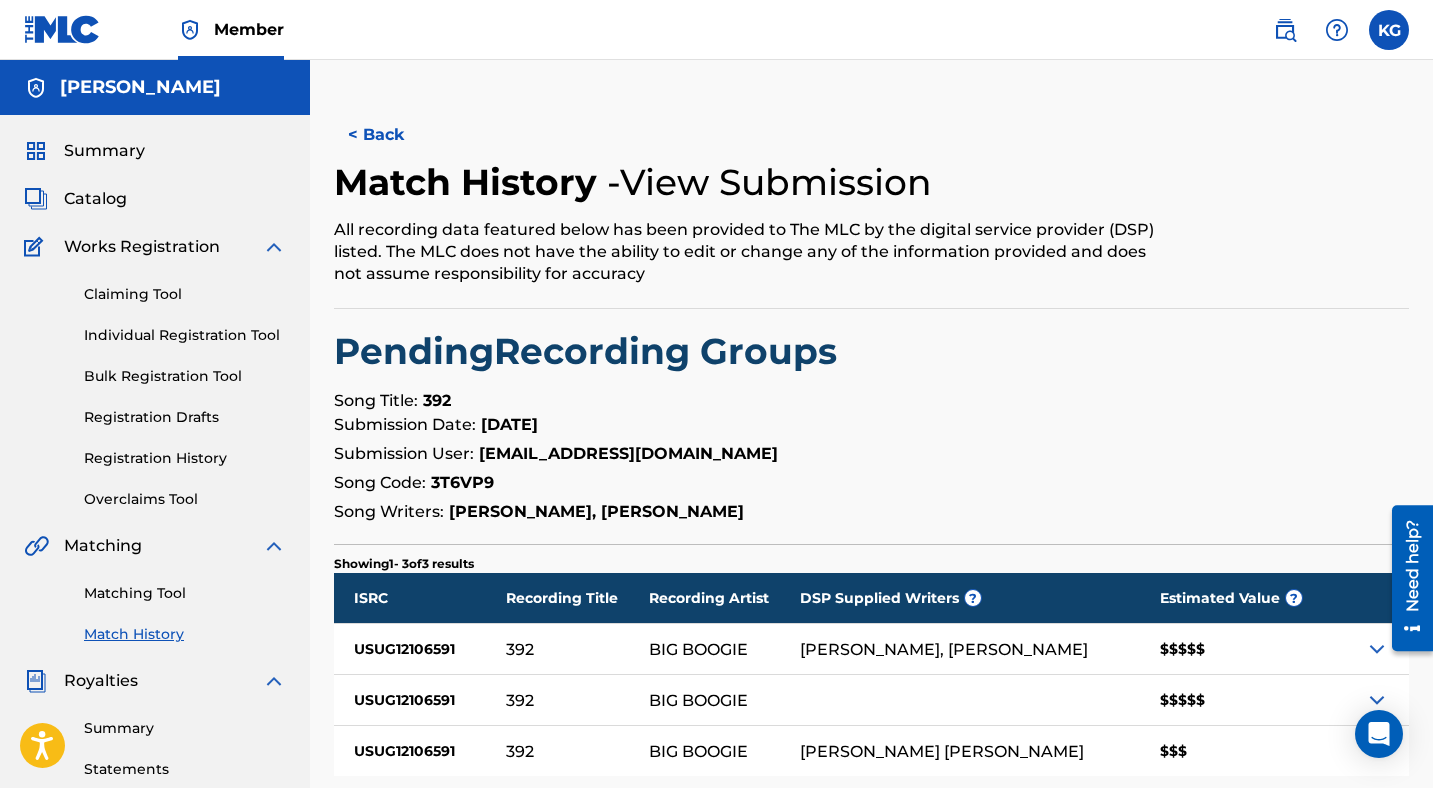 drag, startPoint x: 1404, startPoint y: 228, endPoint x: 1406, endPoint y: 305, distance: 77.02597 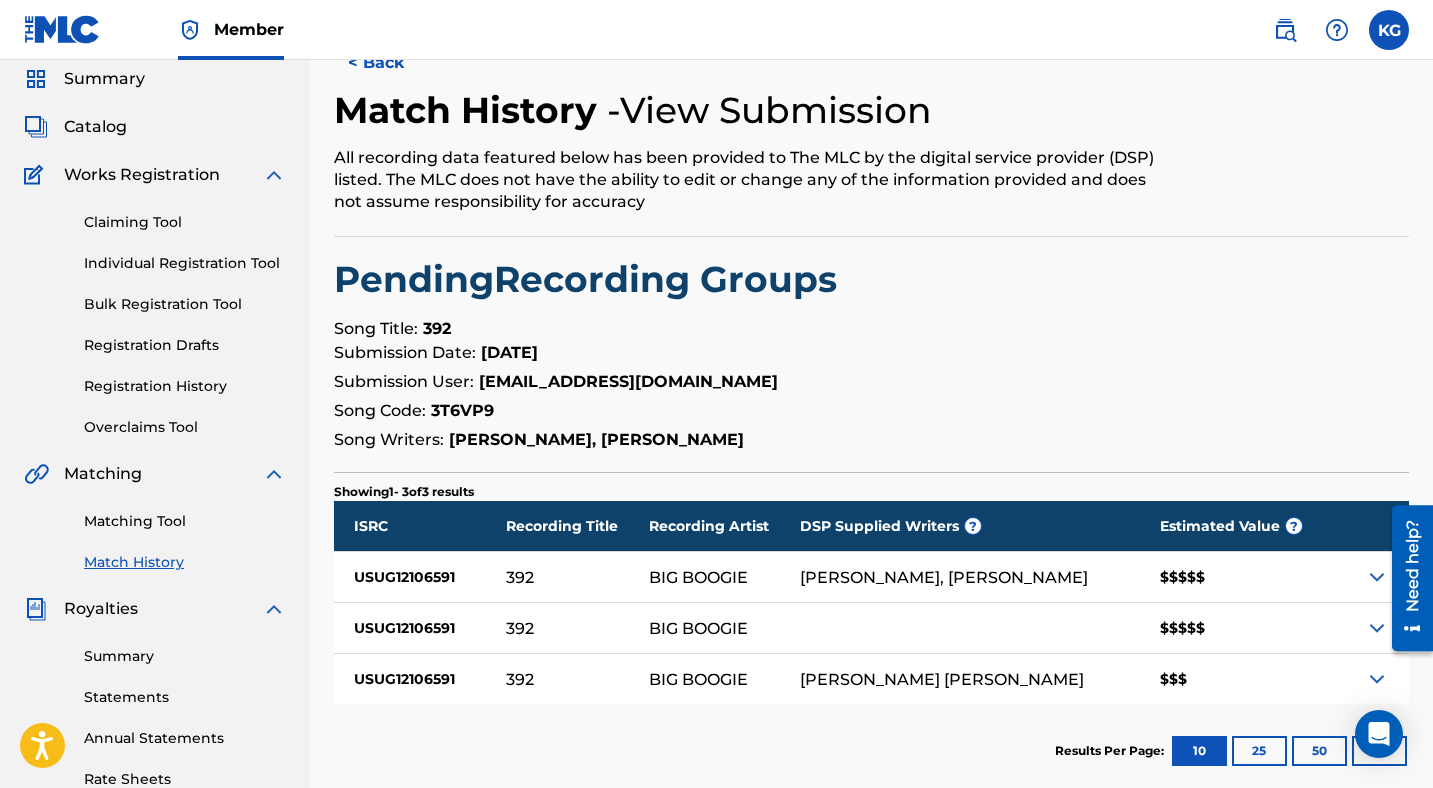 scroll, scrollTop: 96, scrollLeft: 0, axis: vertical 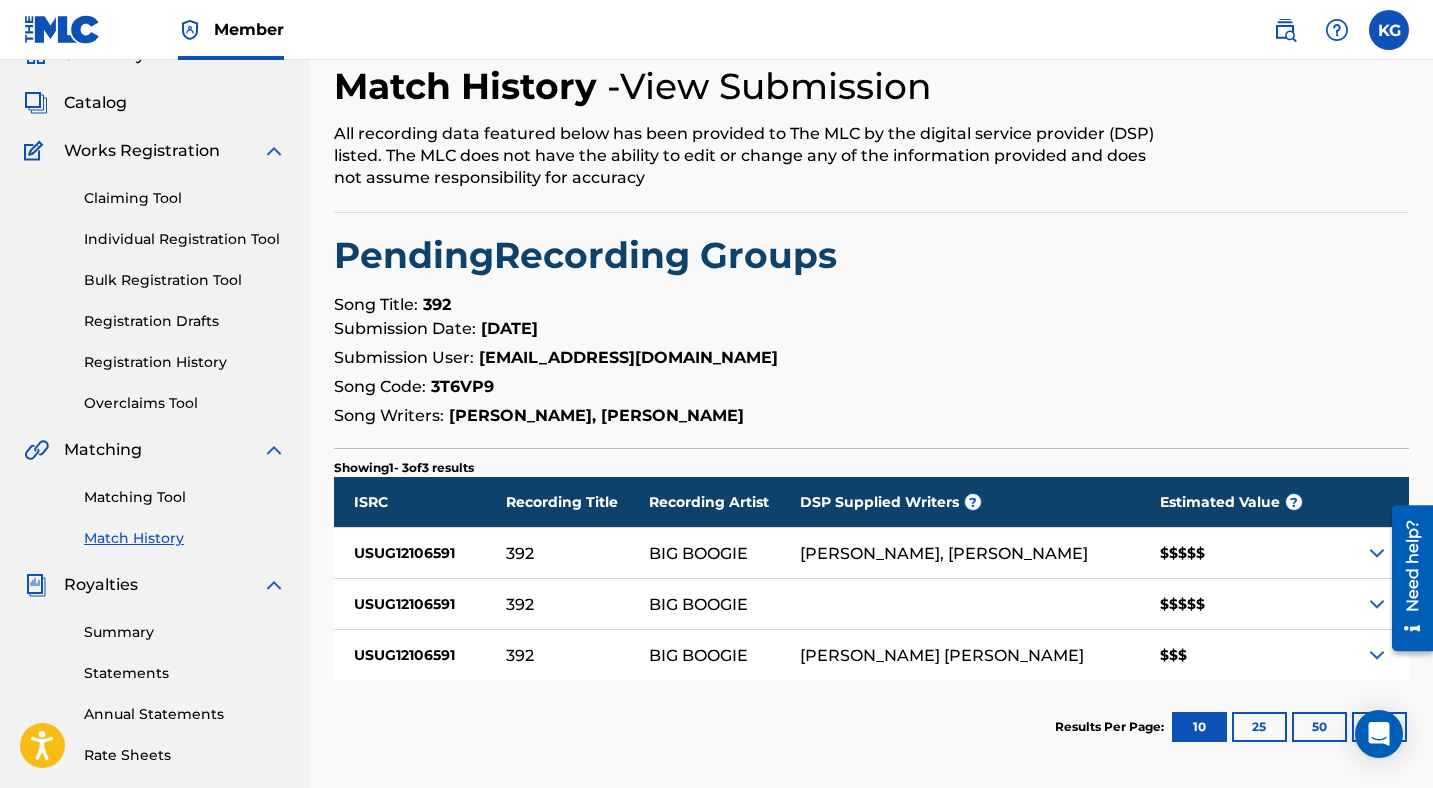 click at bounding box center (1377, 553) 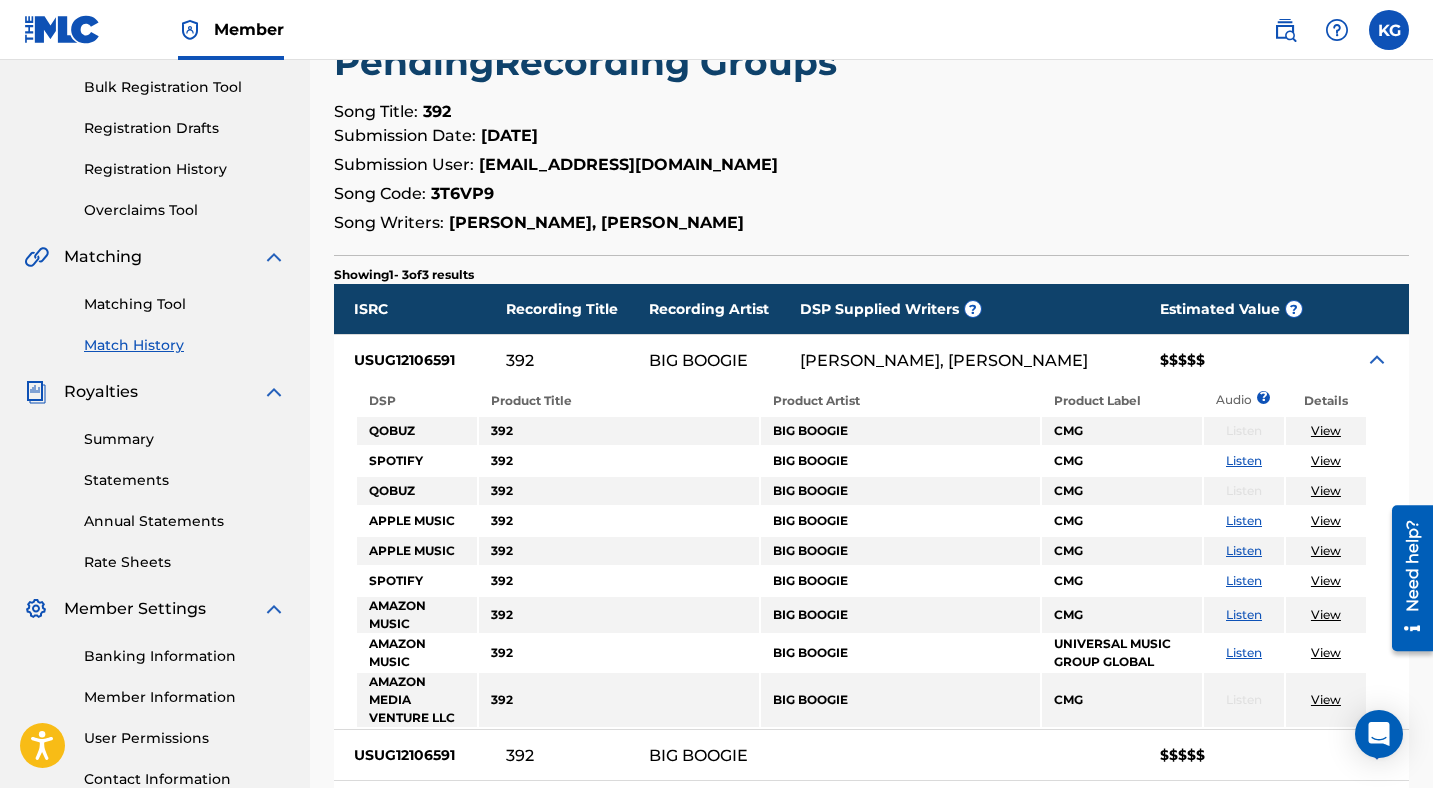 scroll, scrollTop: 308, scrollLeft: 0, axis: vertical 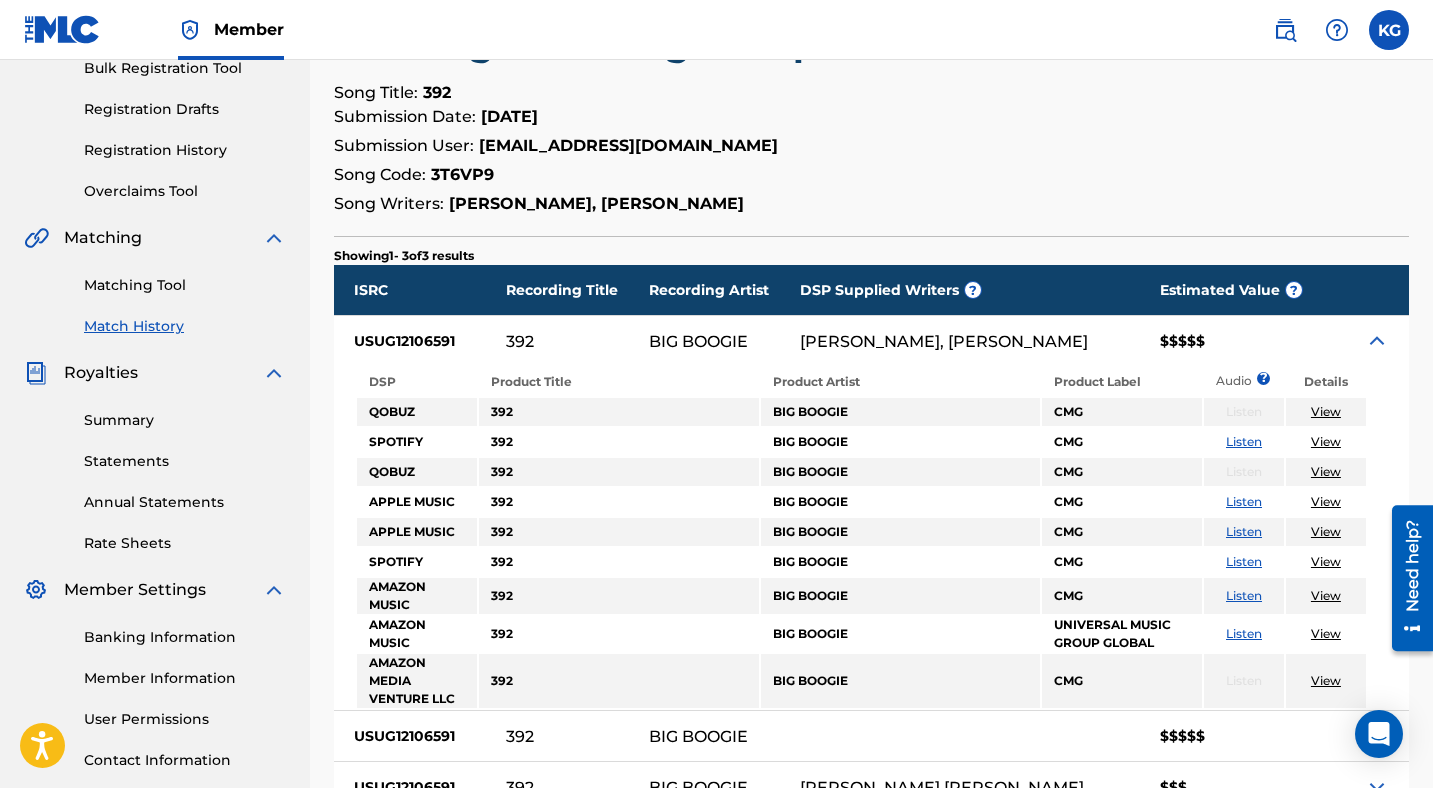 click at bounding box center [1371, 341] 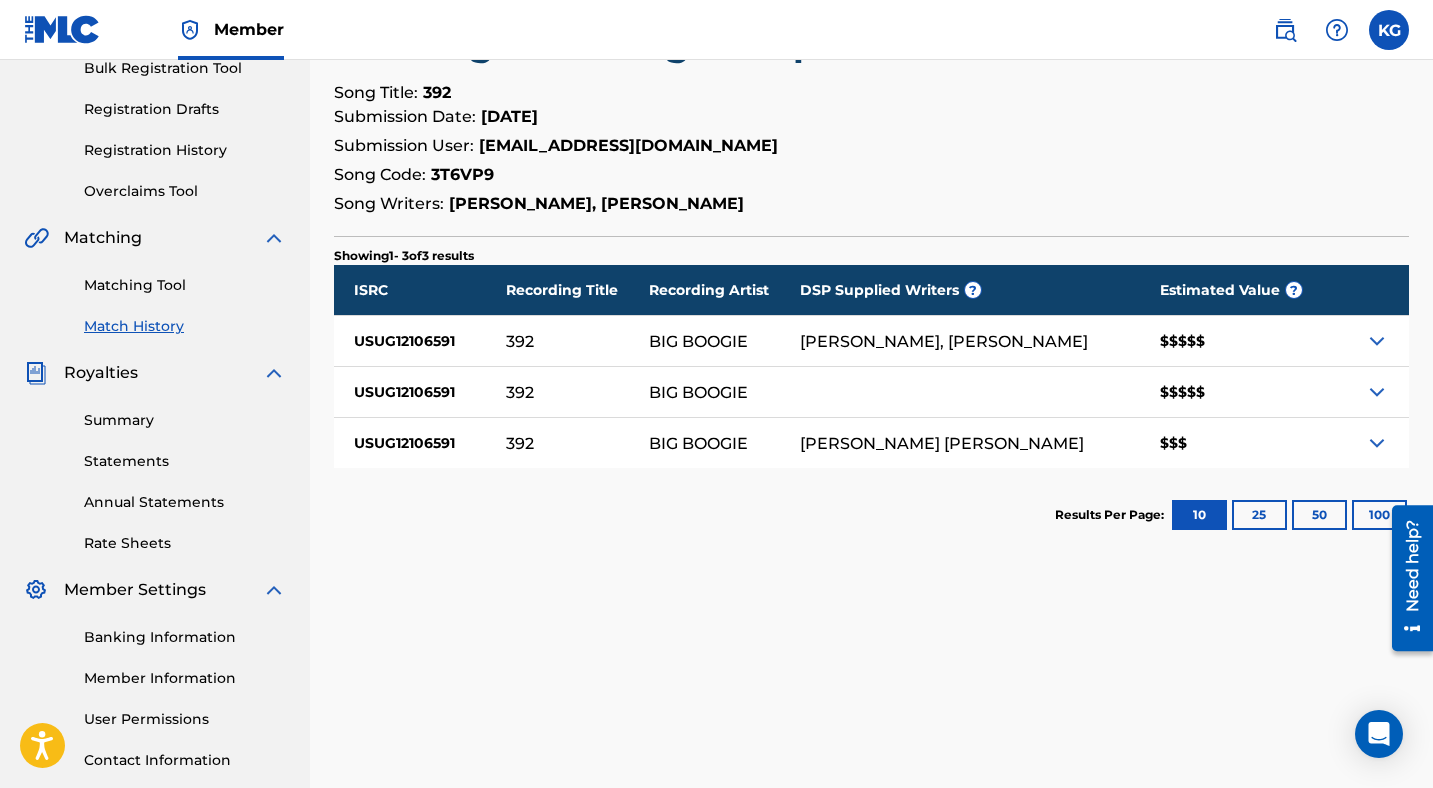 click at bounding box center [1377, 392] 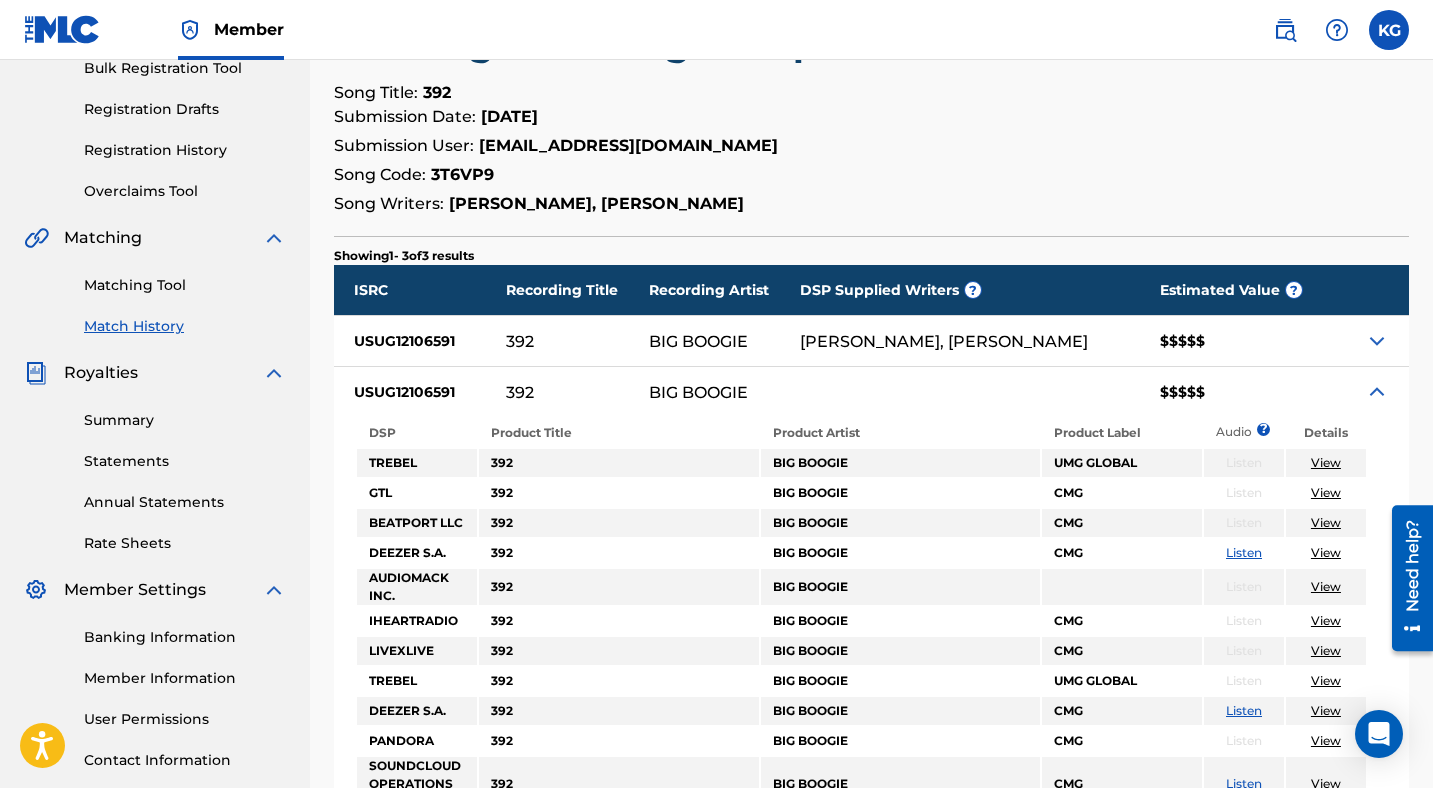 click at bounding box center [1377, 392] 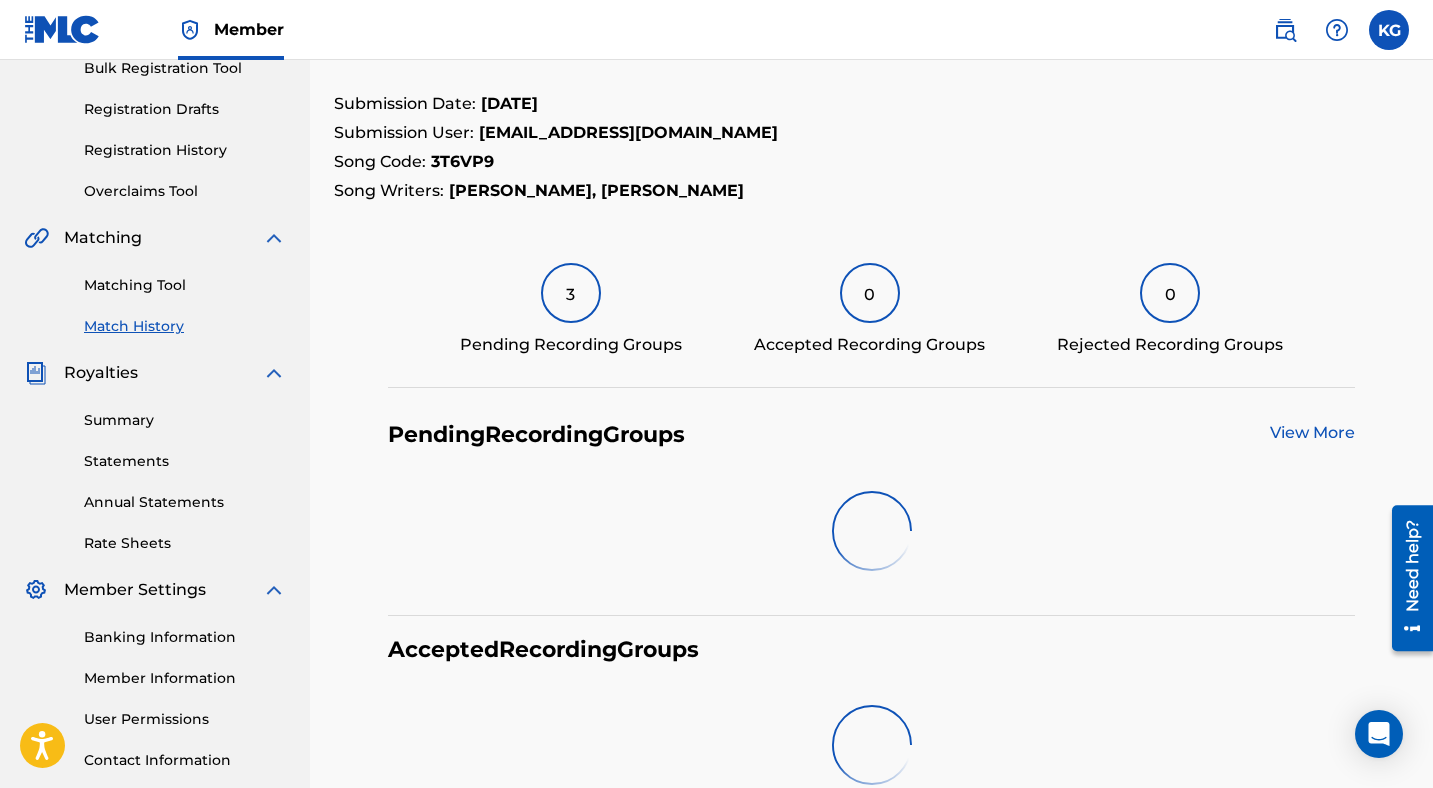 scroll, scrollTop: 311, scrollLeft: 0, axis: vertical 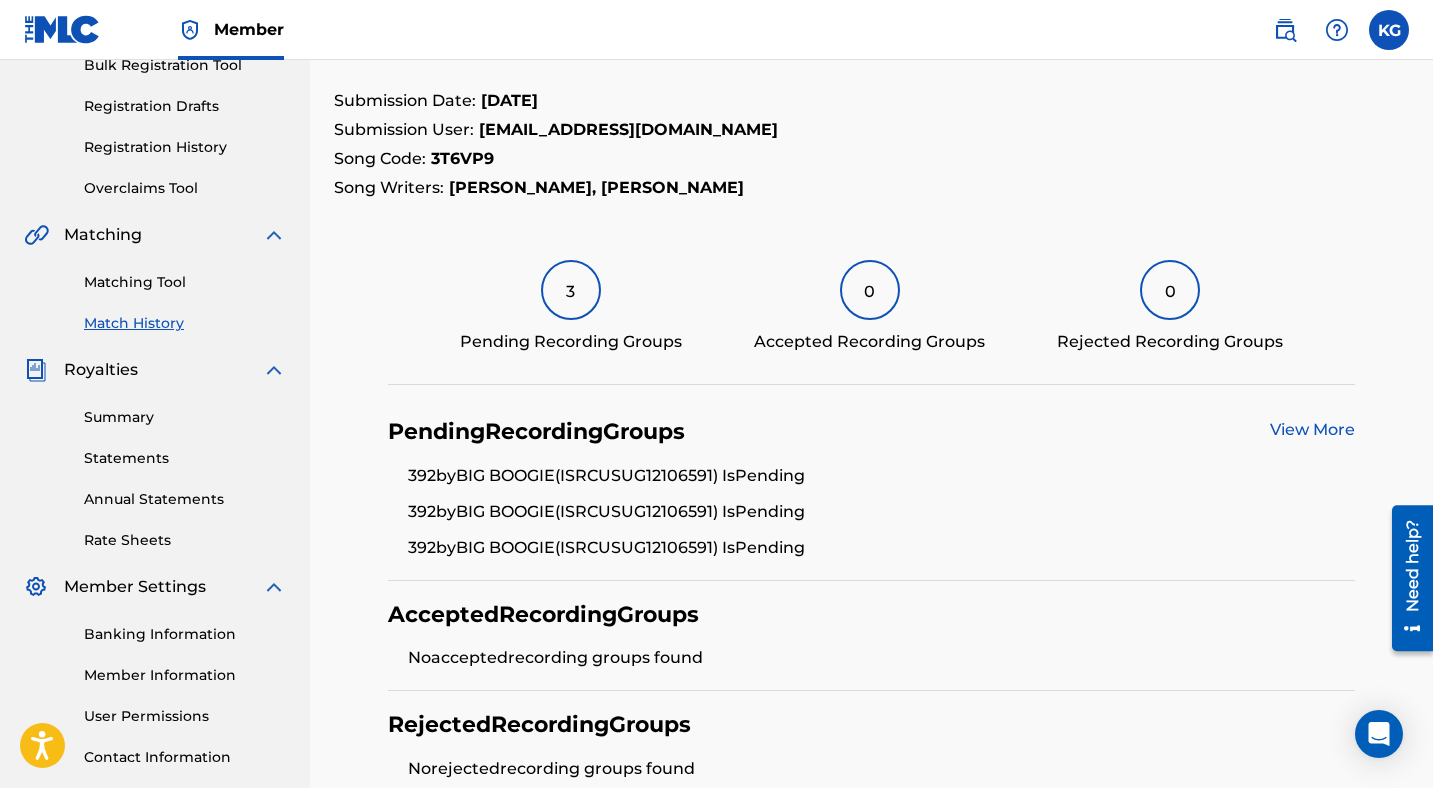 click on "3" at bounding box center (571, 290) 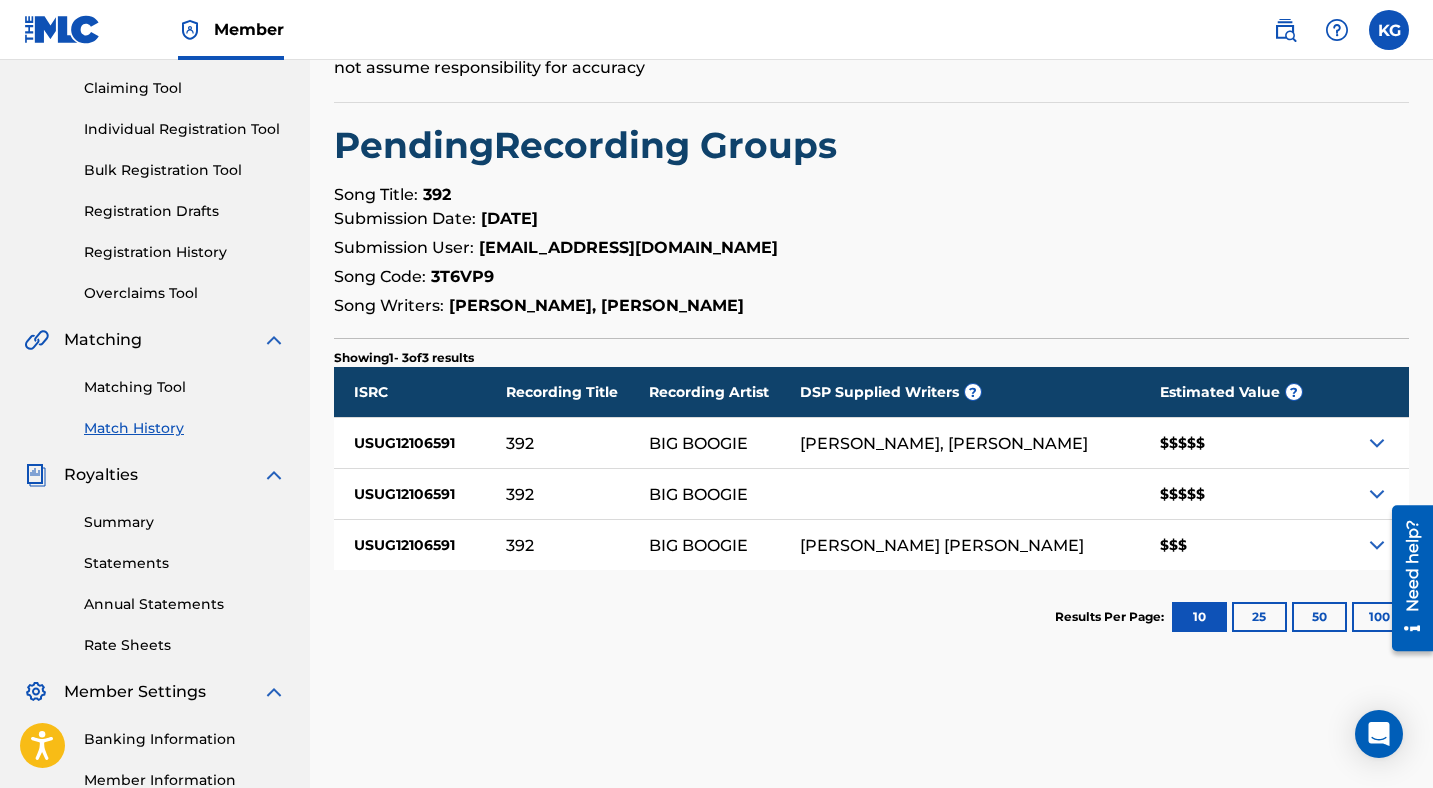 scroll, scrollTop: 0, scrollLeft: 0, axis: both 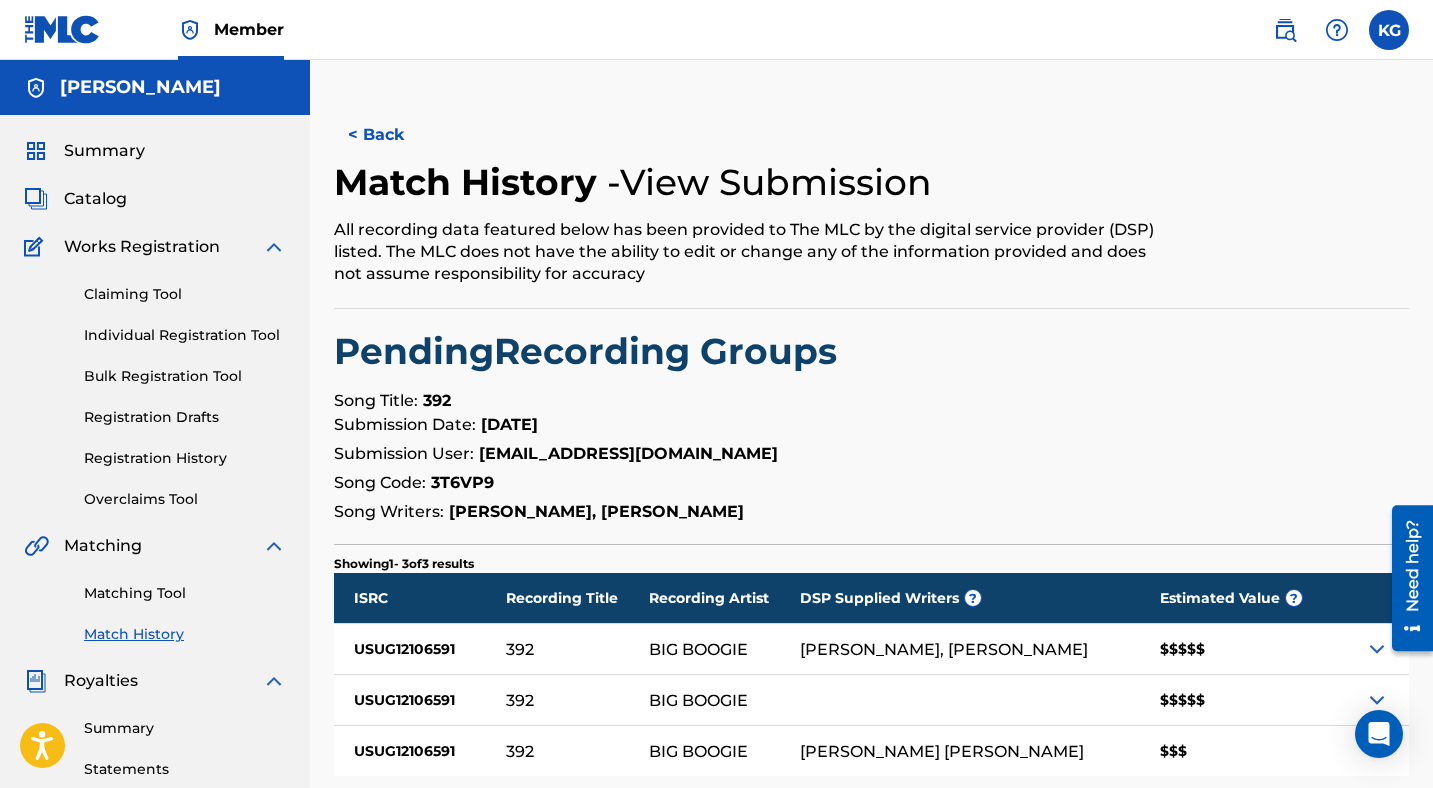 click on "< Back" at bounding box center [394, 135] 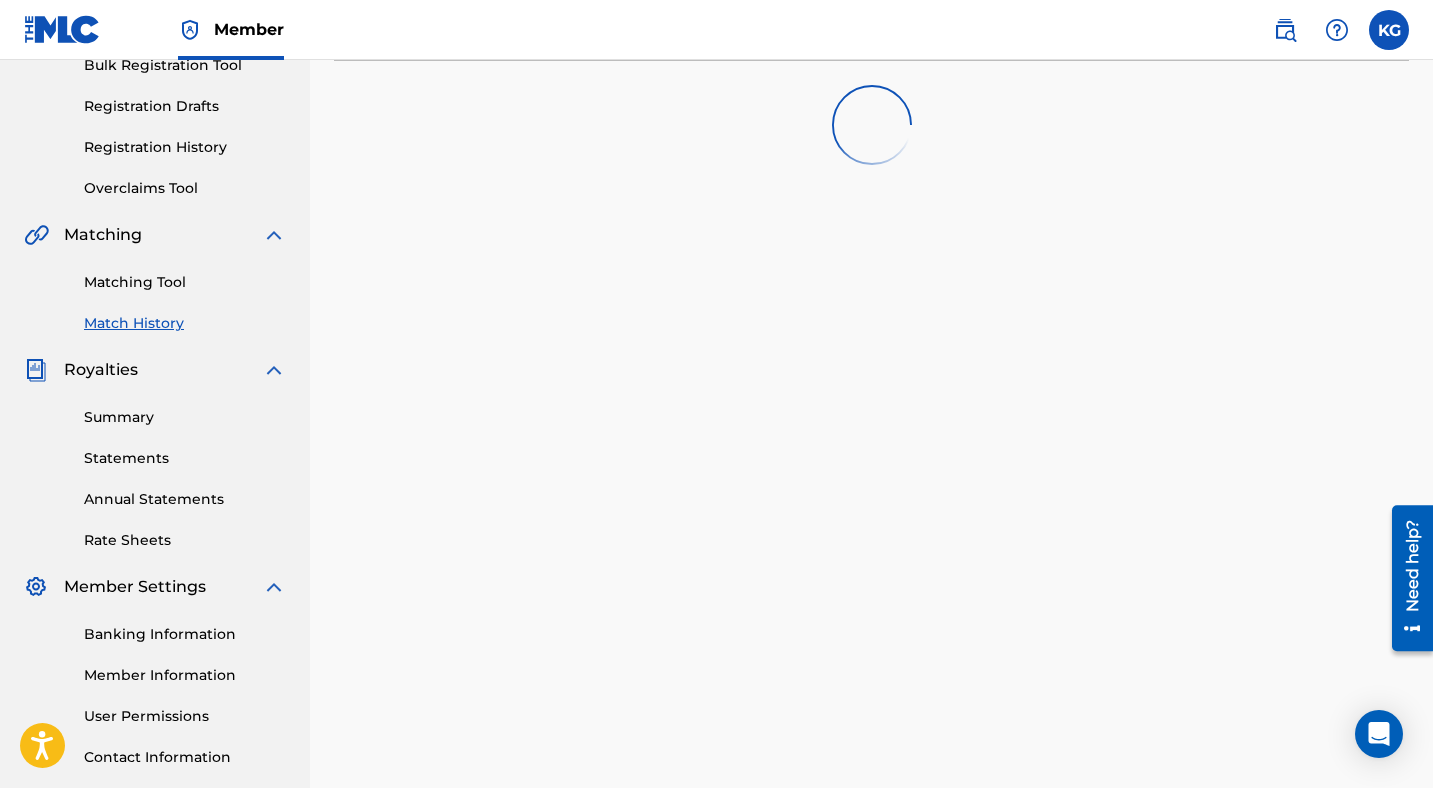 scroll, scrollTop: 331, scrollLeft: 0, axis: vertical 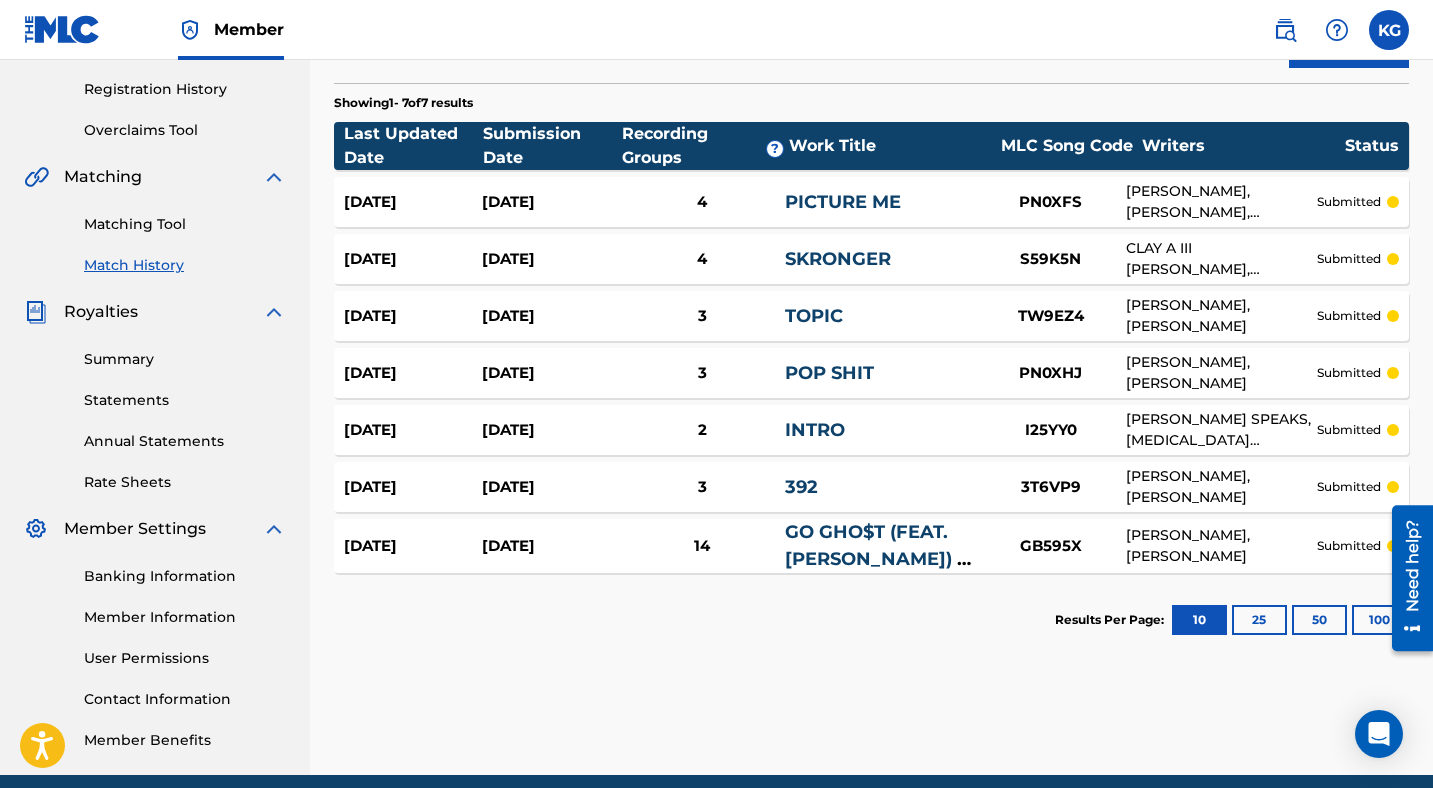 click on "POP SHIT" at bounding box center [880, 373] 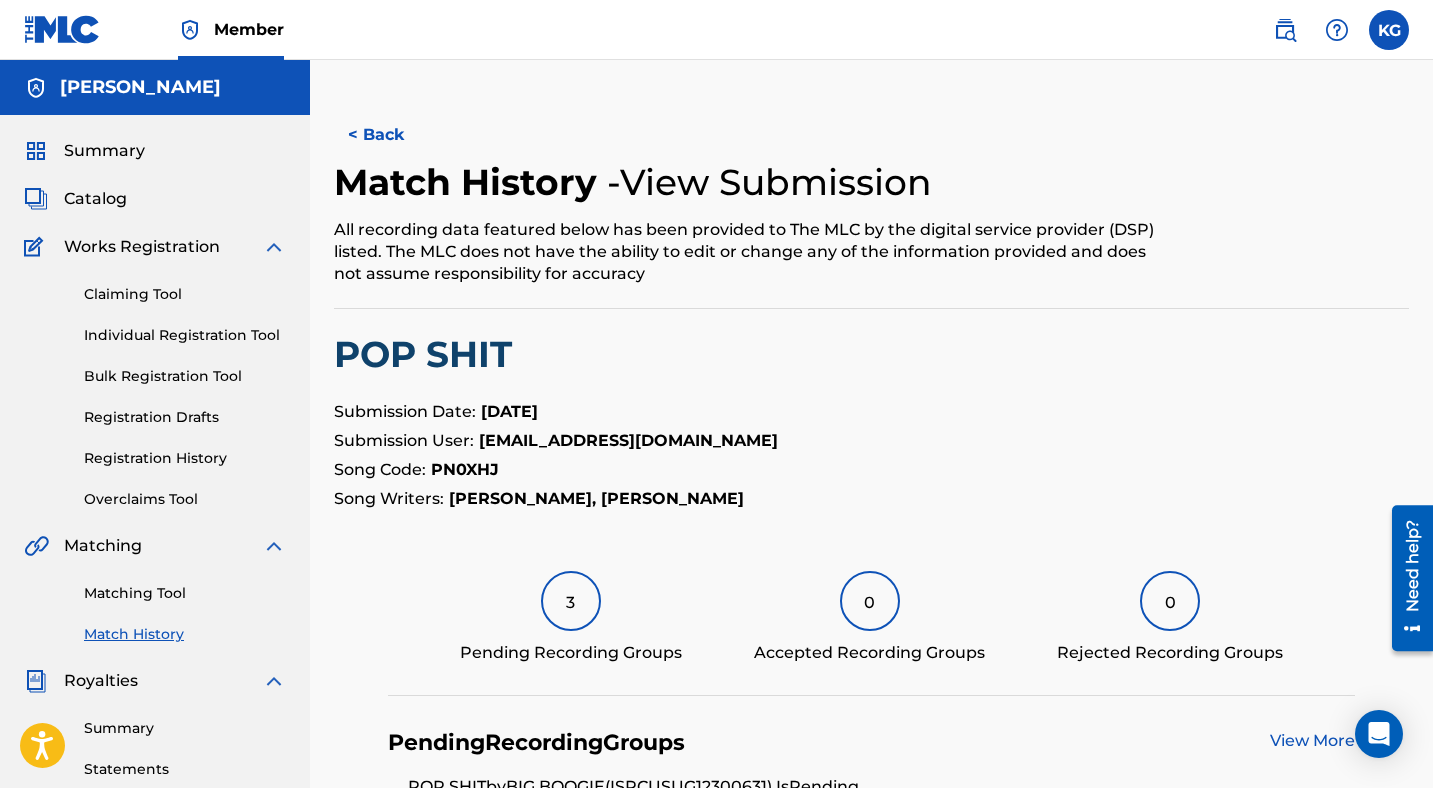 click on "3" at bounding box center (571, 601) 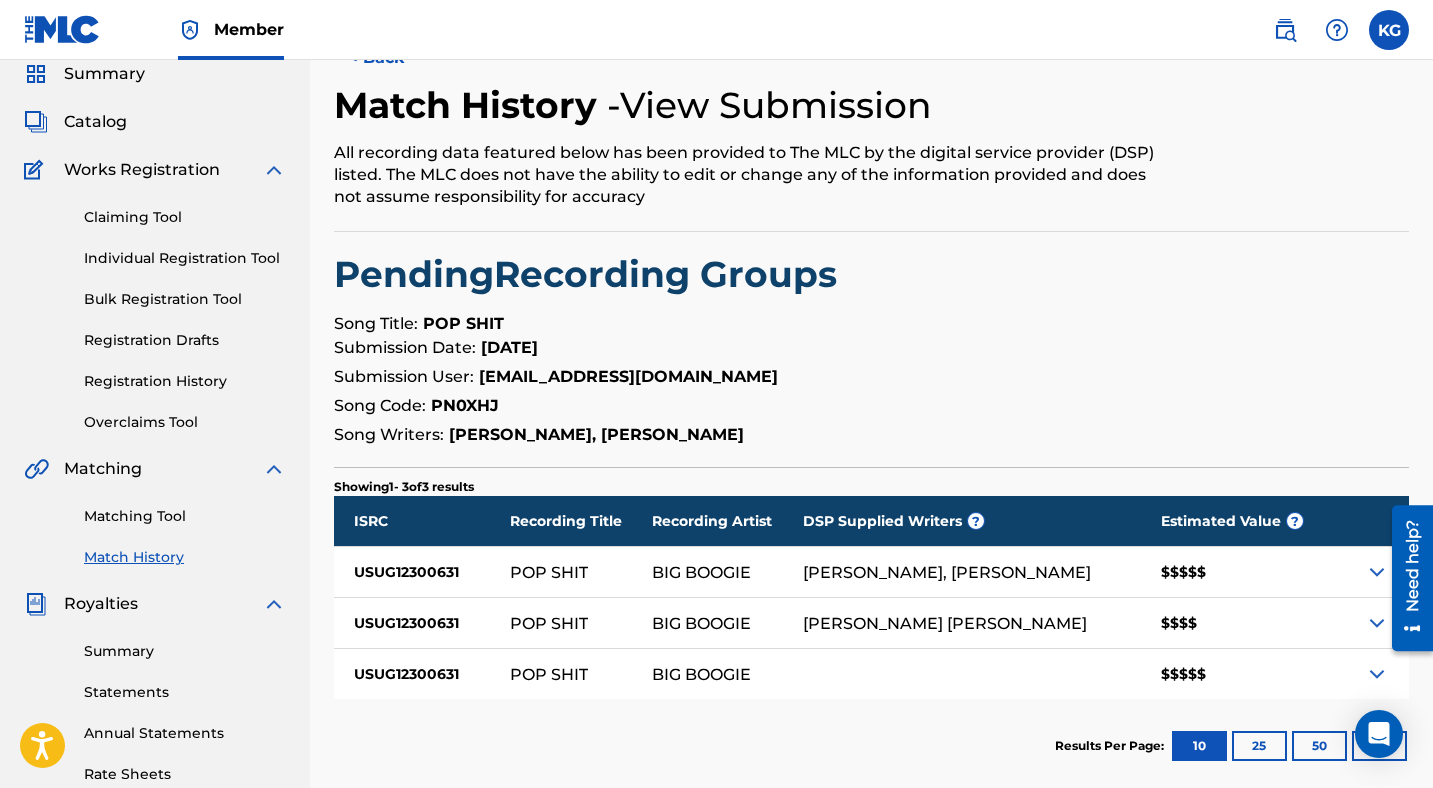 scroll, scrollTop: 94, scrollLeft: 0, axis: vertical 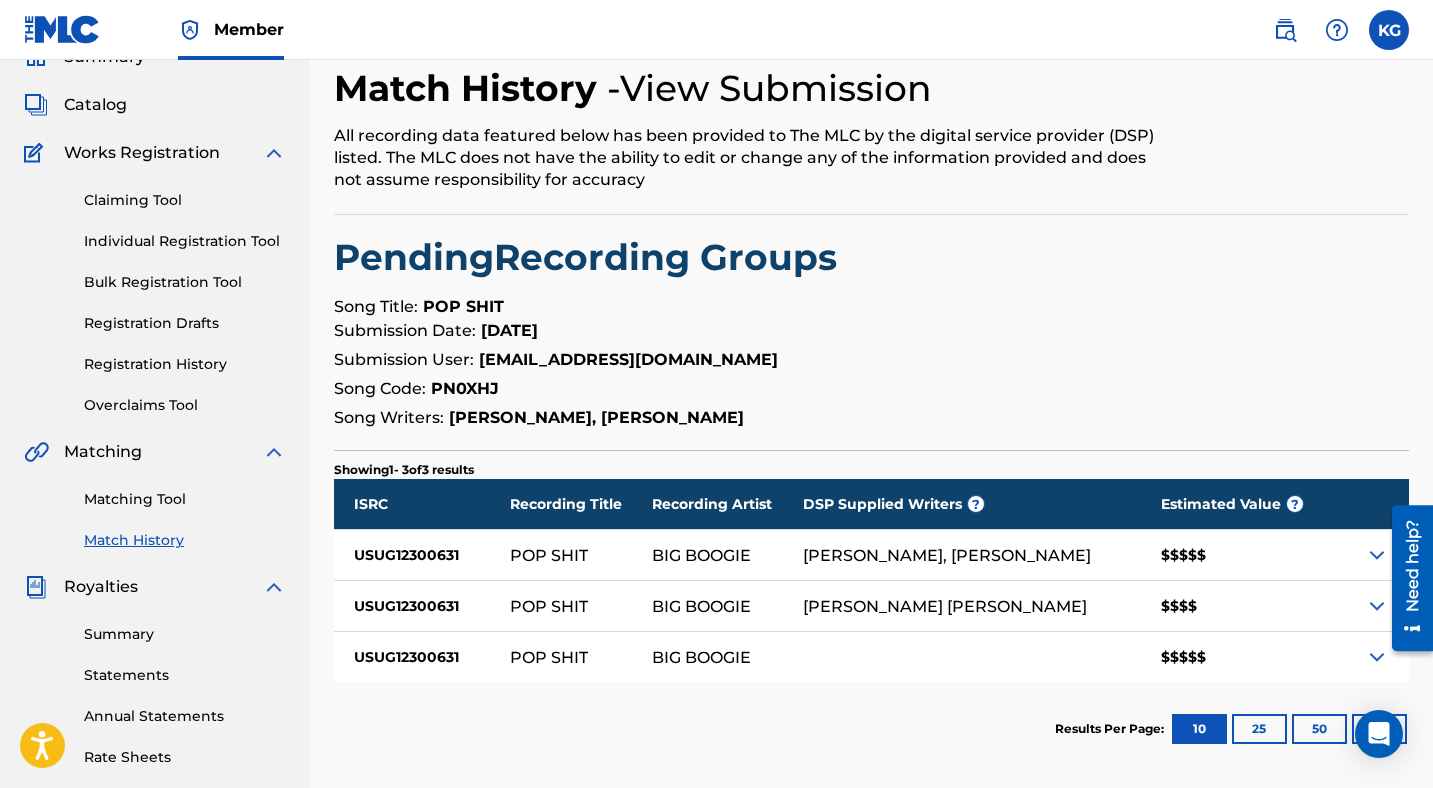 click at bounding box center (1405, 578) 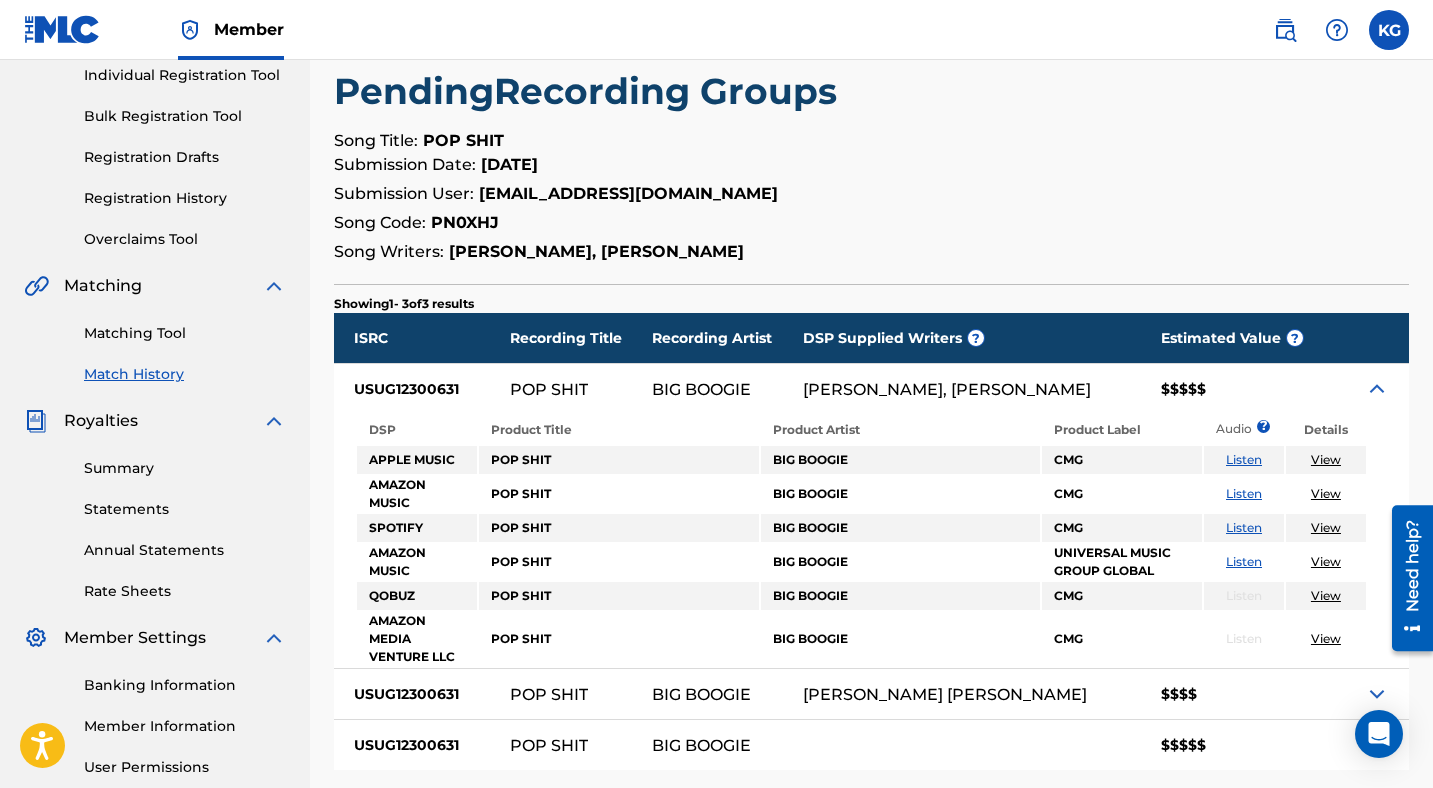 scroll, scrollTop: 265, scrollLeft: 0, axis: vertical 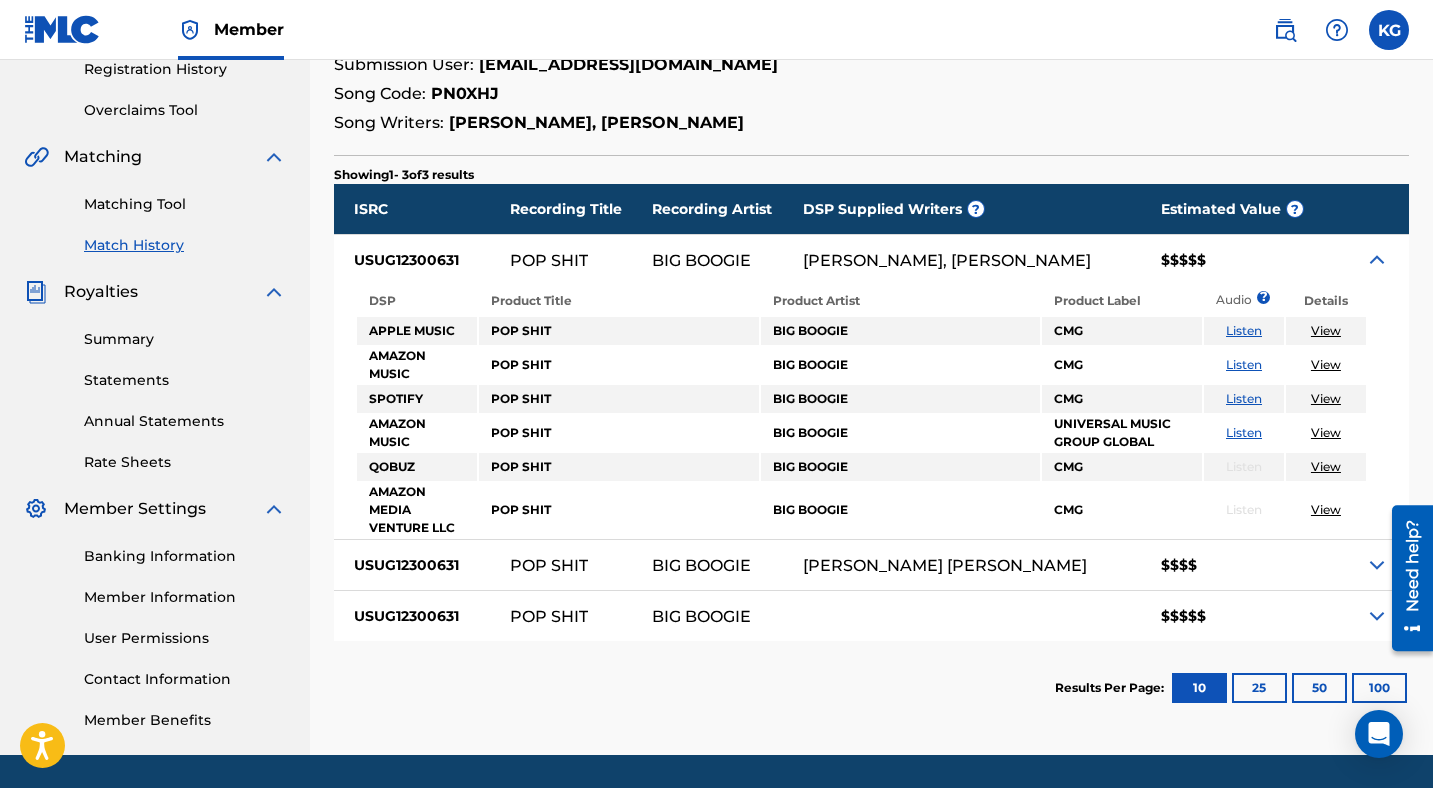 click at bounding box center (1377, 616) 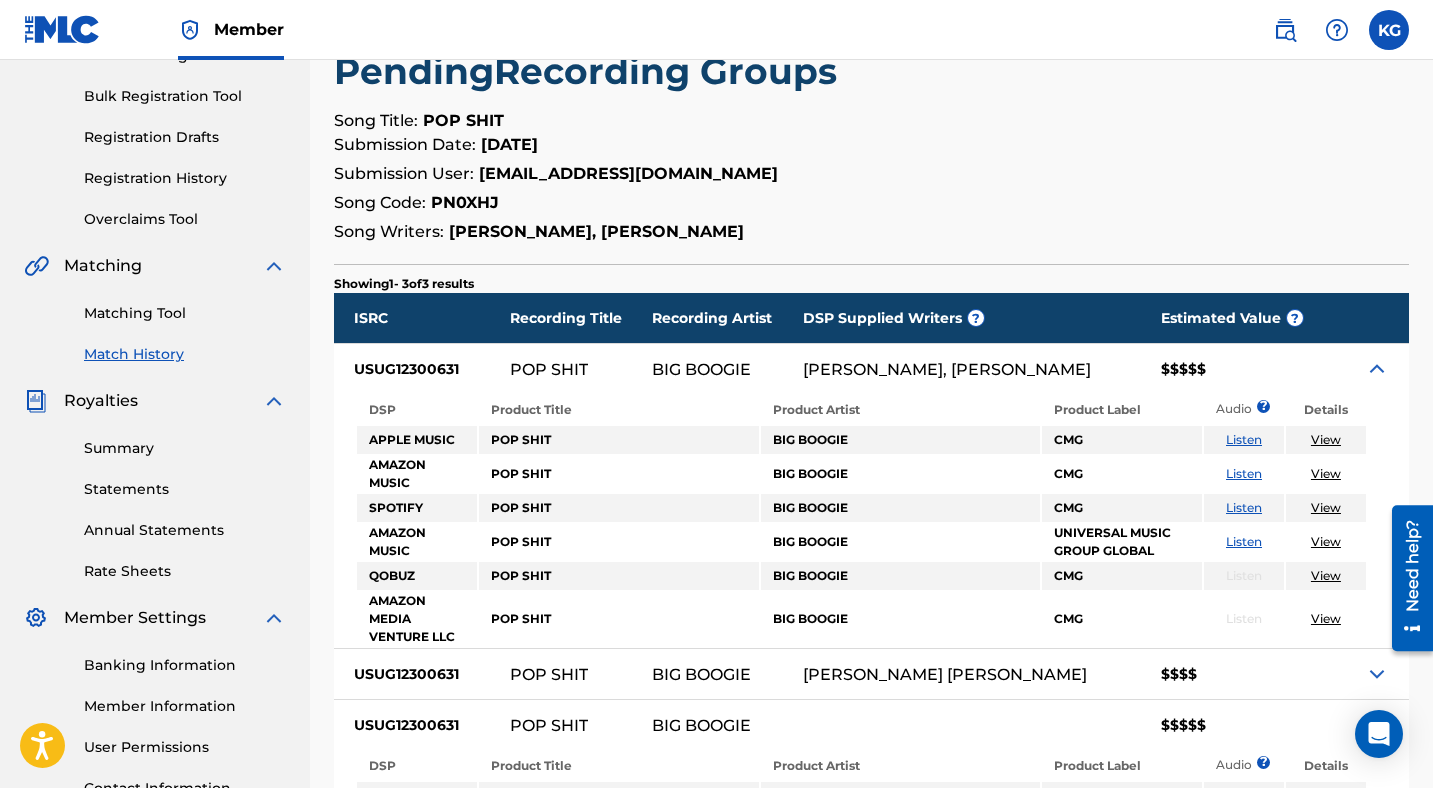 scroll, scrollTop: 276, scrollLeft: 0, axis: vertical 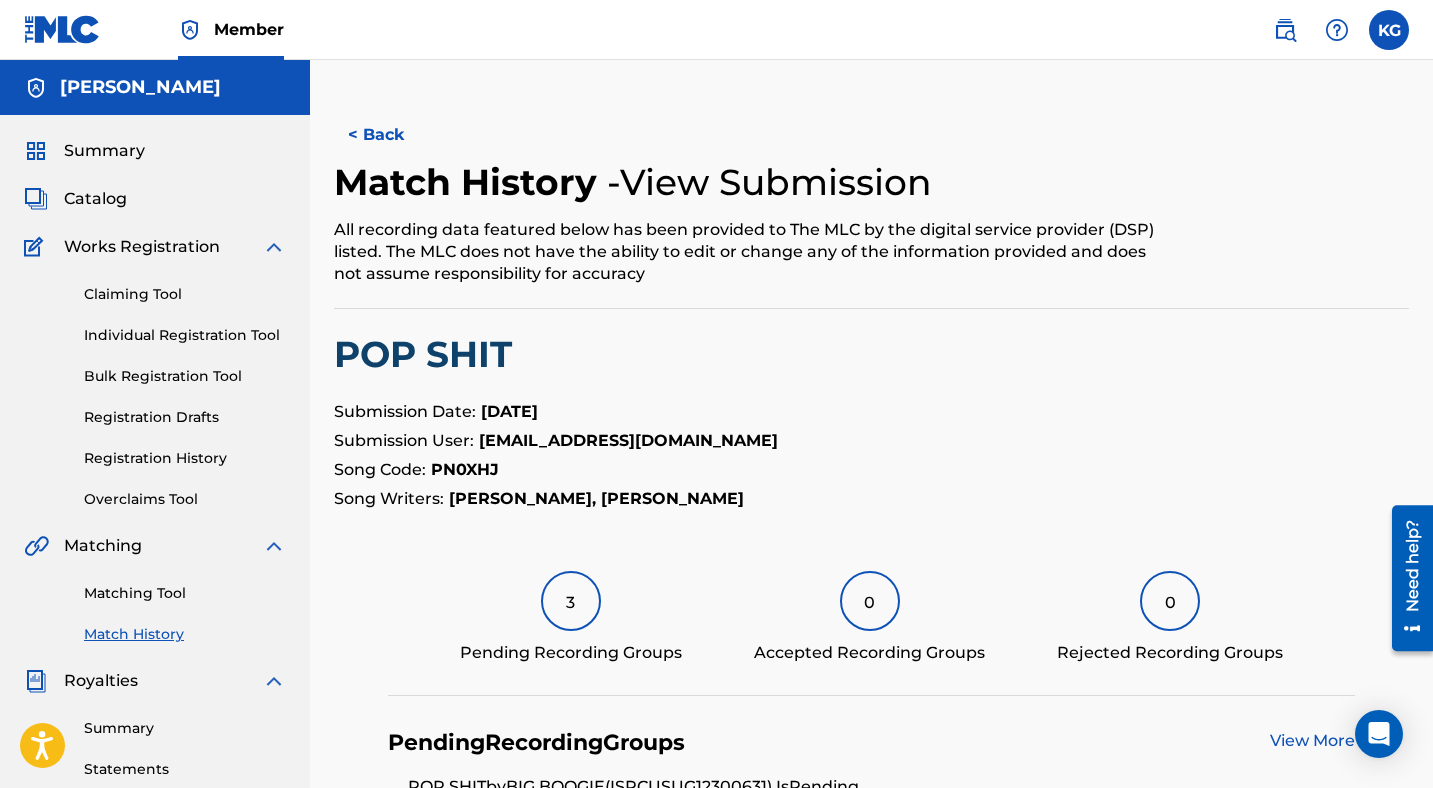 click on "< Back" at bounding box center [394, 135] 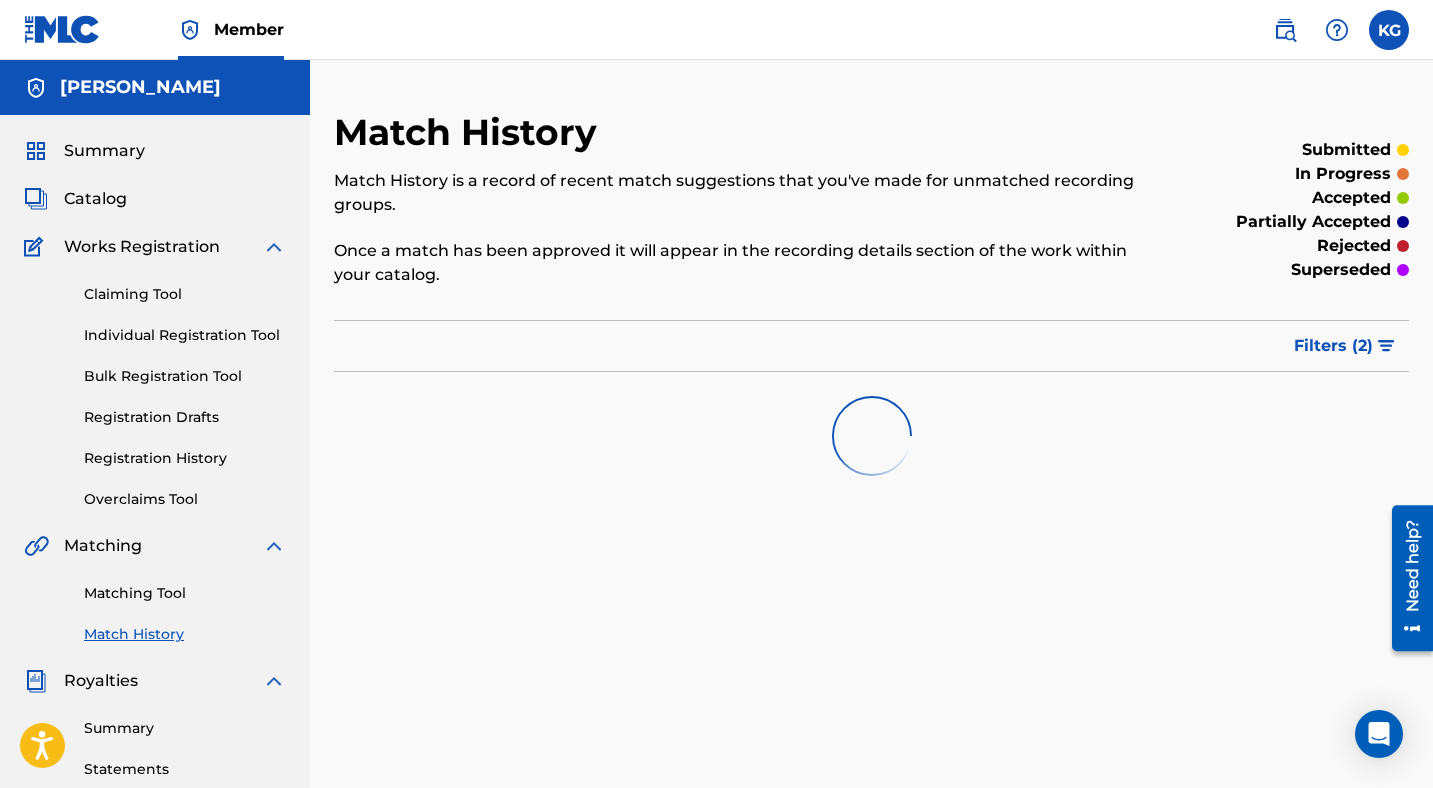 scroll, scrollTop: 369, scrollLeft: 0, axis: vertical 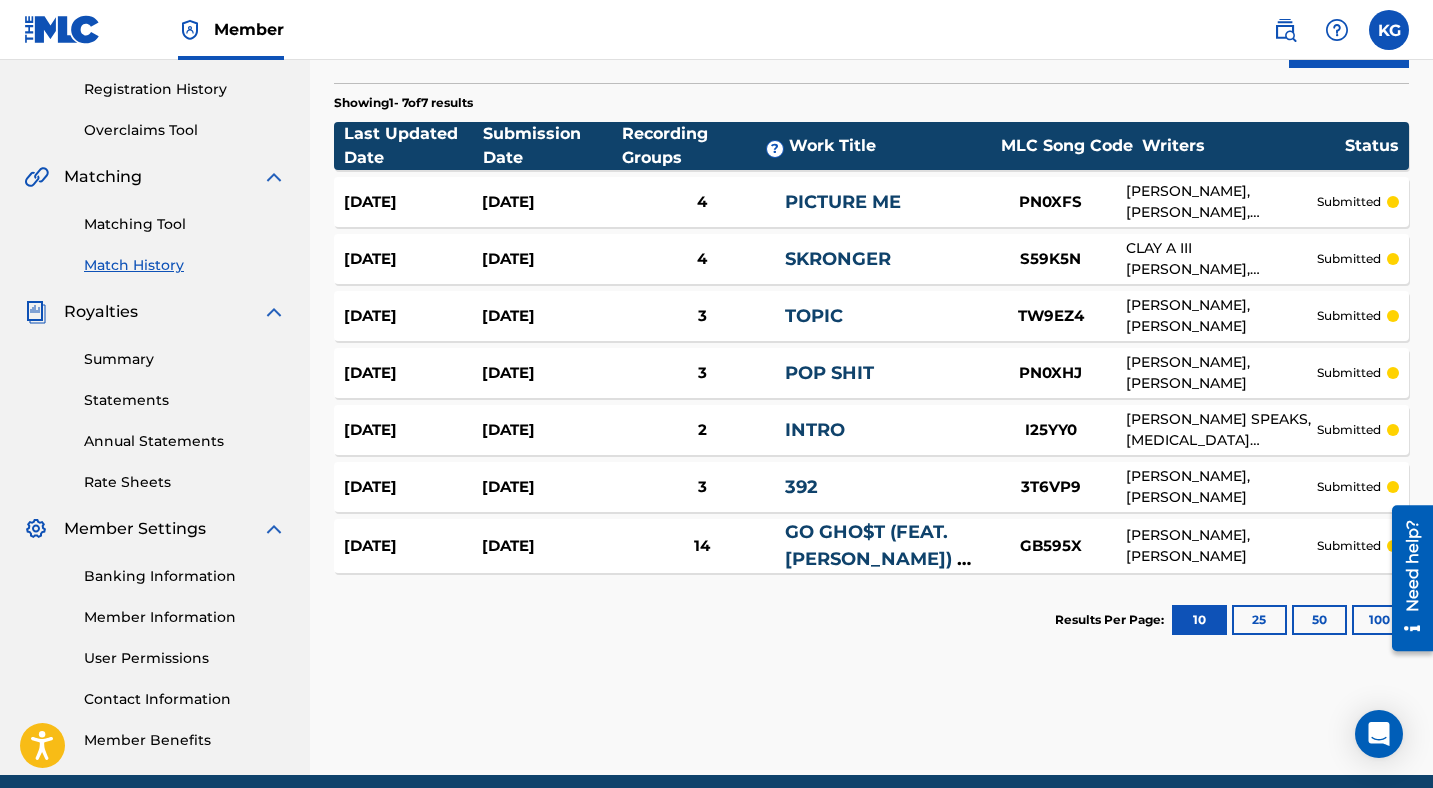 click on "GO GHO$T (FEAT. [PERSON_NAME]) - INTERLUDE" at bounding box center [874, 559] 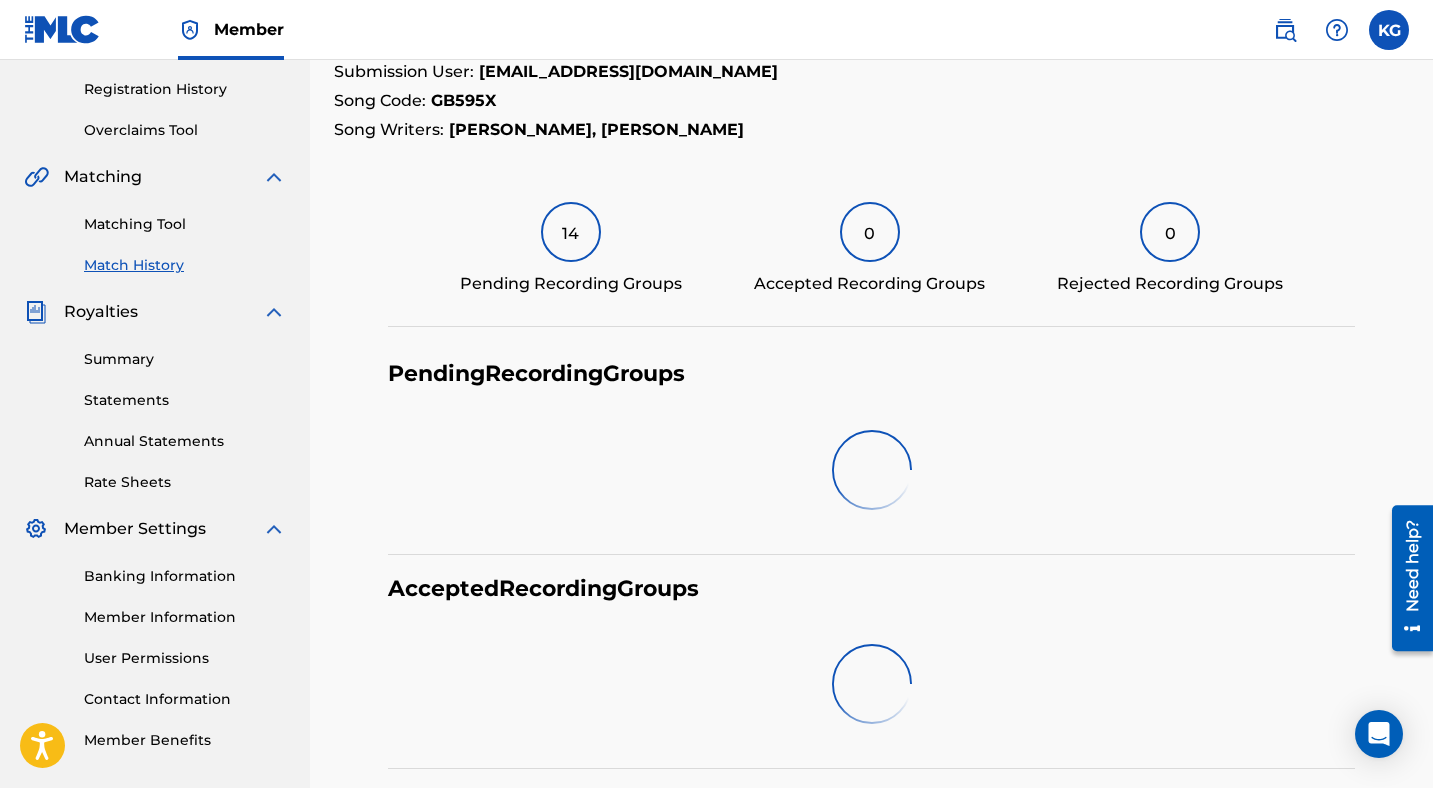 scroll, scrollTop: 0, scrollLeft: 0, axis: both 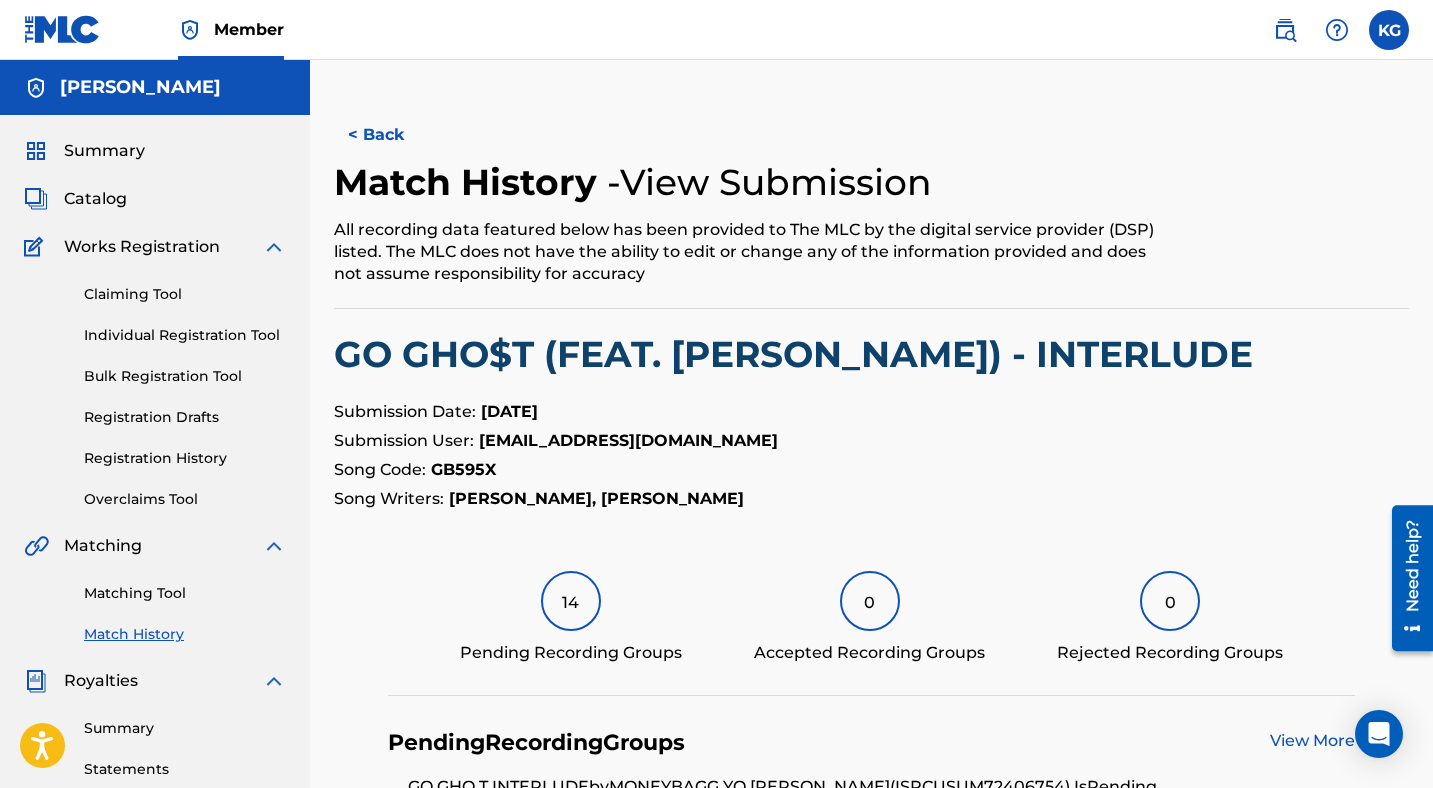 drag, startPoint x: 499, startPoint y: 564, endPoint x: 506, endPoint y: 572, distance: 10.630146 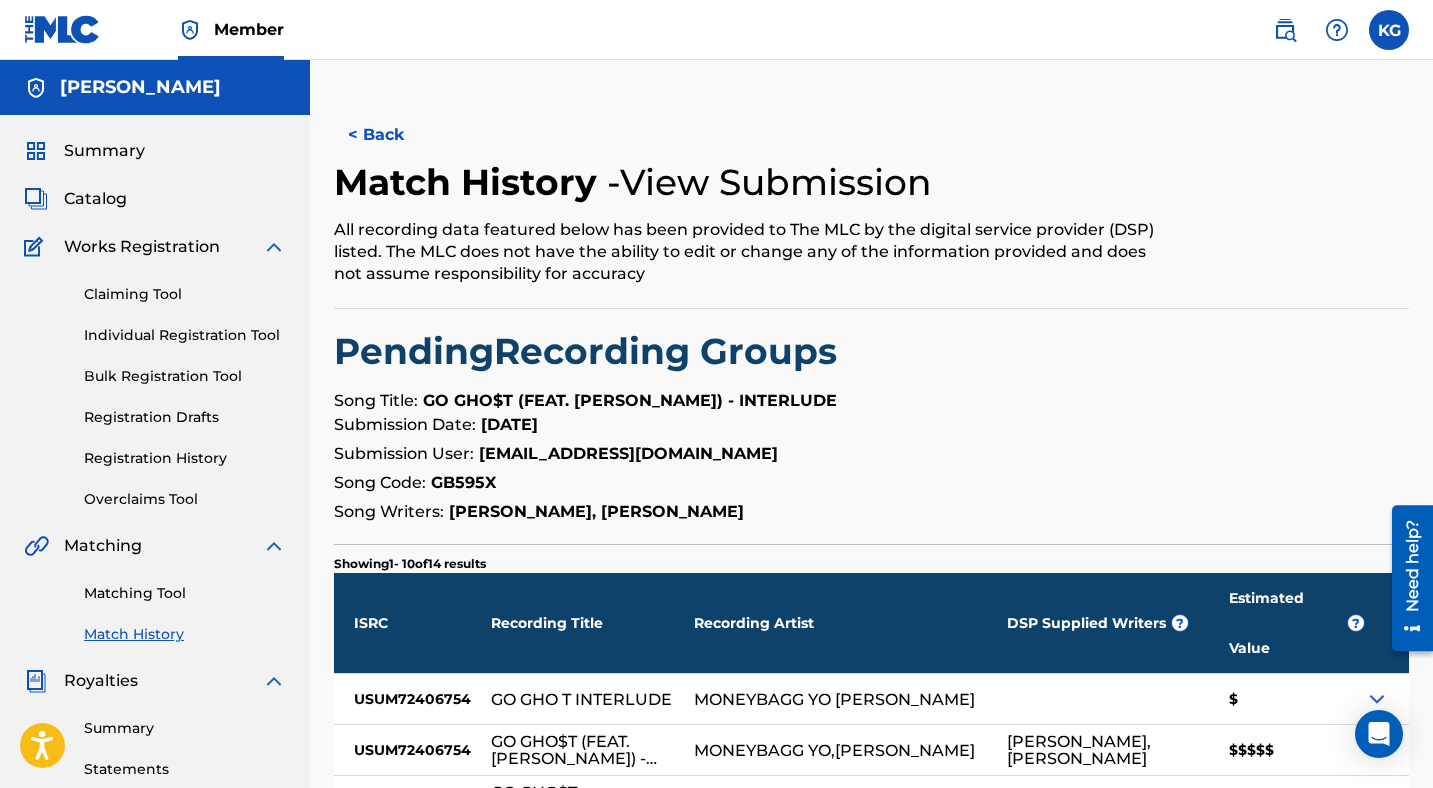 click on "Recording Title" at bounding box center (592, 623) 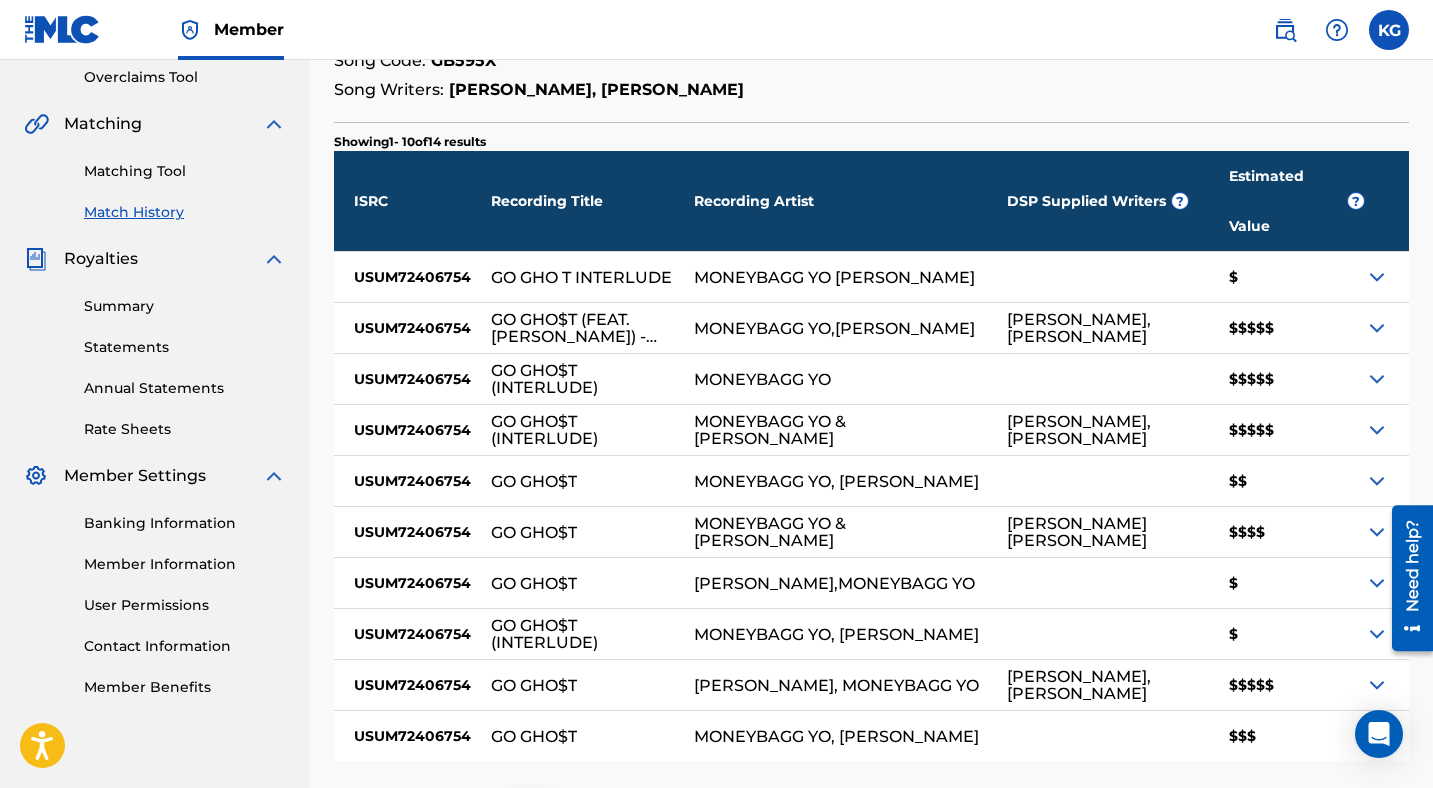 drag, startPoint x: 1411, startPoint y: 414, endPoint x: 31, endPoint y: 125, distance: 1409.9365 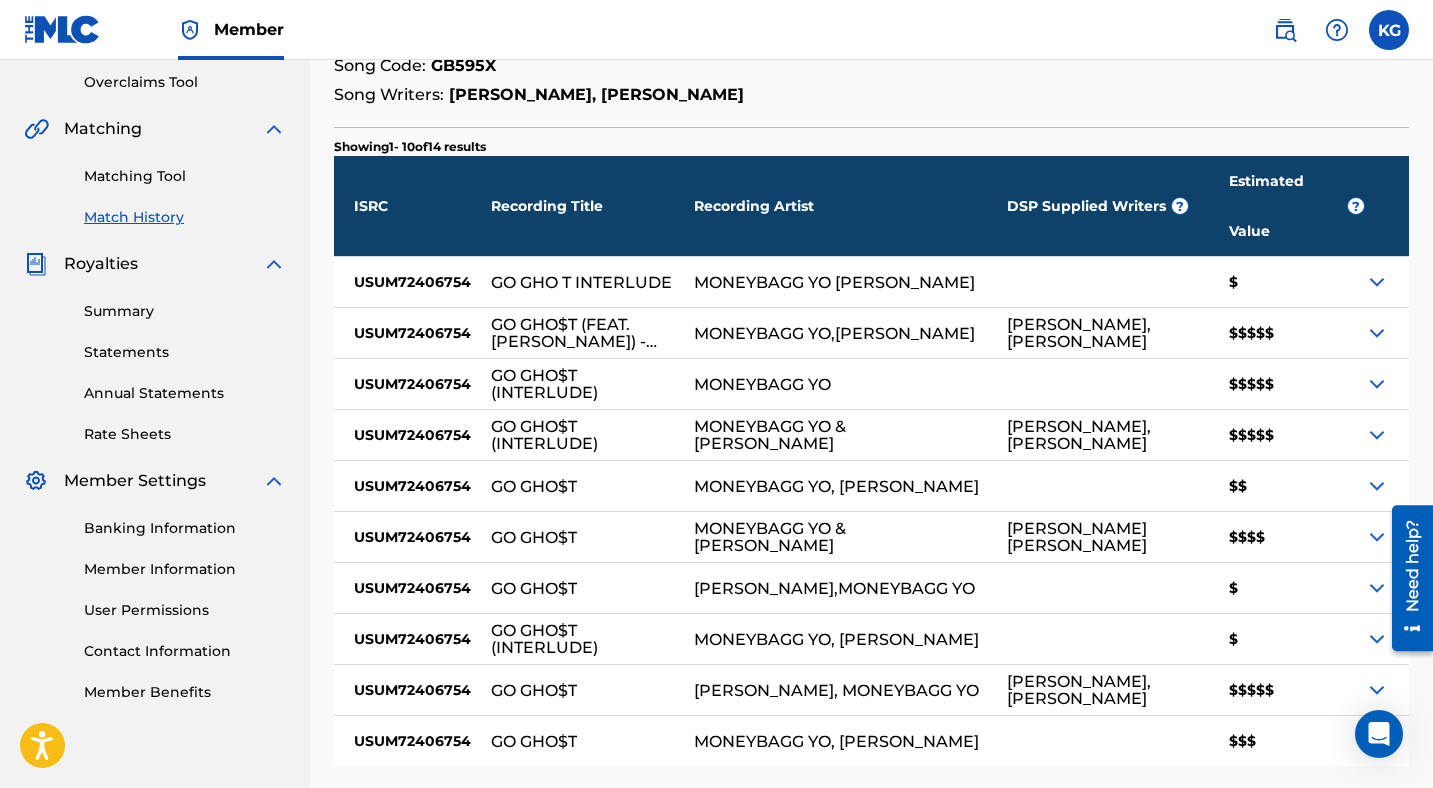 click on "$$$$" at bounding box center (1287, 537) 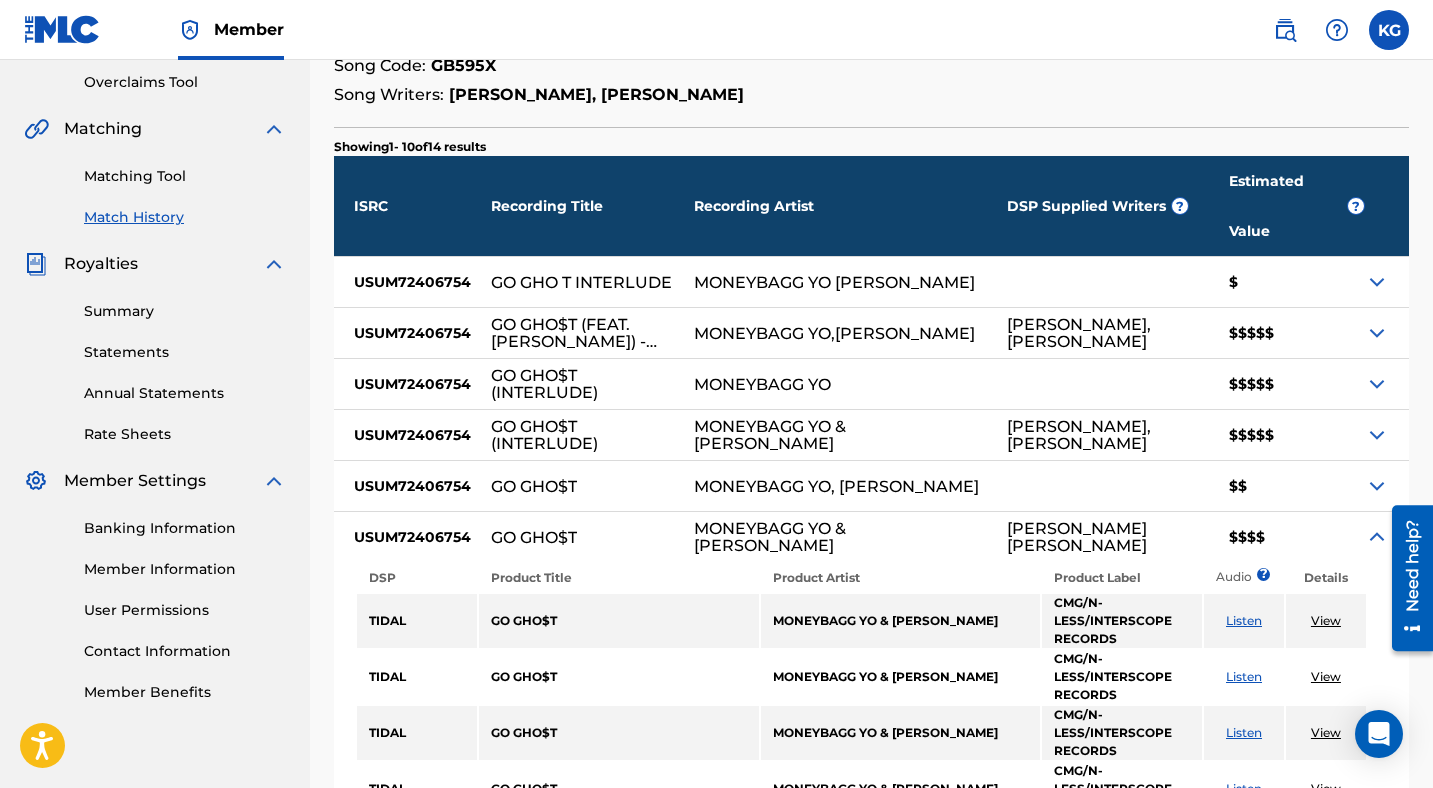 click at bounding box center [1377, 537] 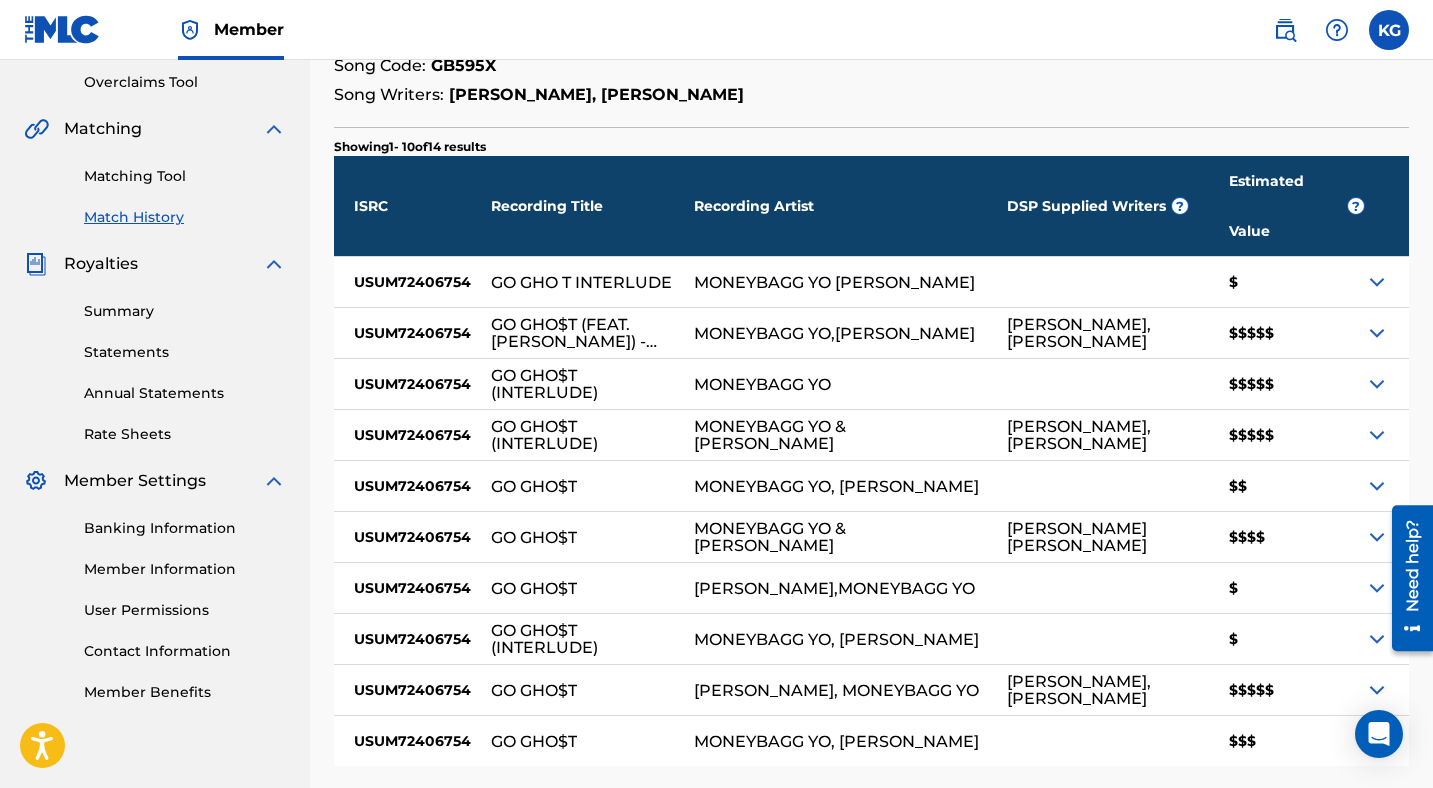 scroll, scrollTop: 488, scrollLeft: 0, axis: vertical 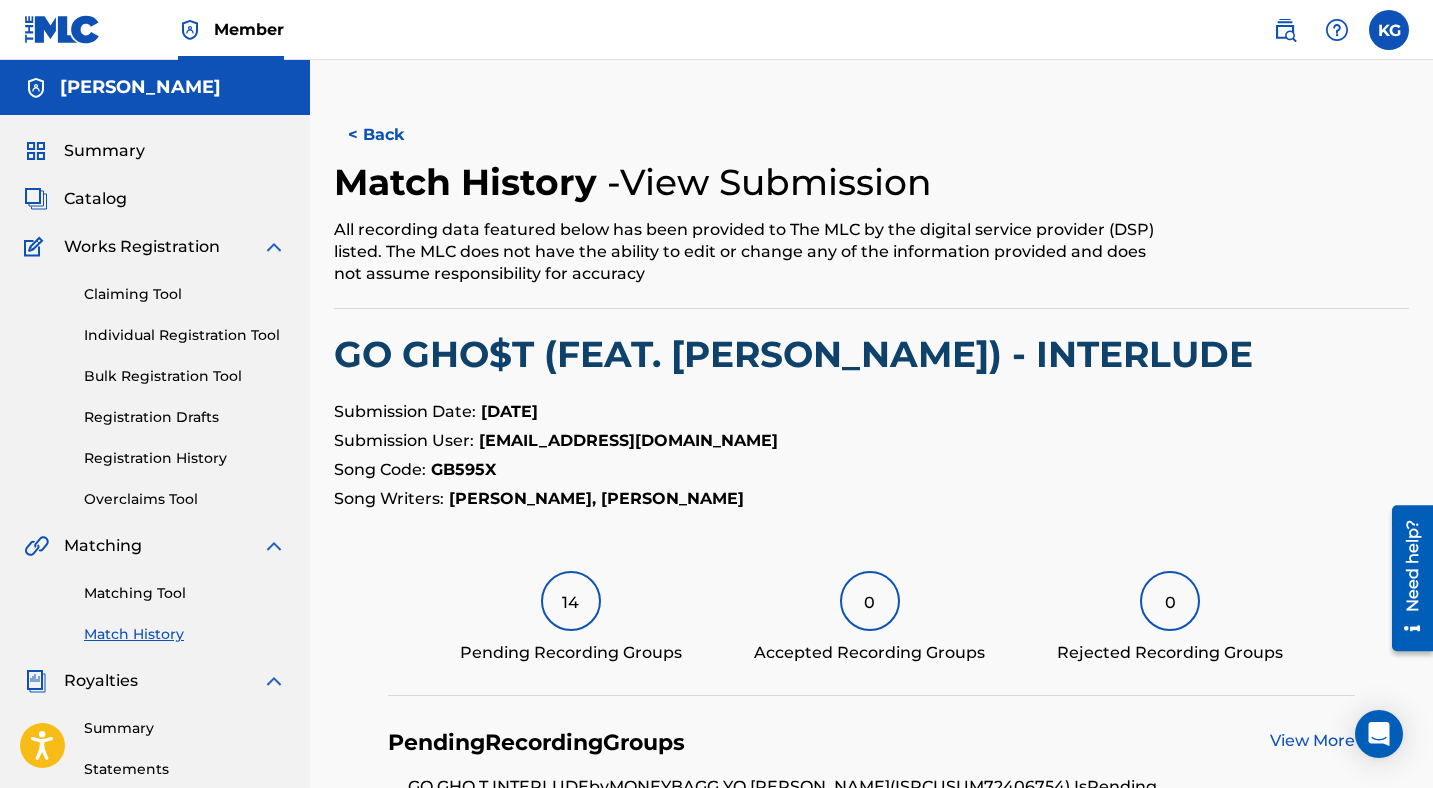 click on "Registration History" at bounding box center (185, 458) 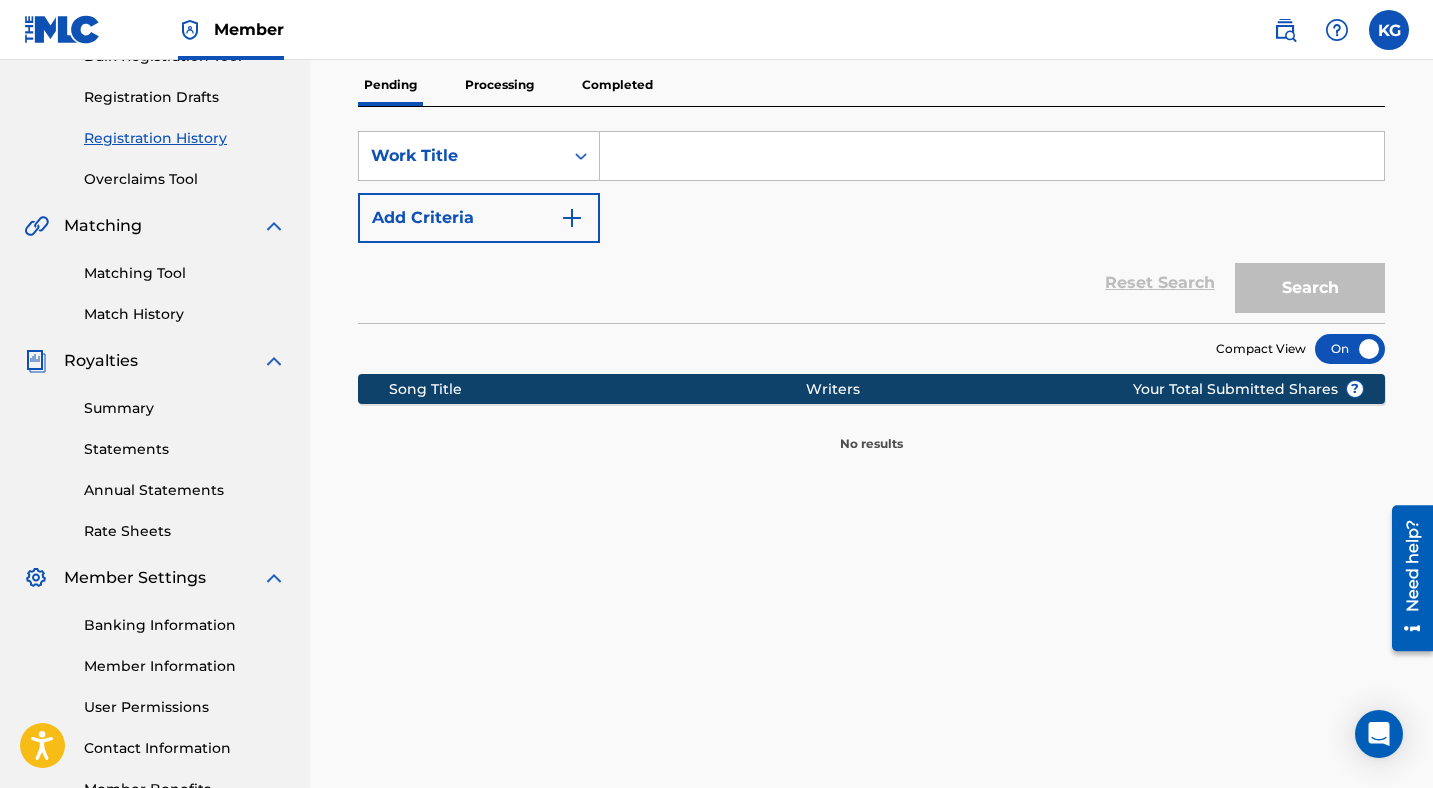 scroll, scrollTop: 318, scrollLeft: 0, axis: vertical 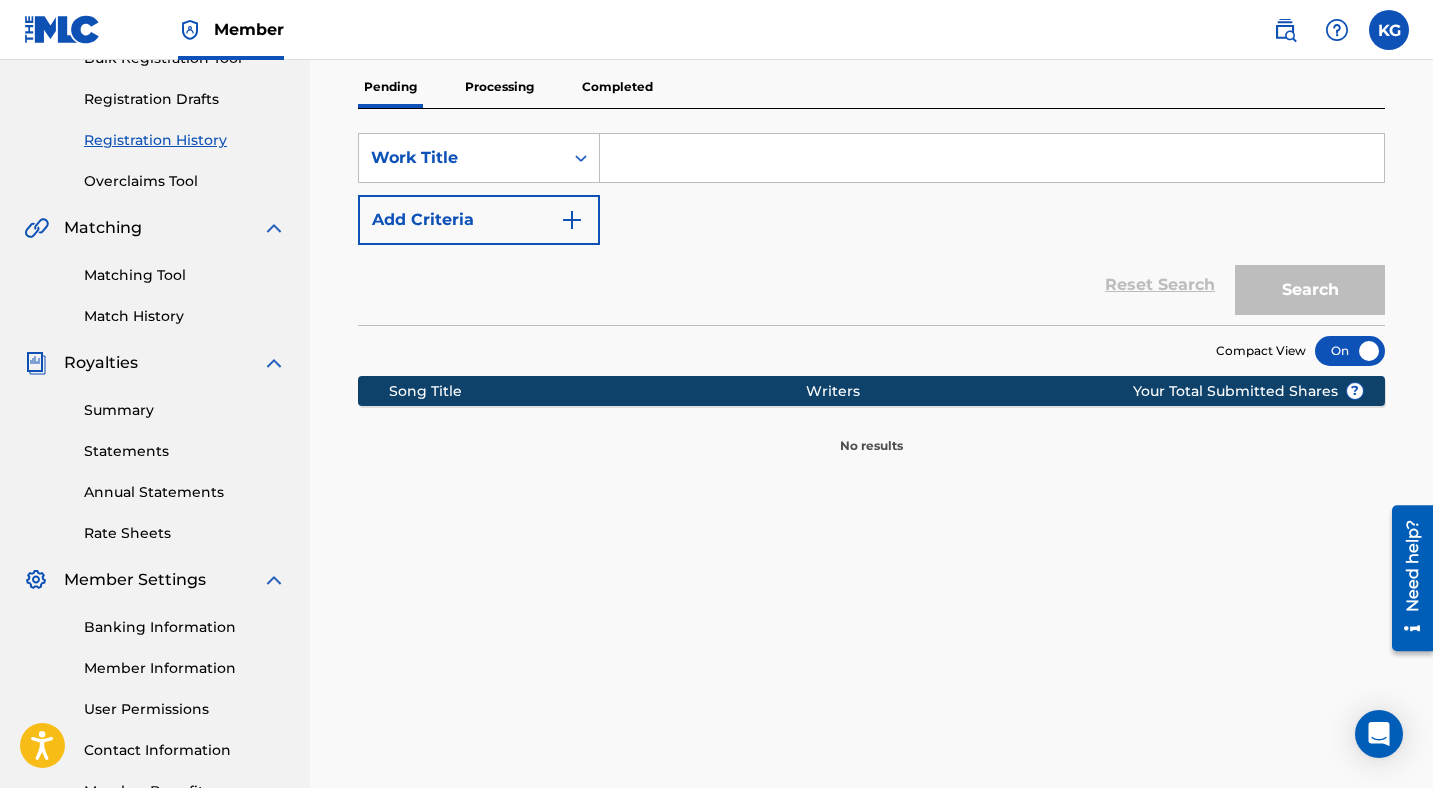 click on "Pending Processing Completed" at bounding box center [871, 87] 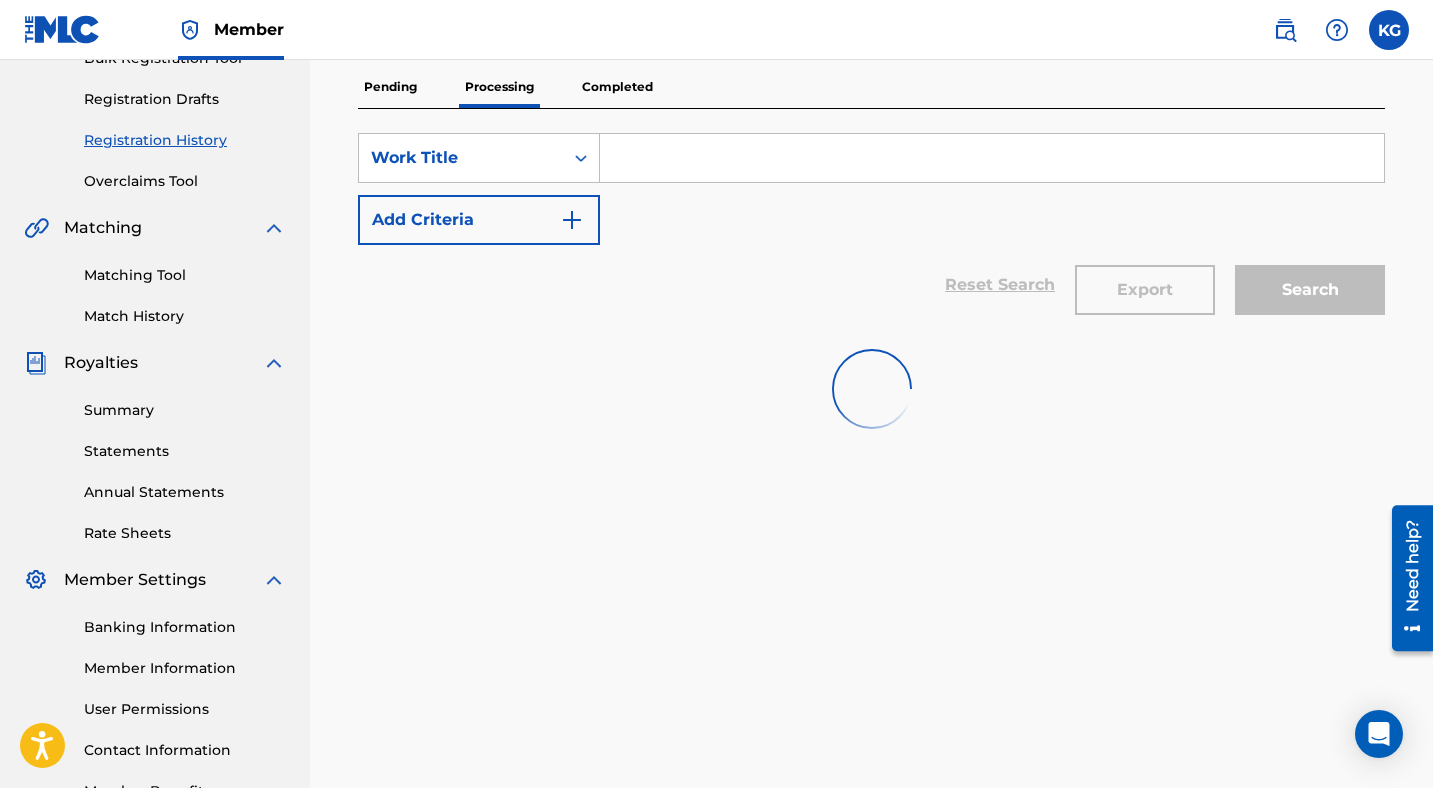 scroll, scrollTop: 0, scrollLeft: 0, axis: both 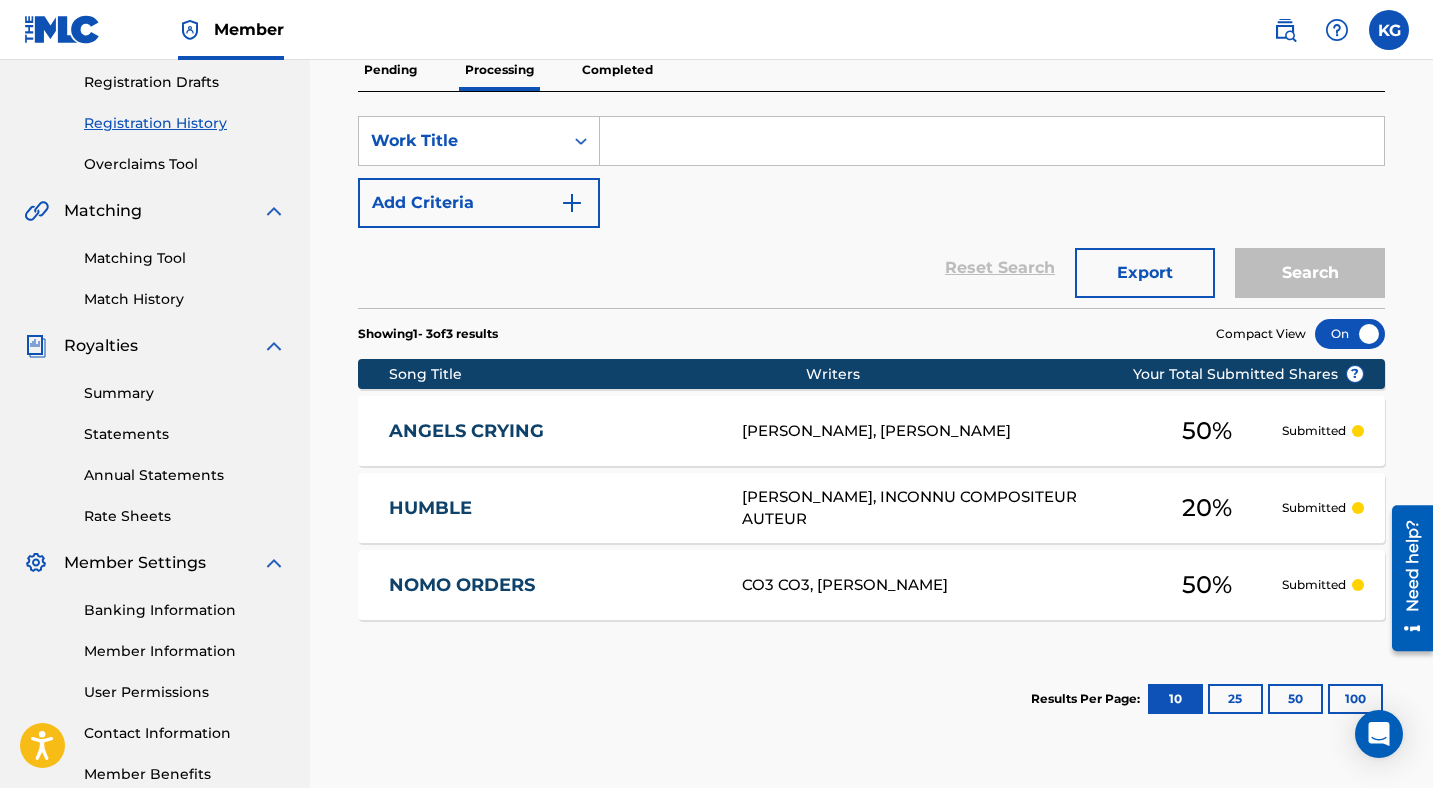 click on "HUMBLE HQ5B8I [PERSON_NAME], INCONNU COMPOSITEUR AUTEUR 20 %   Submitted" at bounding box center [871, 508] 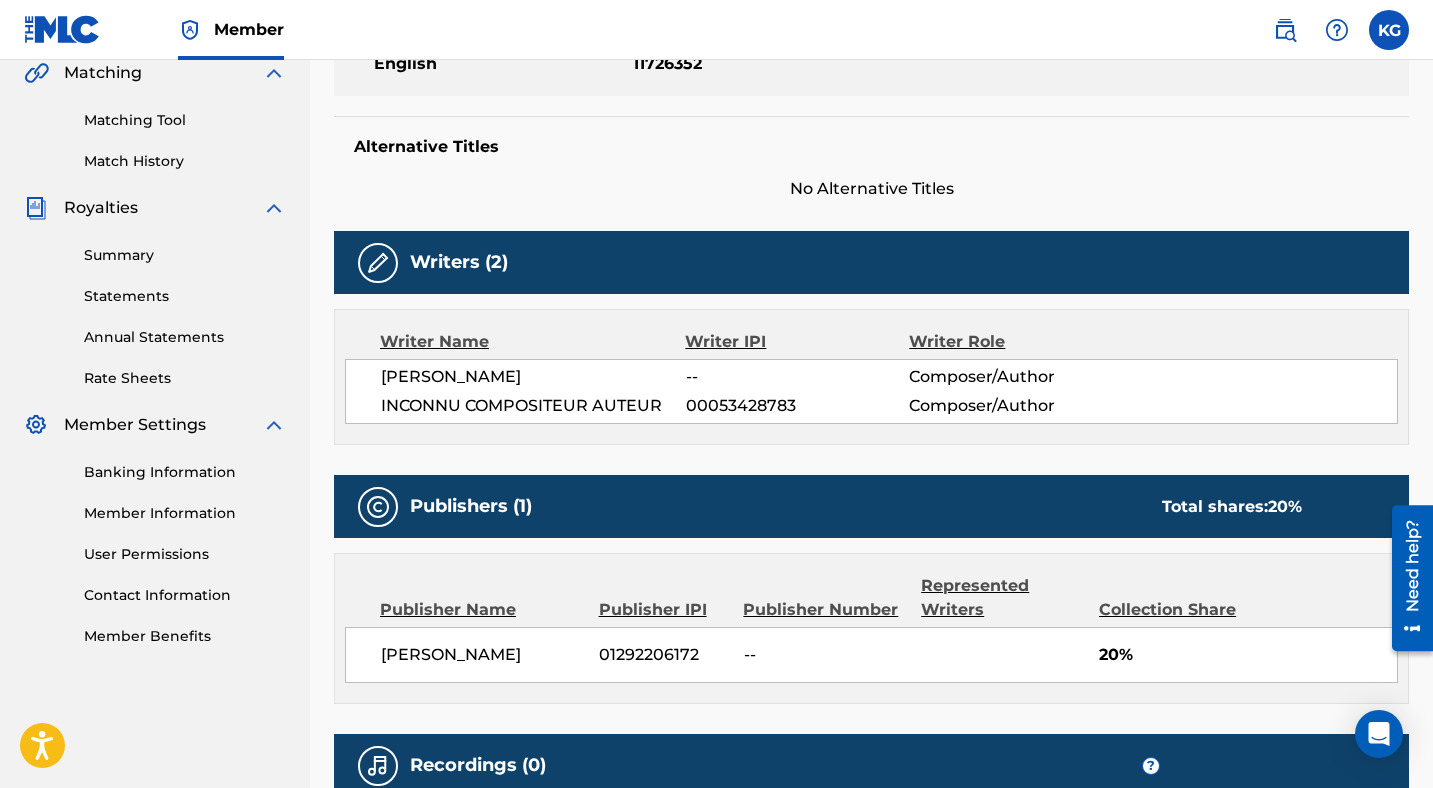 scroll, scrollTop: 481, scrollLeft: 0, axis: vertical 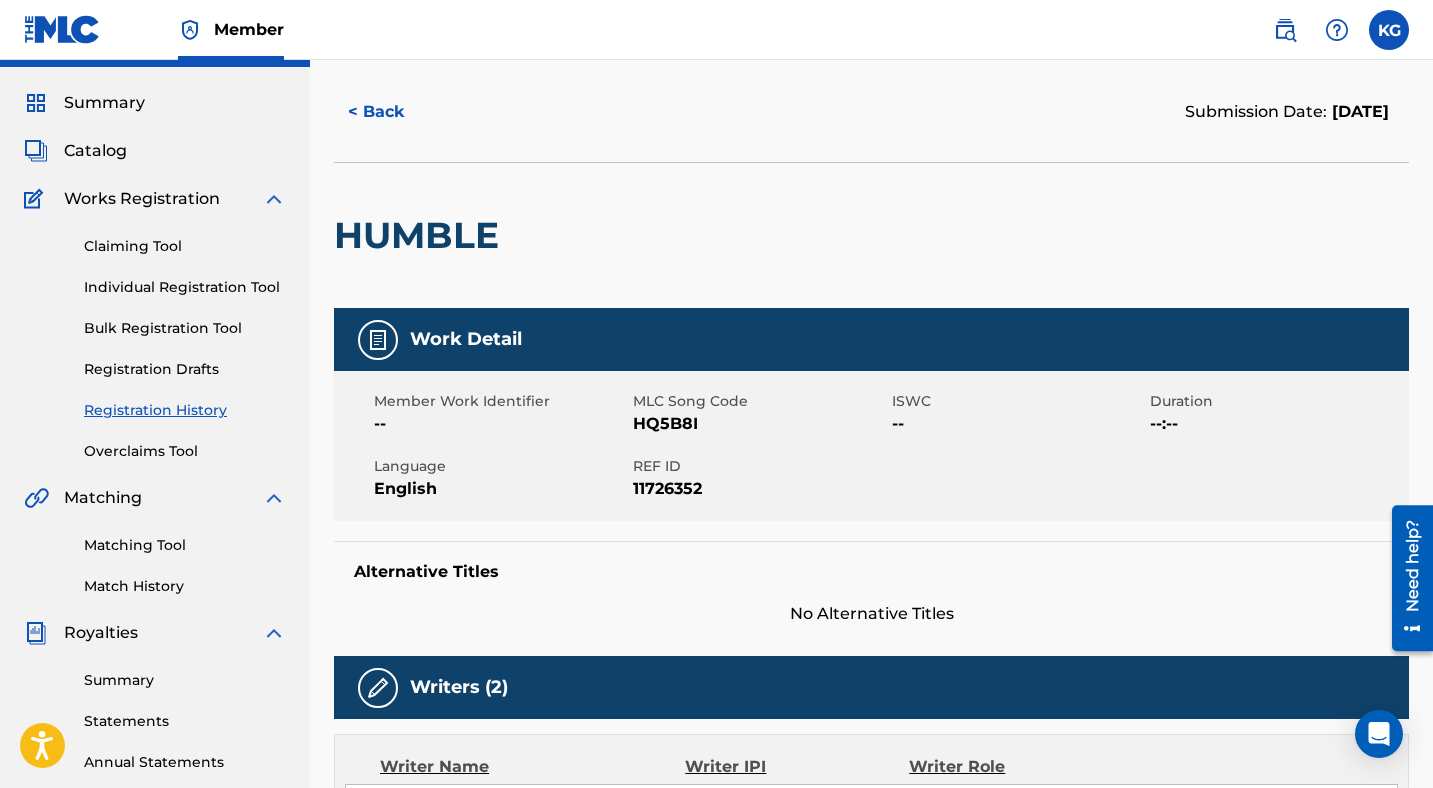 click on "< Back" at bounding box center (394, 112) 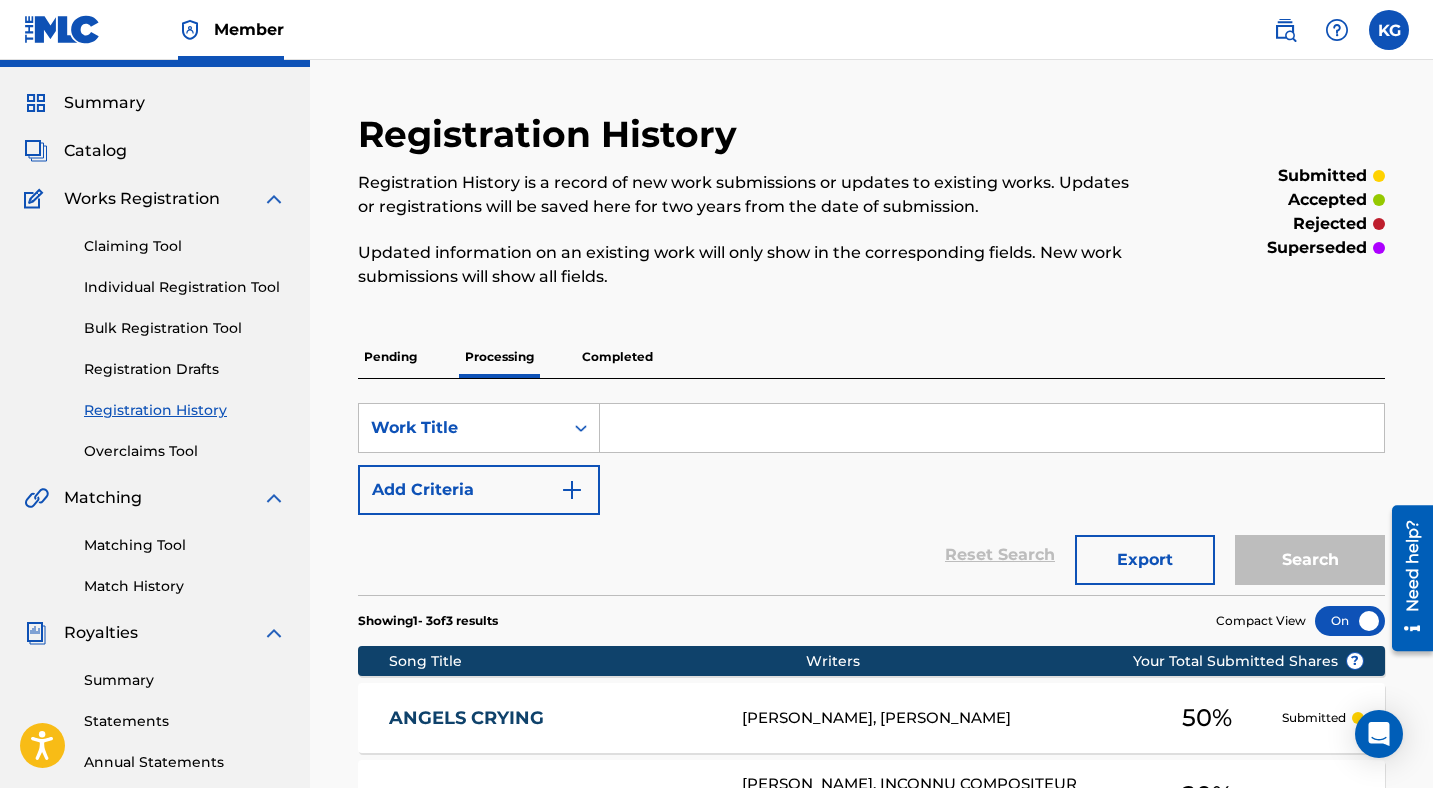 scroll, scrollTop: 335, scrollLeft: 0, axis: vertical 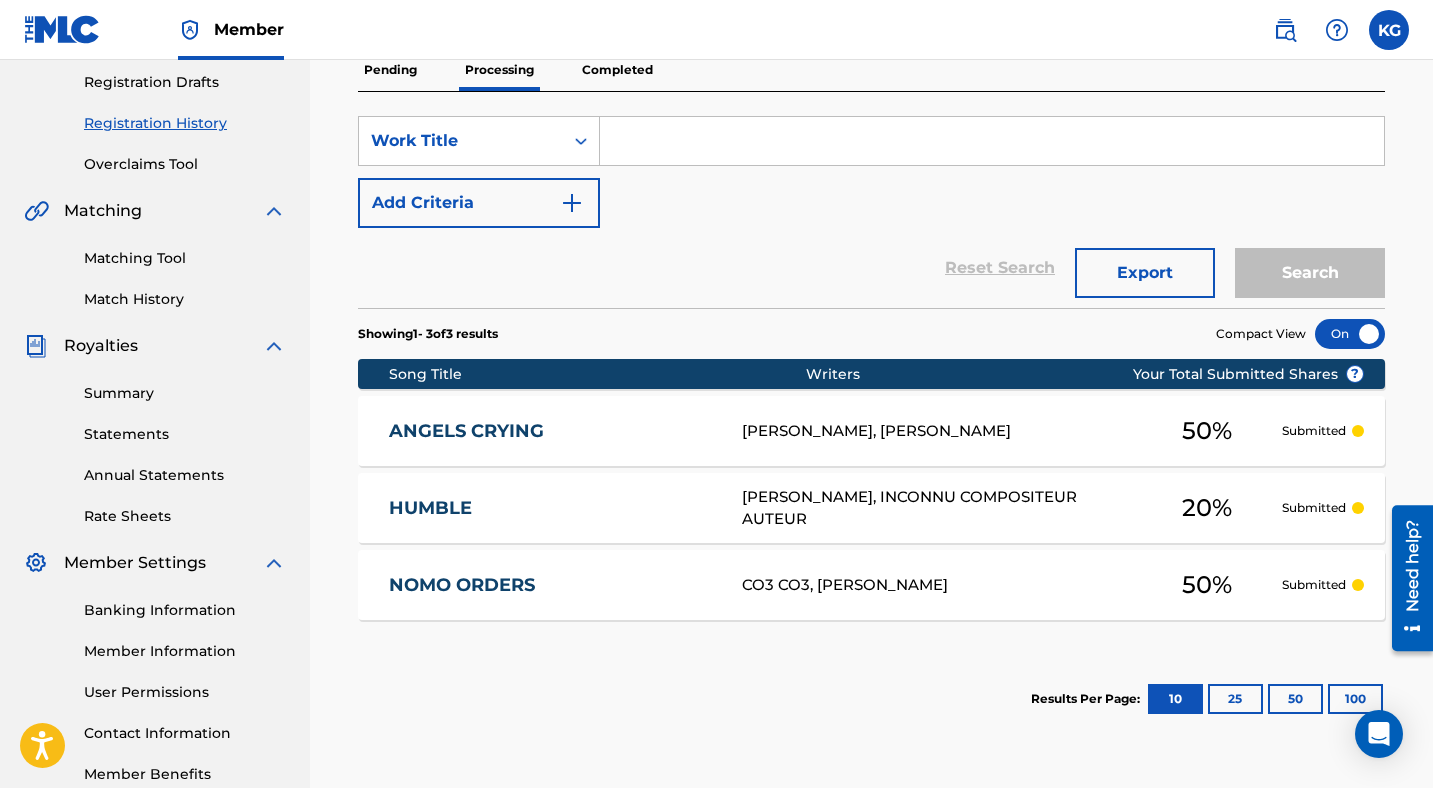 click on "Completed" at bounding box center (617, 70) 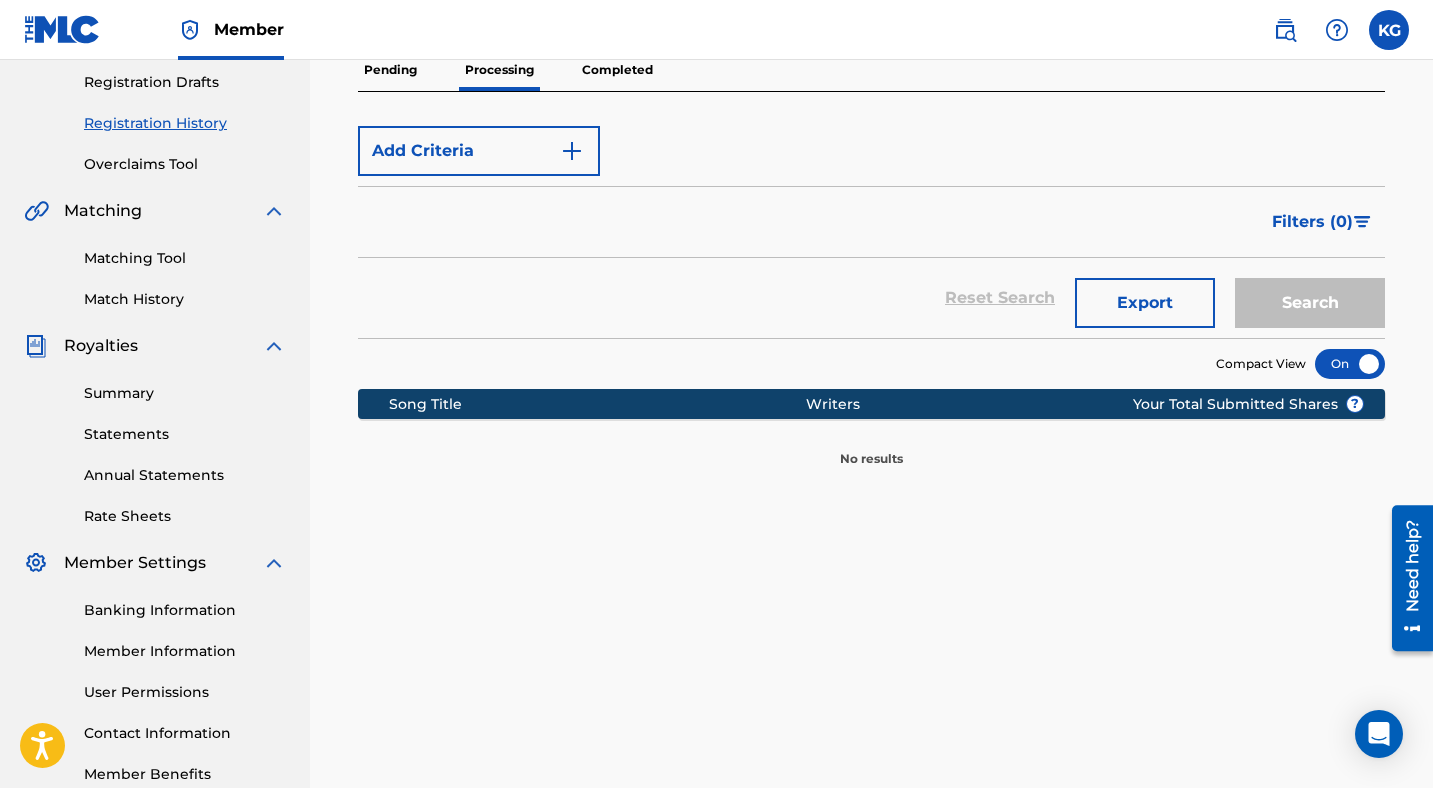 scroll, scrollTop: 0, scrollLeft: 0, axis: both 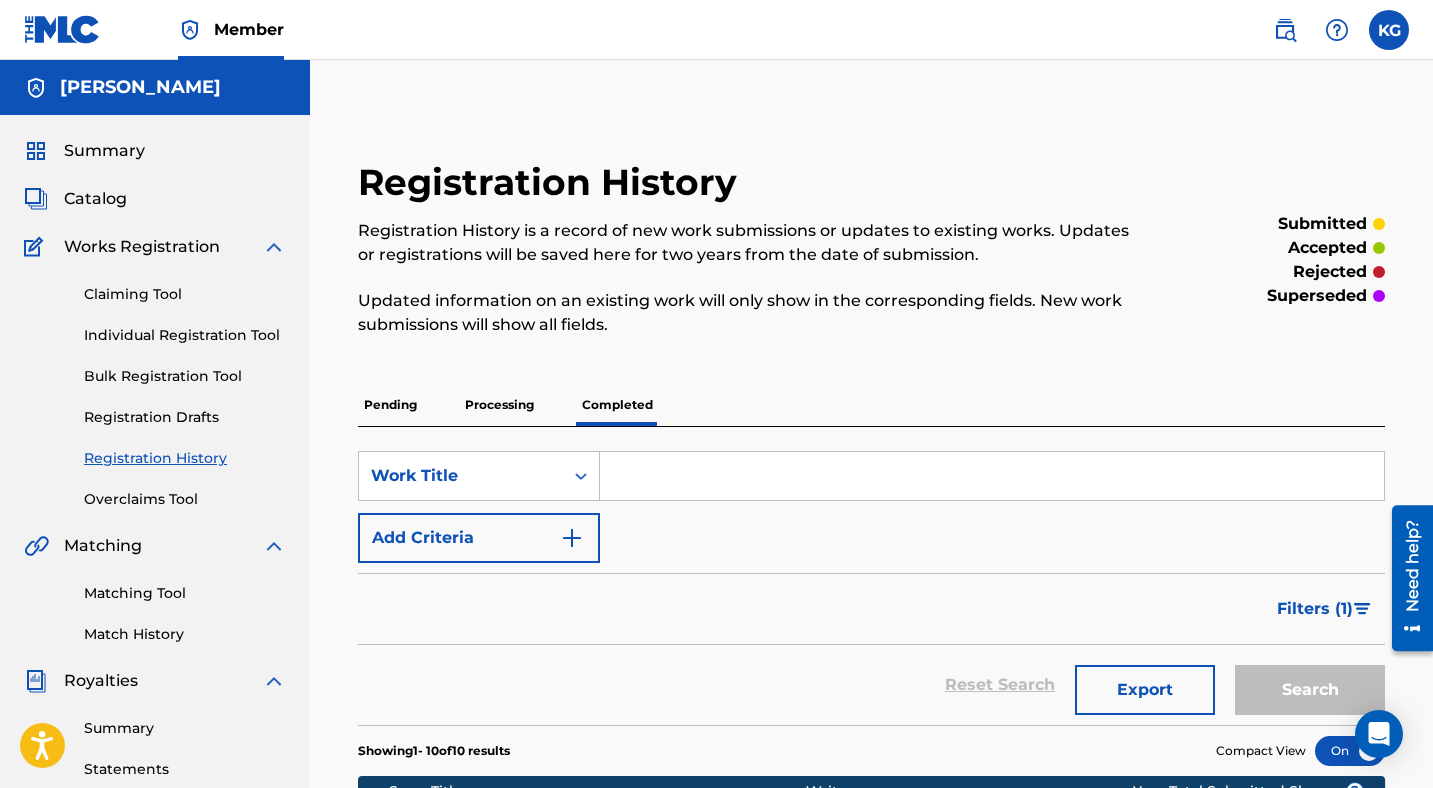 drag, startPoint x: 1375, startPoint y: 219, endPoint x: 1379, endPoint y: 234, distance: 15.524175 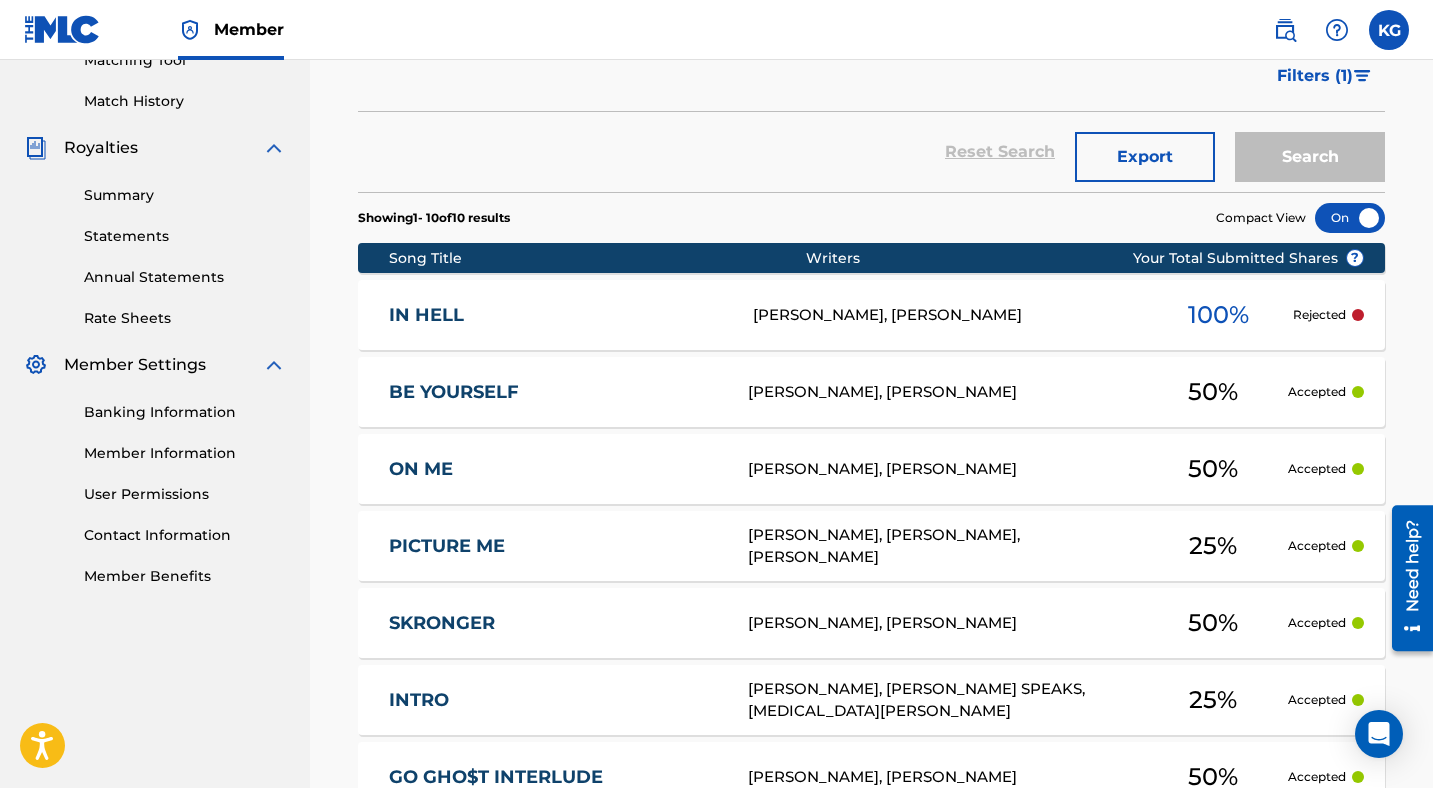 scroll, scrollTop: 538, scrollLeft: 0, axis: vertical 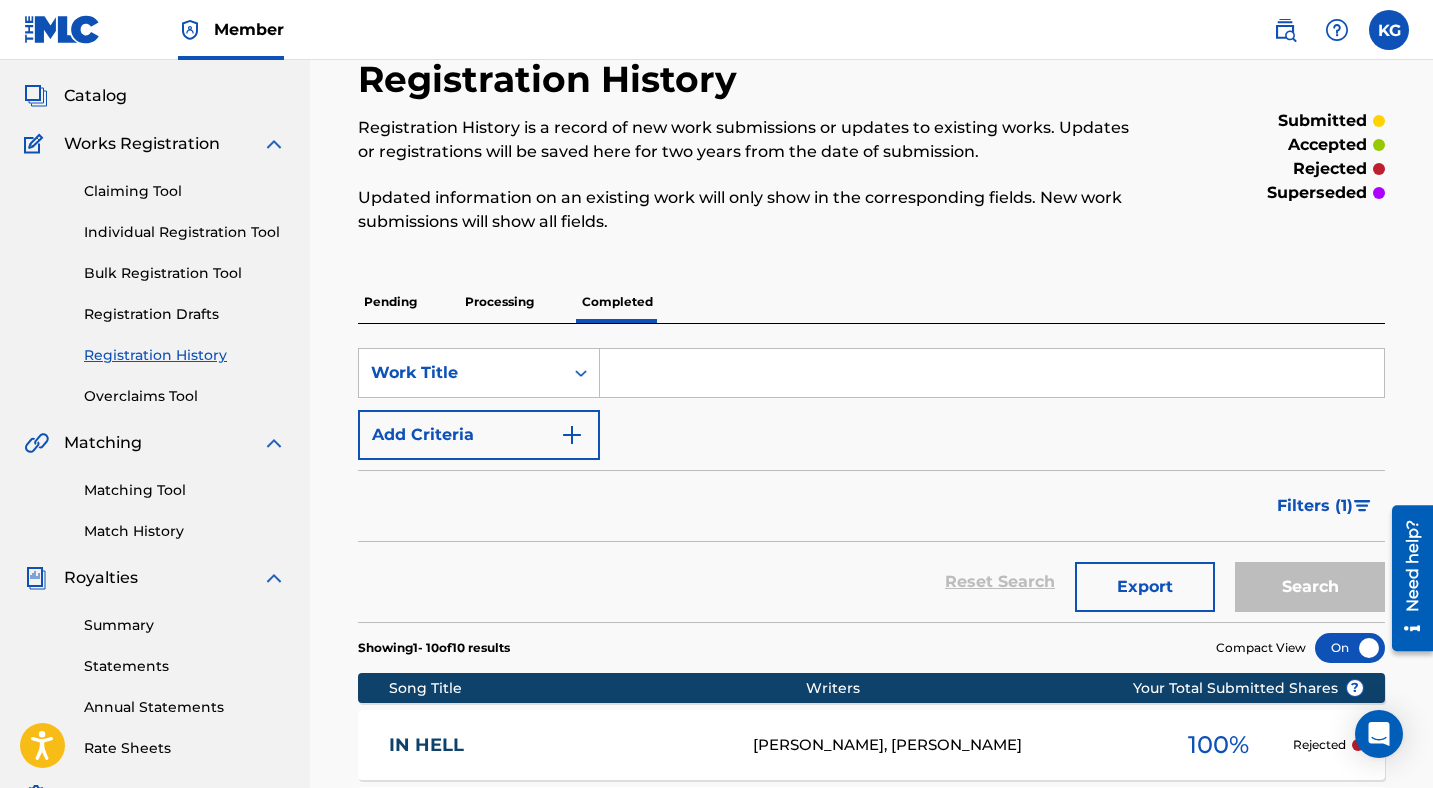 click on "Pending" at bounding box center [390, 302] 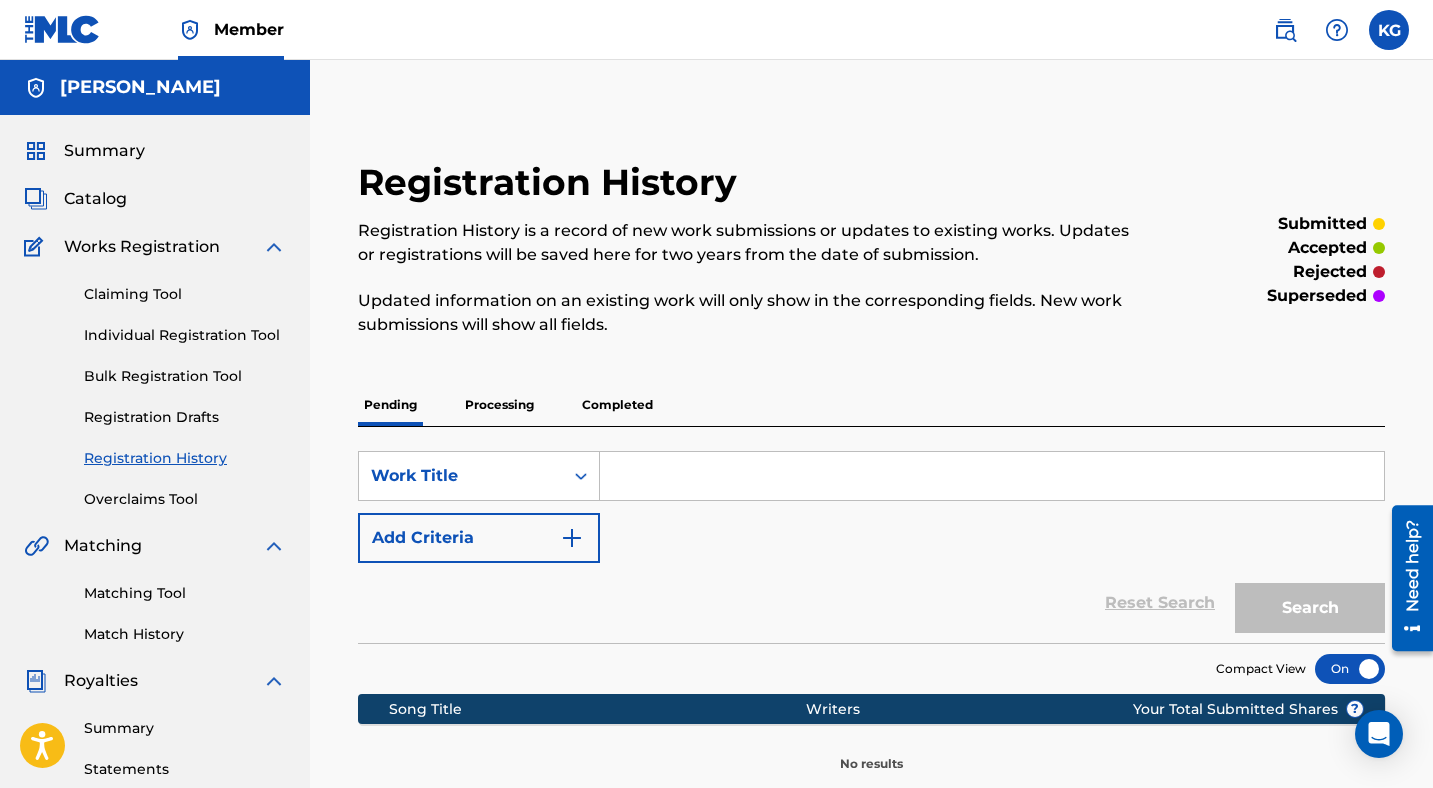 click on "Claiming Tool Individual Registration Tool Bulk Registration Tool Registration Drafts Registration History Overclaims Tool" at bounding box center (155, 384) 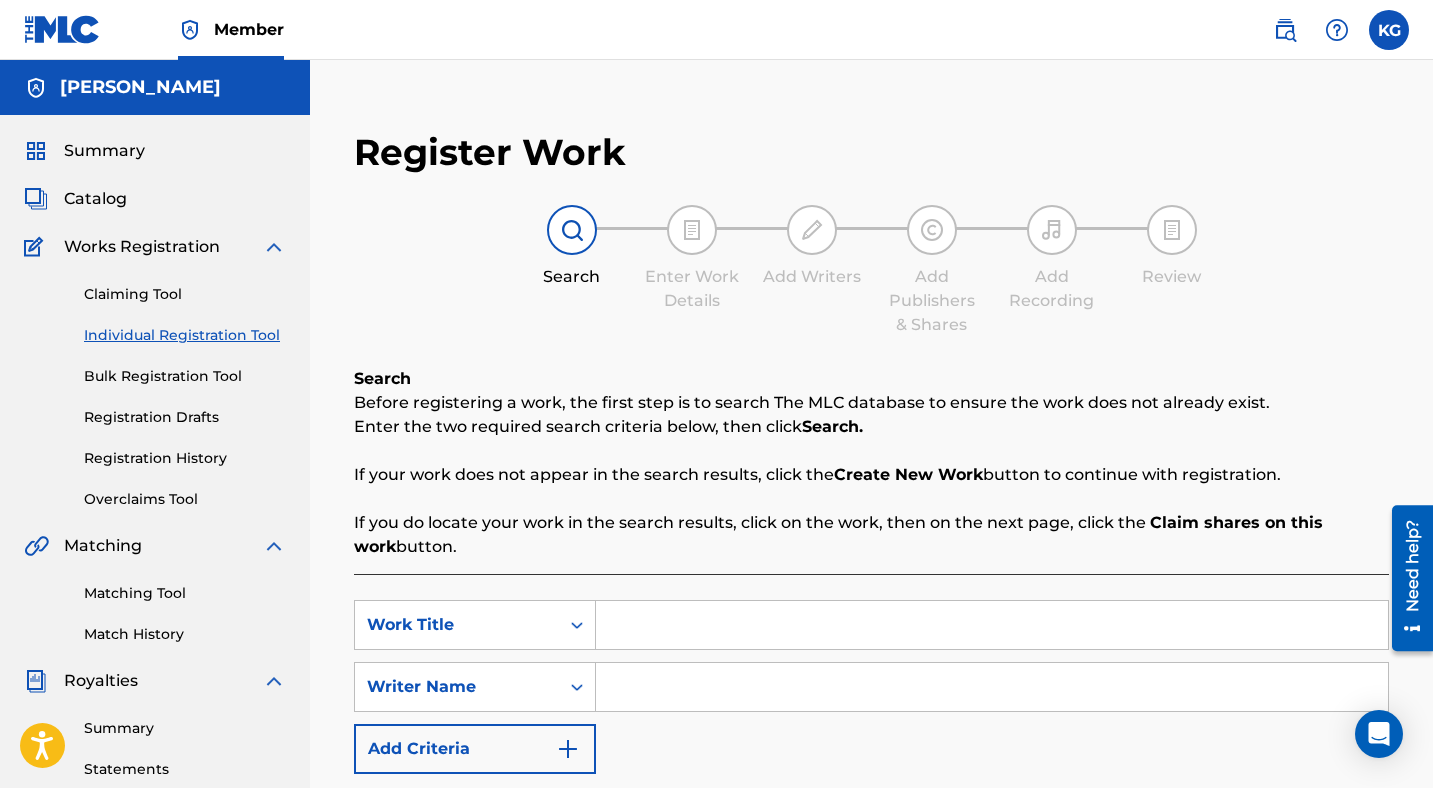 click at bounding box center (992, 625) 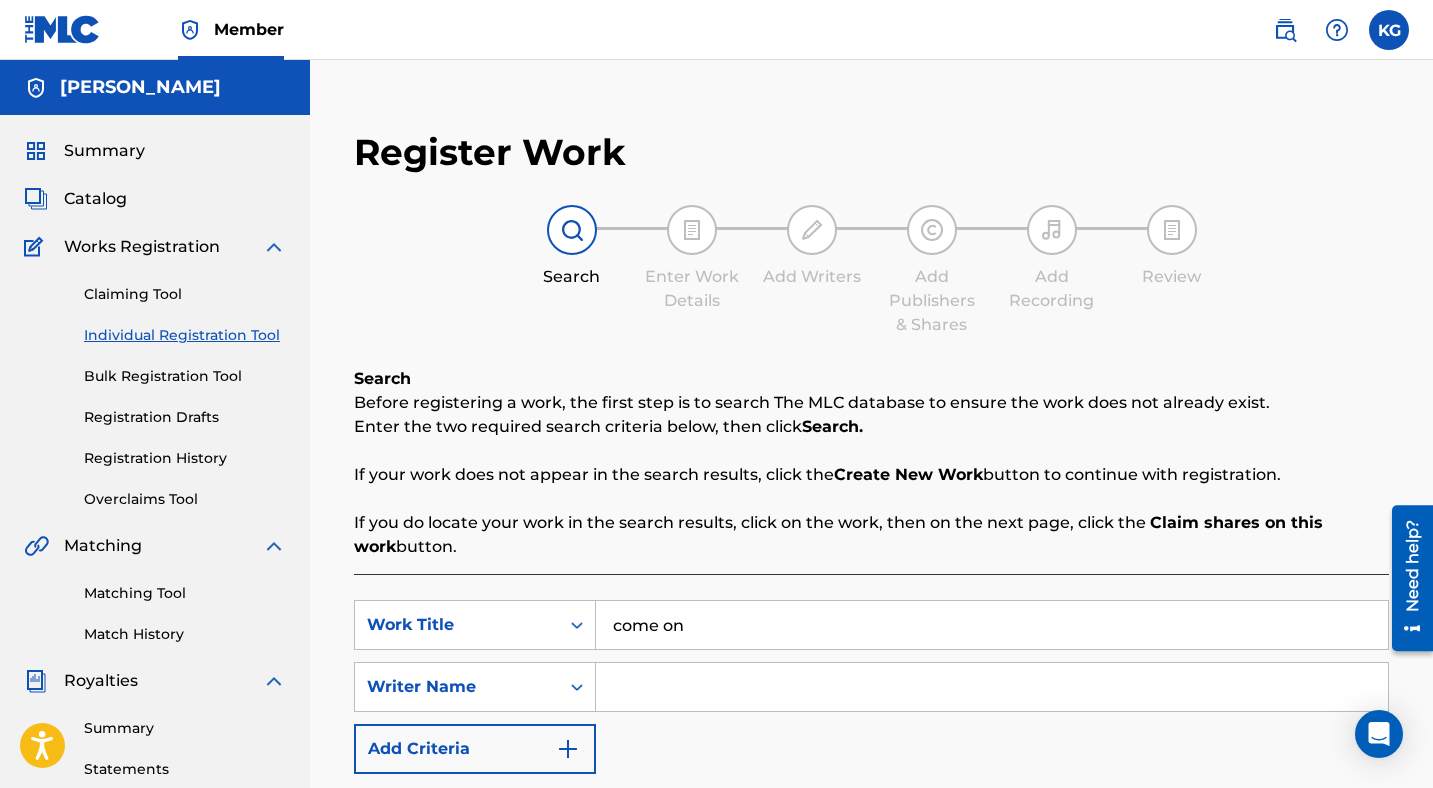 type on "come on" 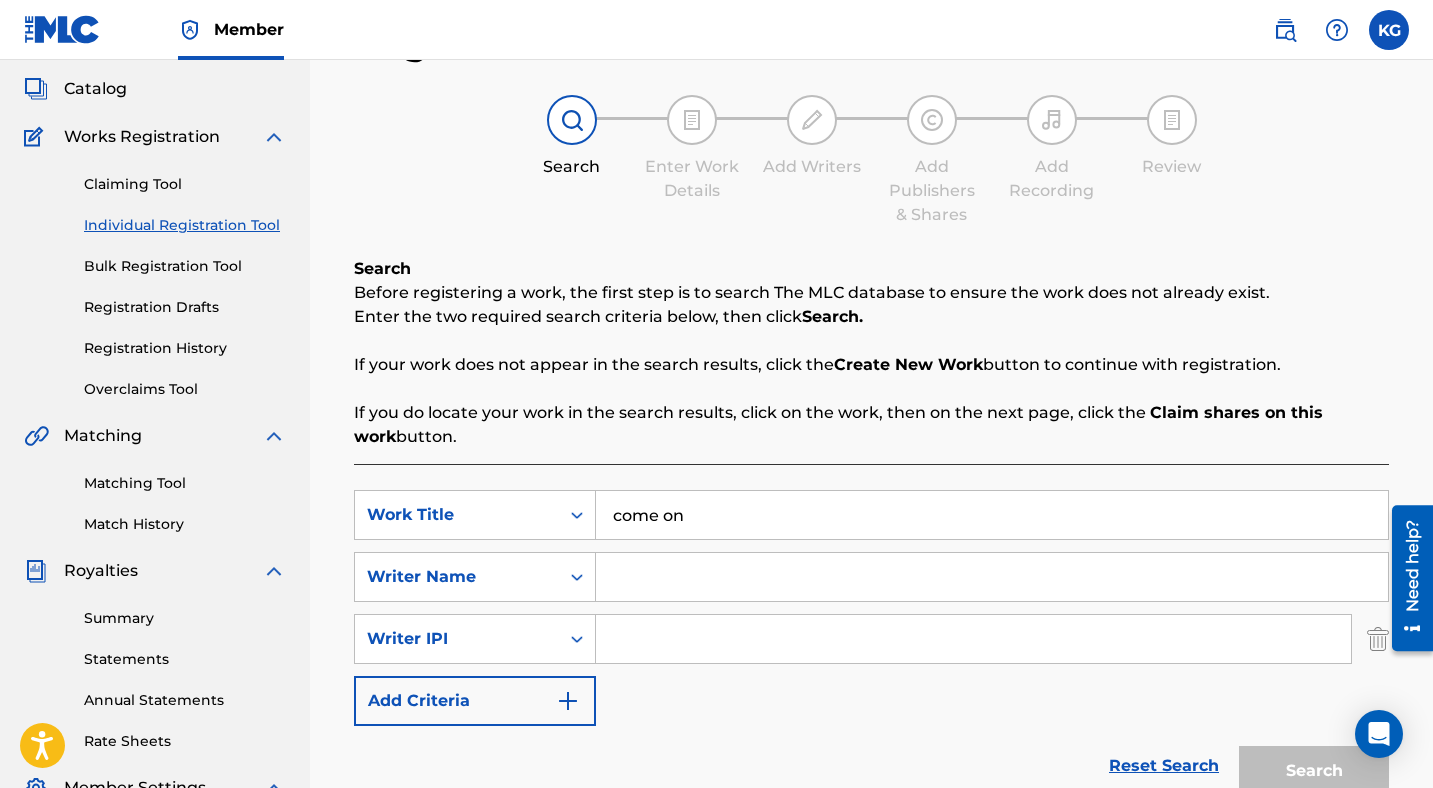 scroll, scrollTop: 118, scrollLeft: 0, axis: vertical 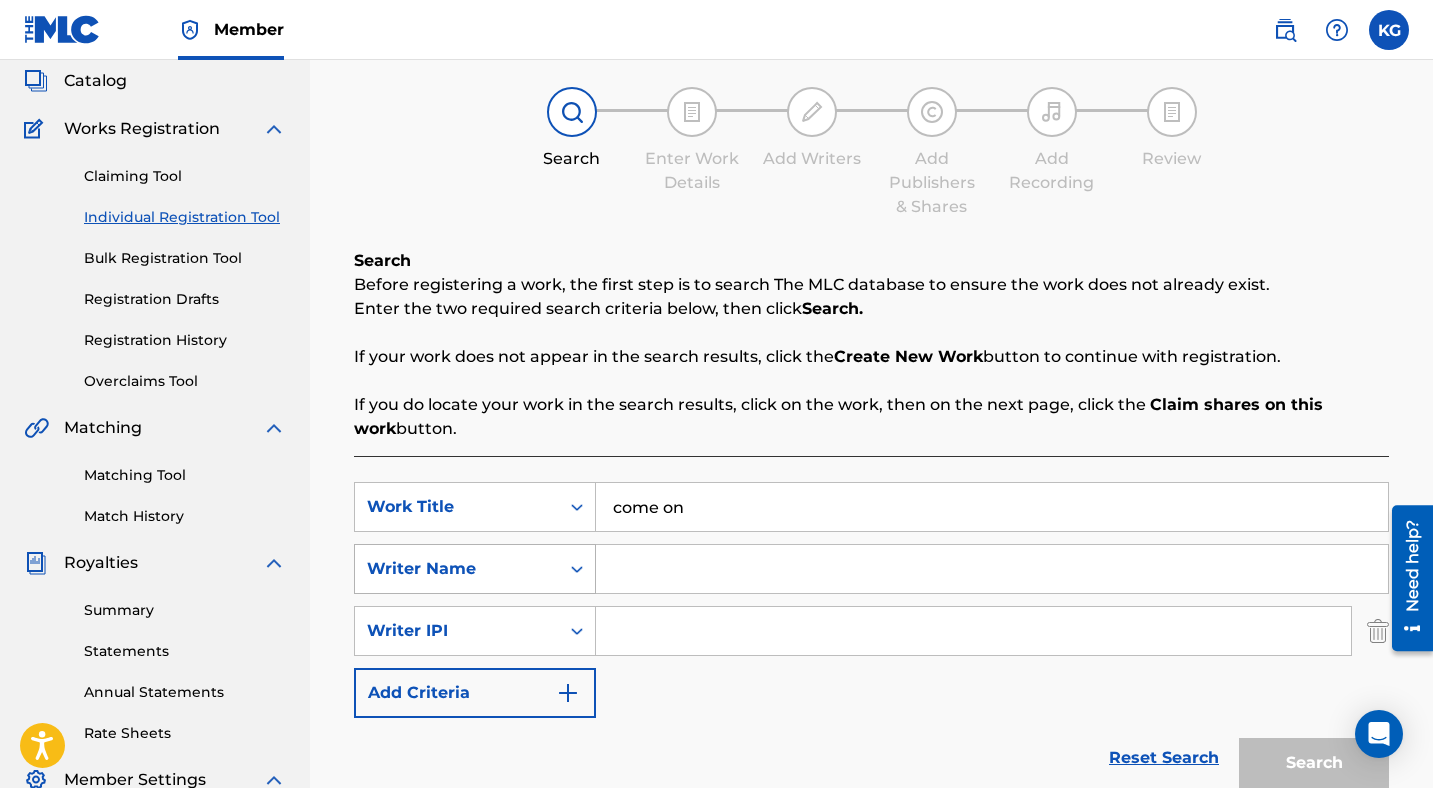 click 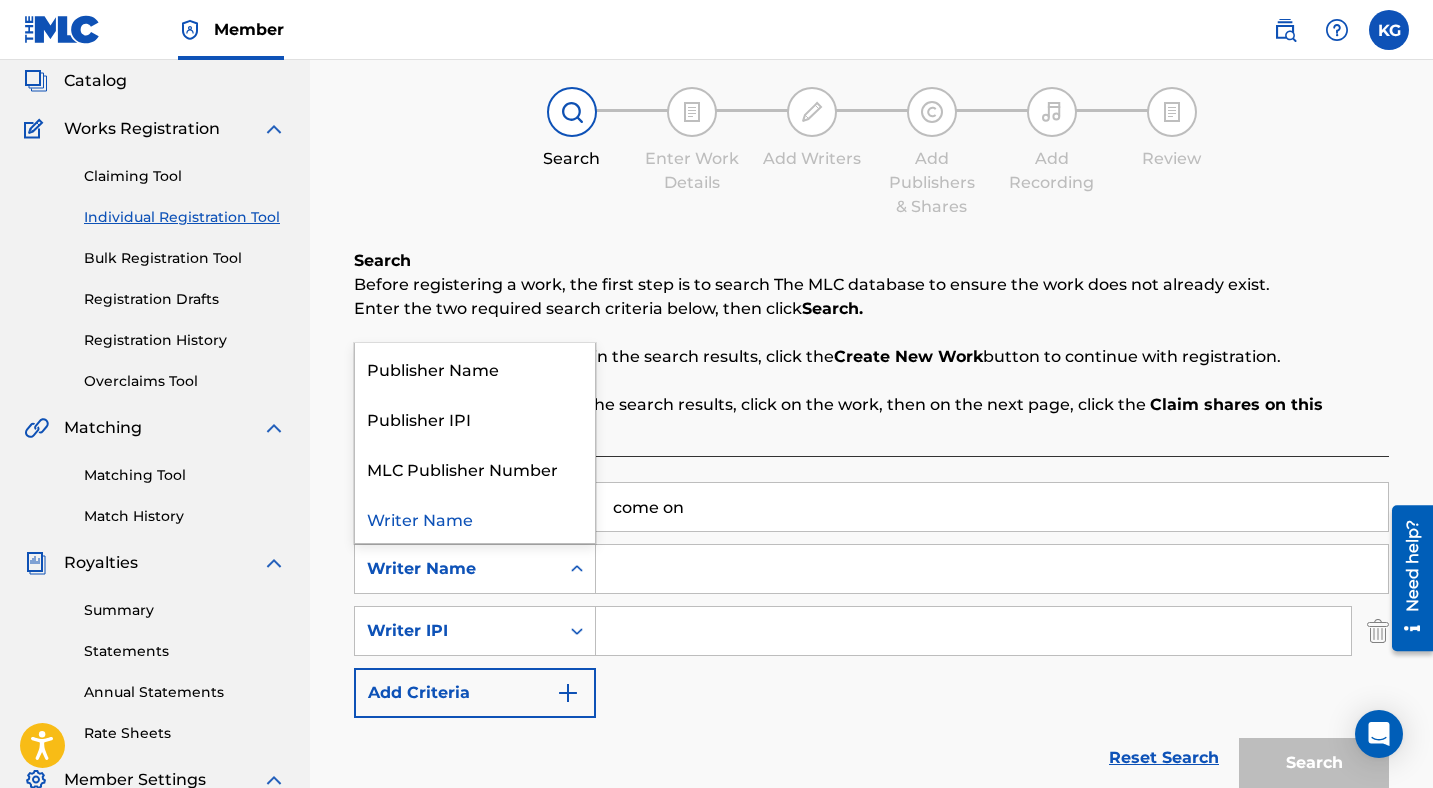 click on "Writer Name" at bounding box center [475, 518] 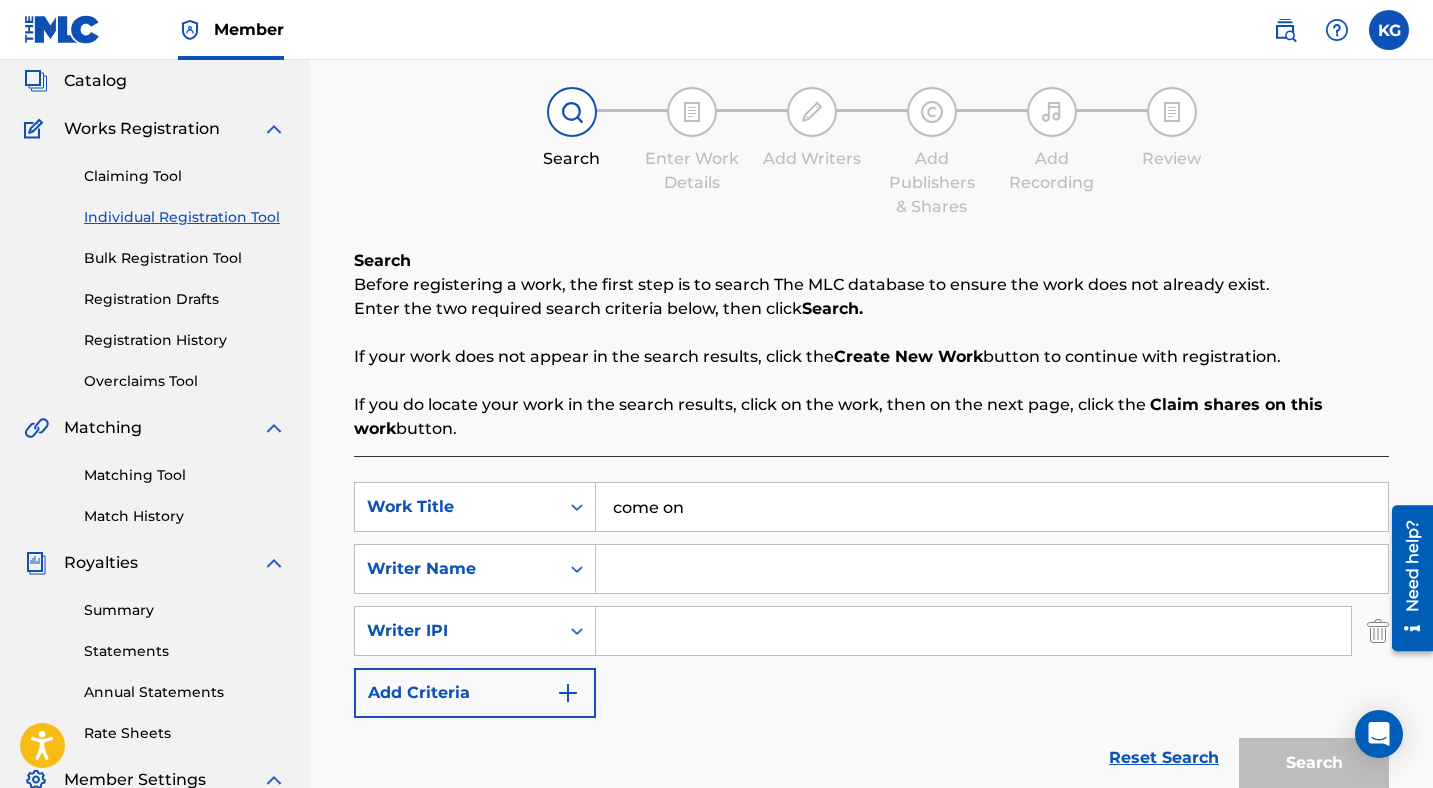 click at bounding box center (992, 569) 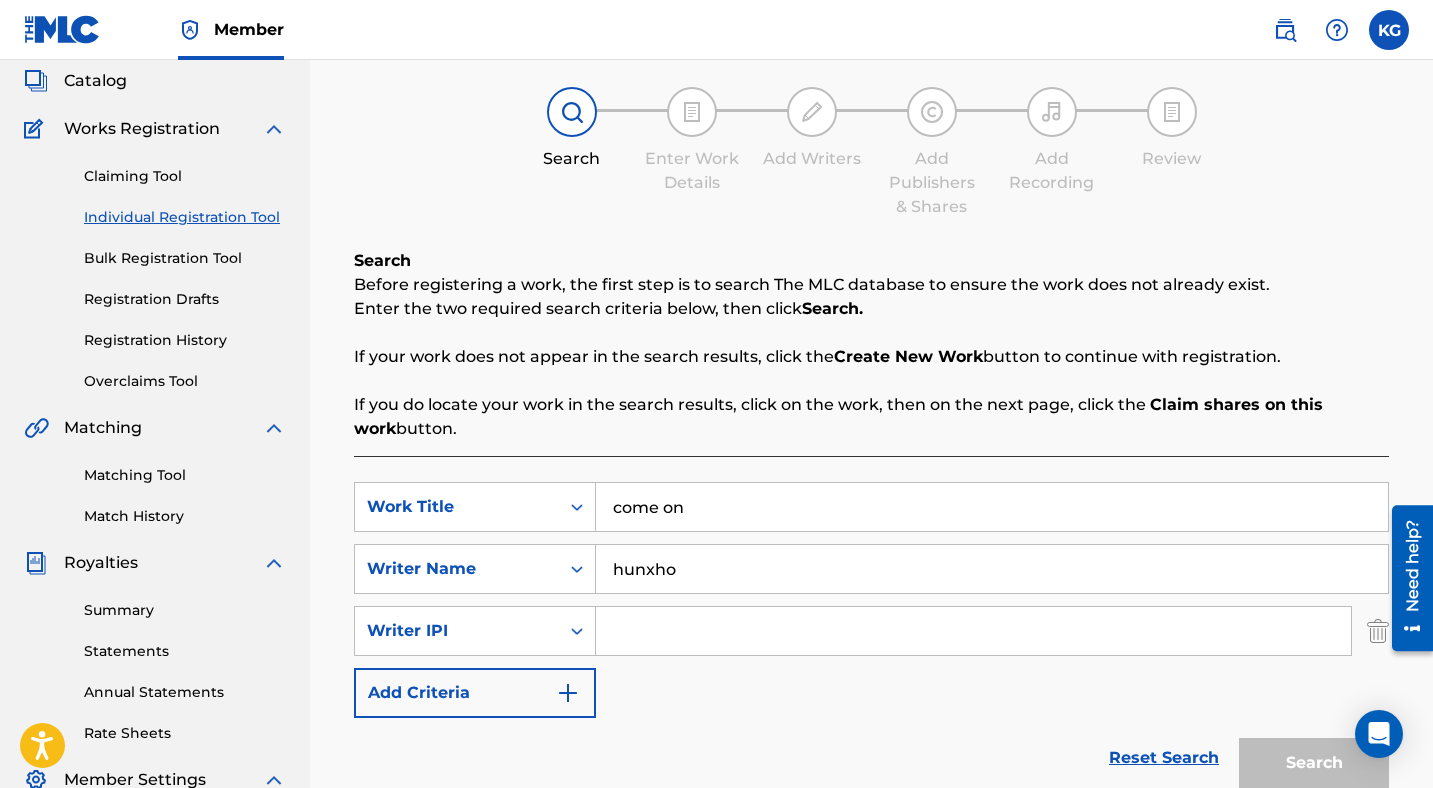 type on "hunxho" 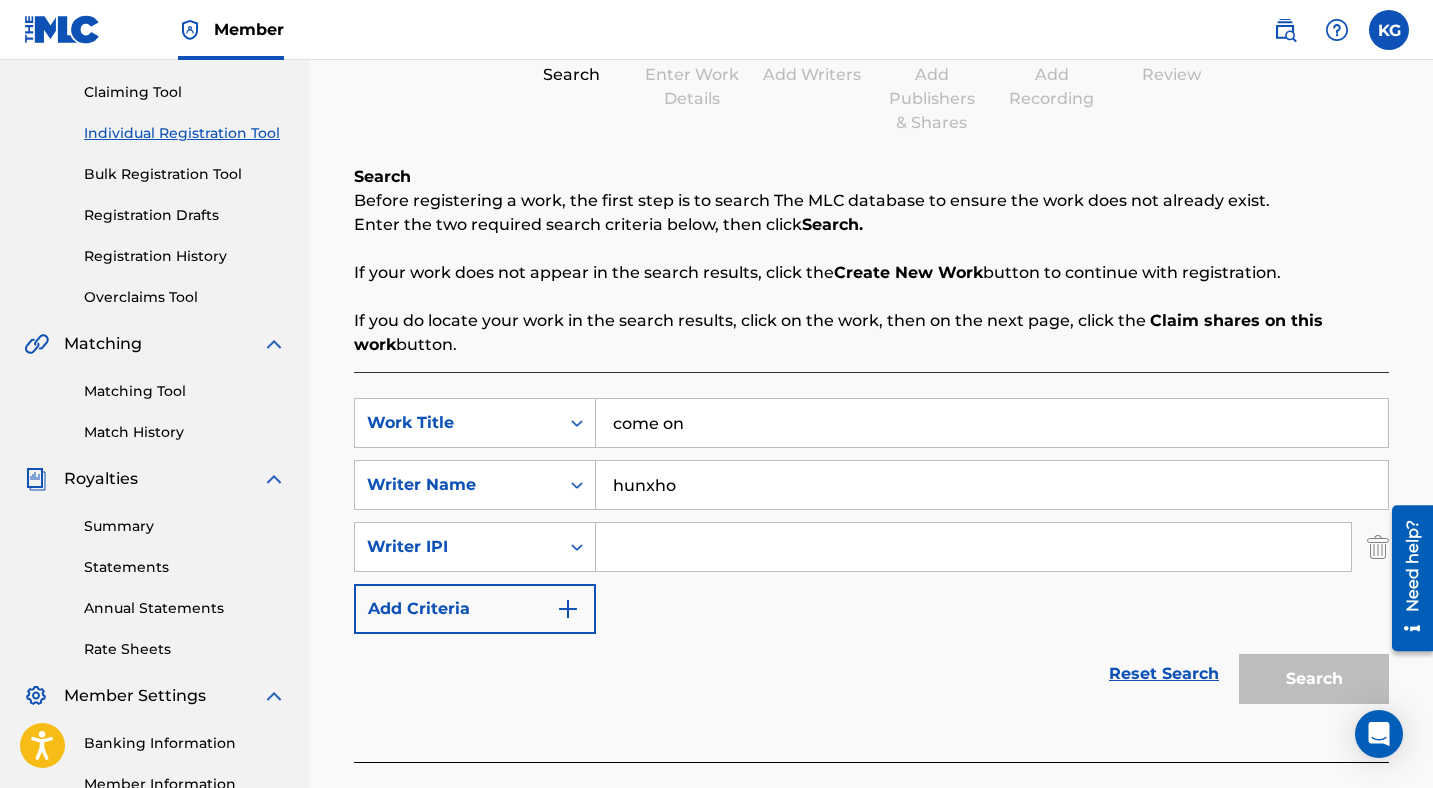 scroll, scrollTop: 208, scrollLeft: 0, axis: vertical 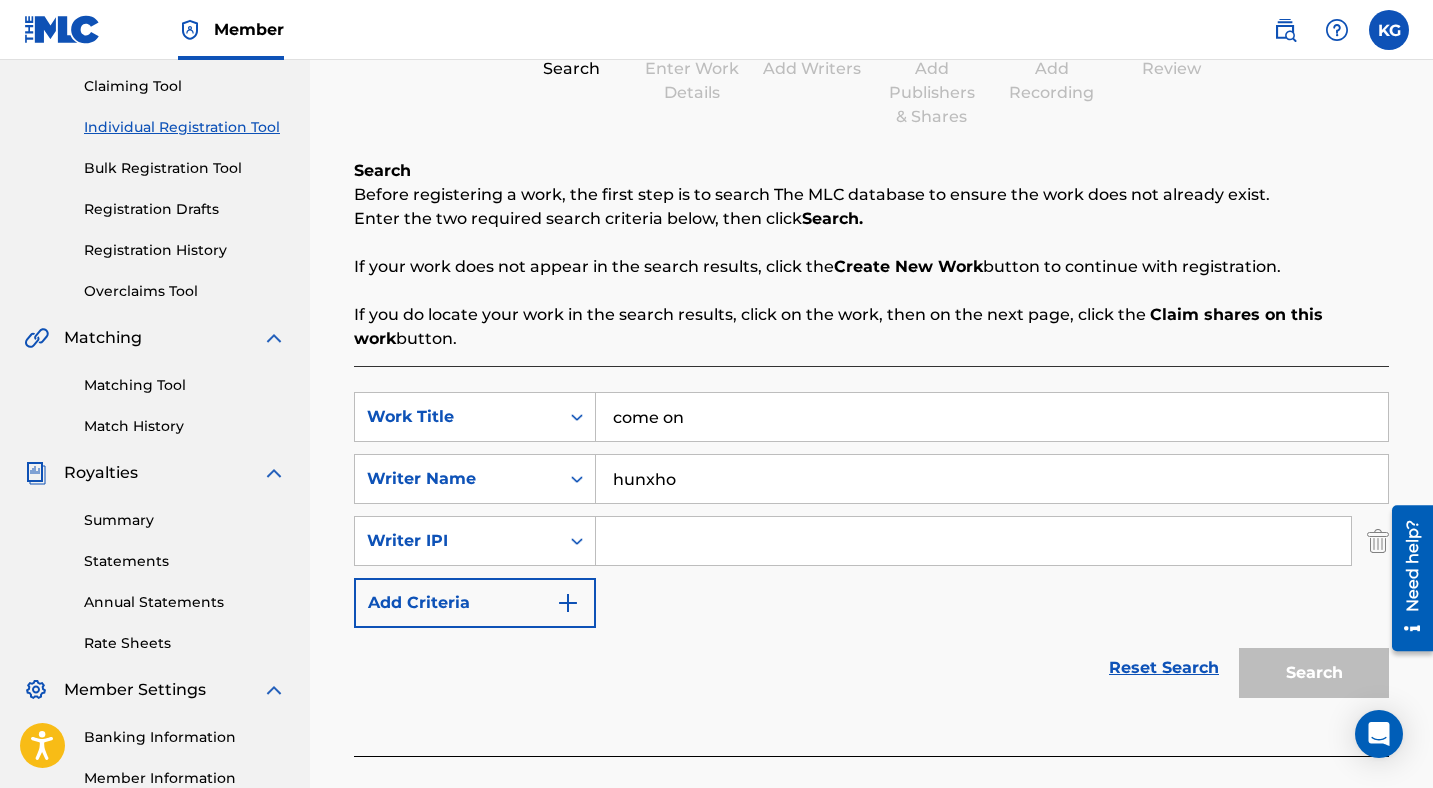 click at bounding box center (973, 541) 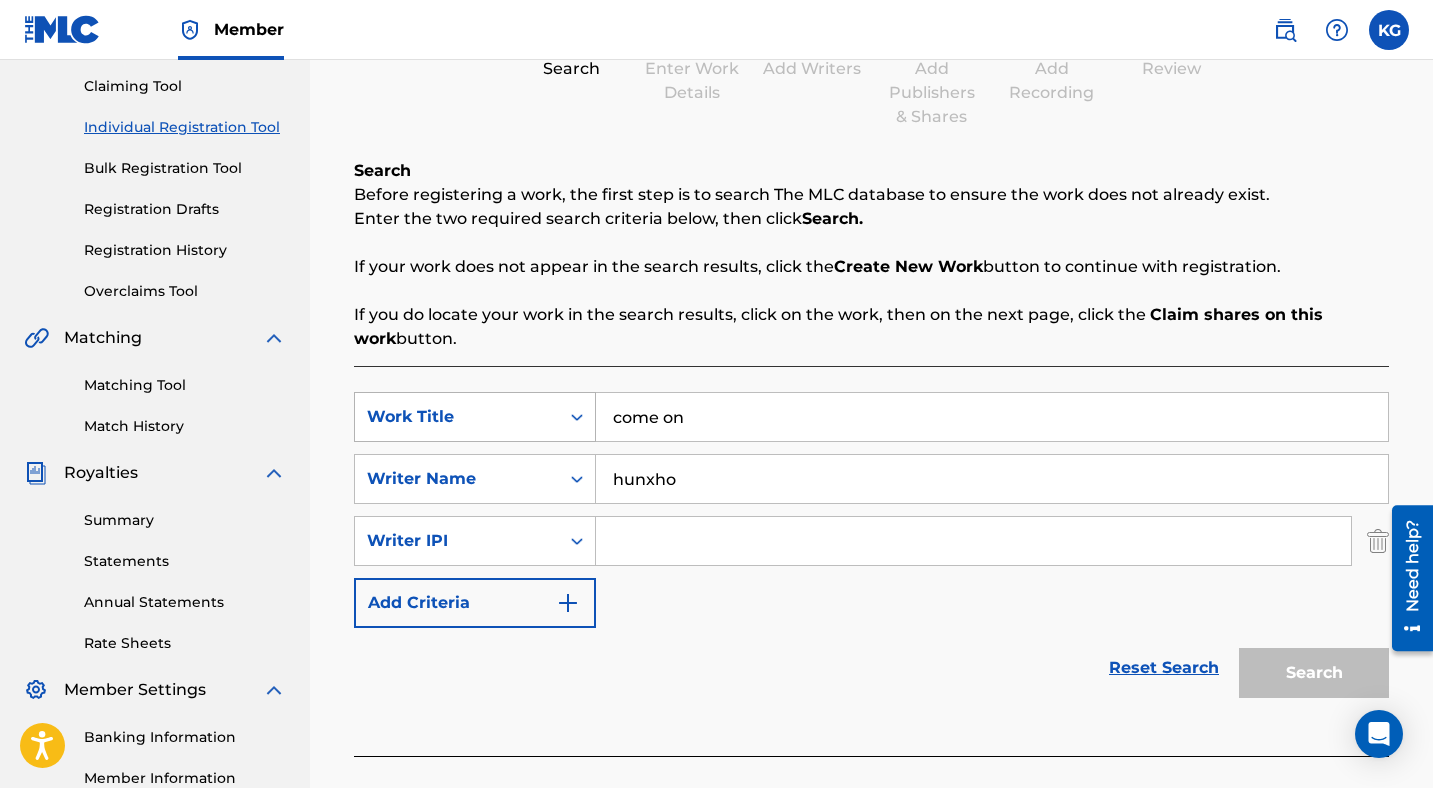 paste on "00896207893" 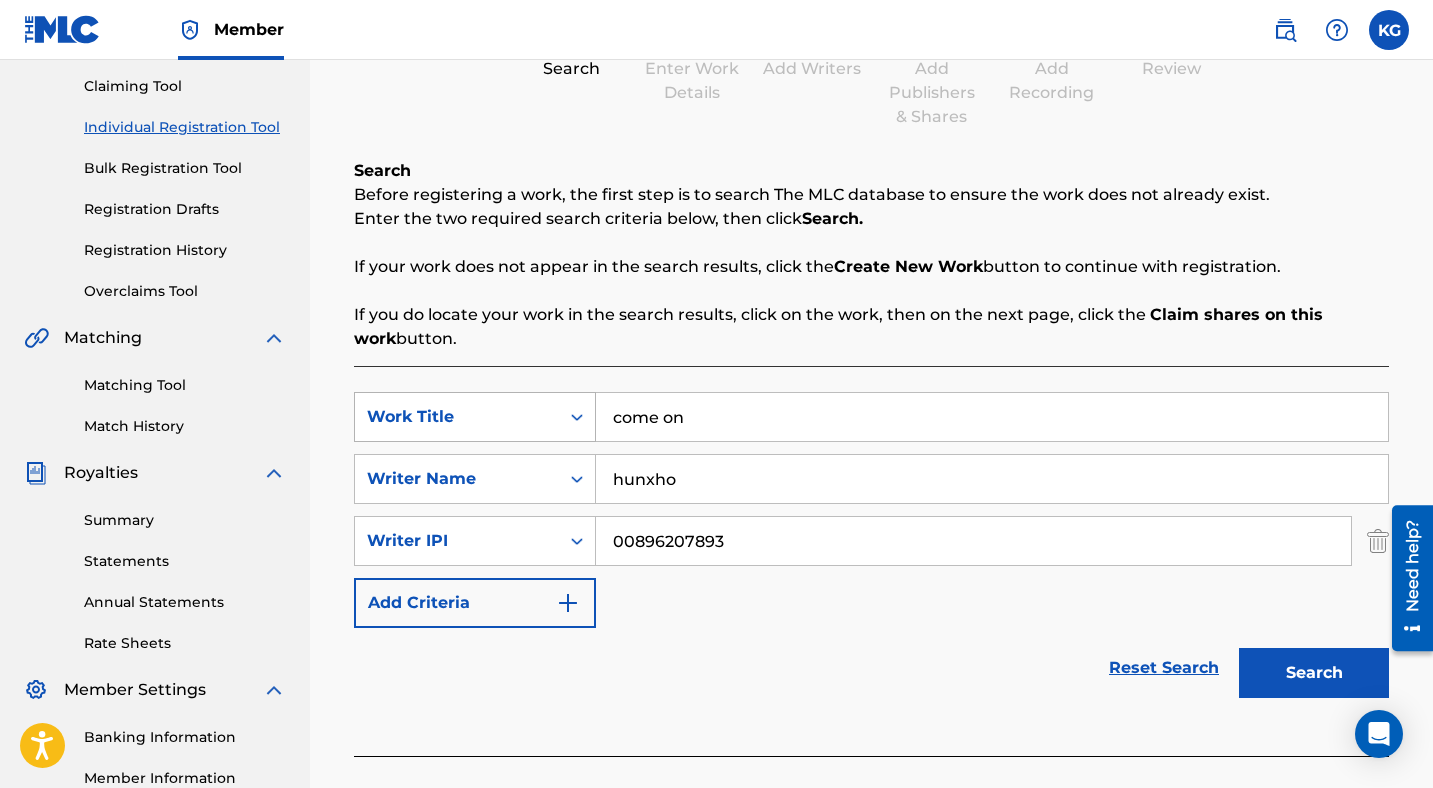 type on "00896207893" 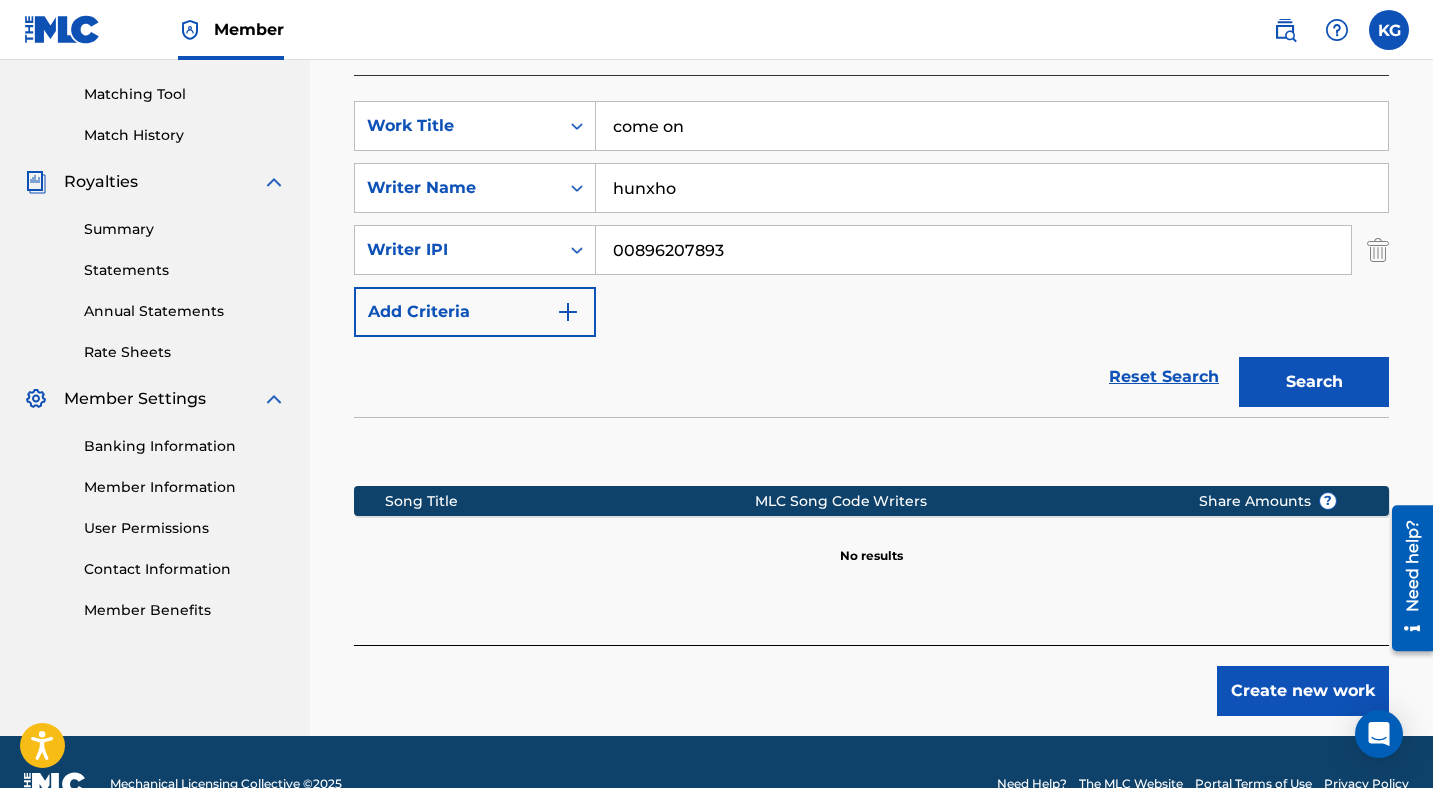 scroll, scrollTop: 543, scrollLeft: 0, axis: vertical 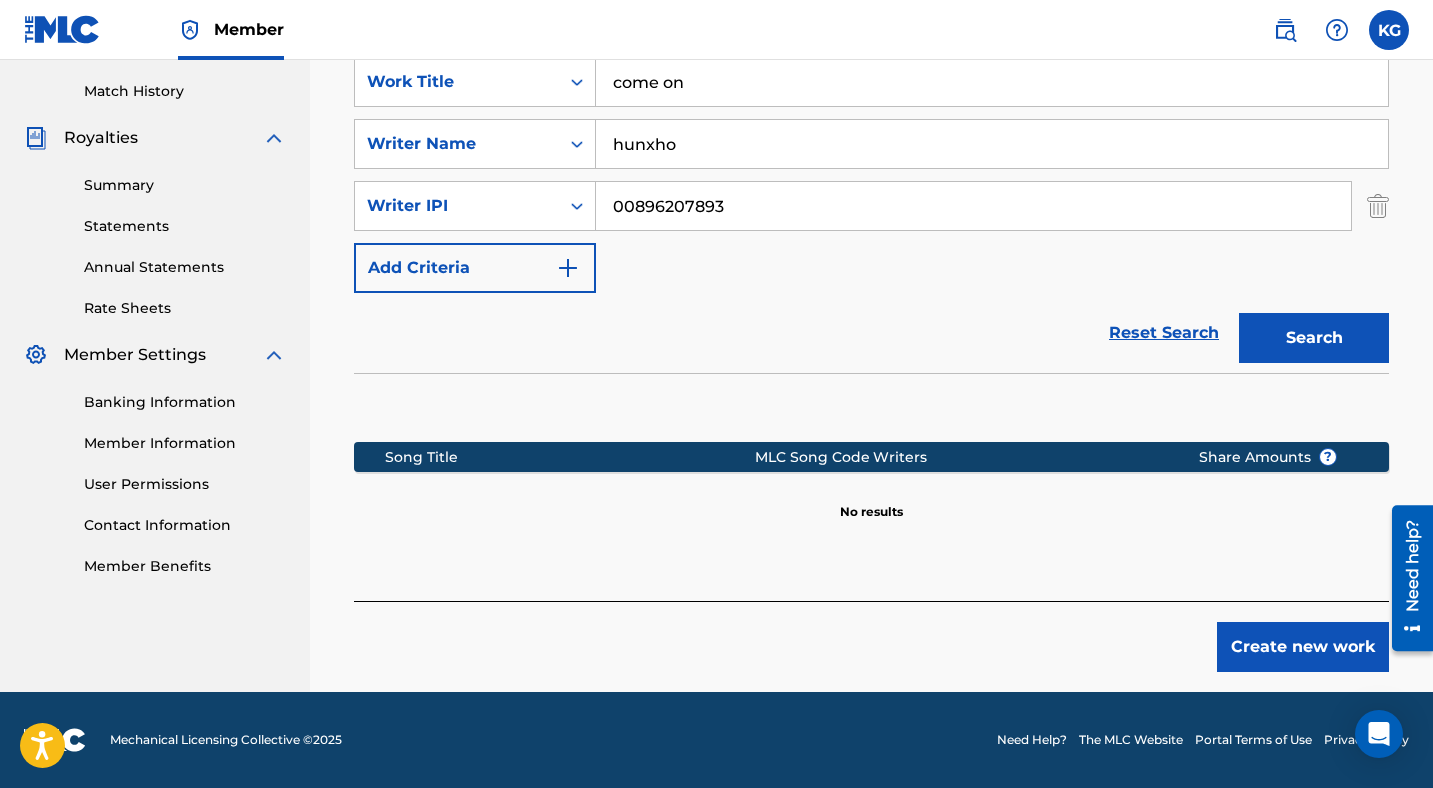 click on "Add Criteria" at bounding box center [475, 268] 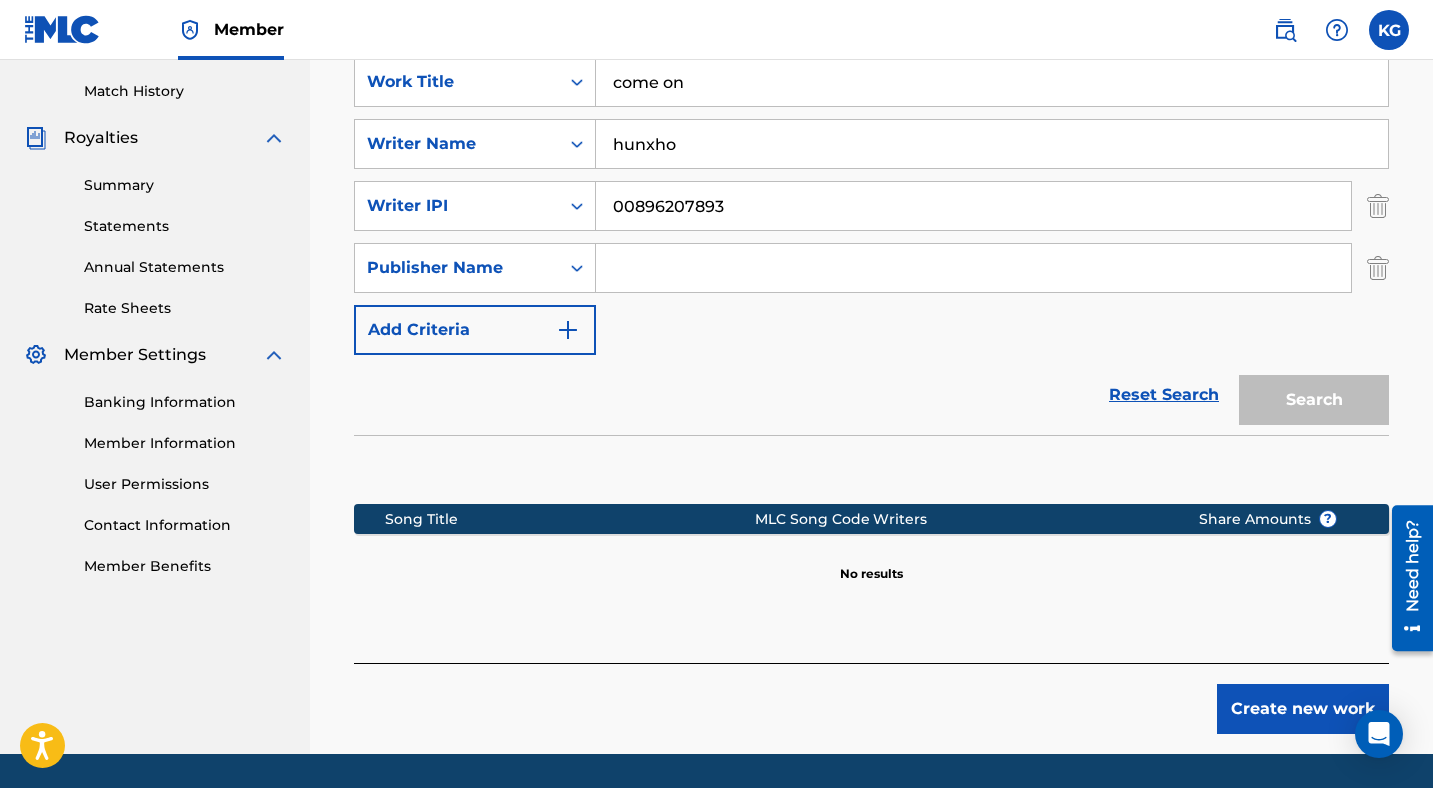 drag, startPoint x: 713, startPoint y: 134, endPoint x: 612, endPoint y: 162, distance: 104.80935 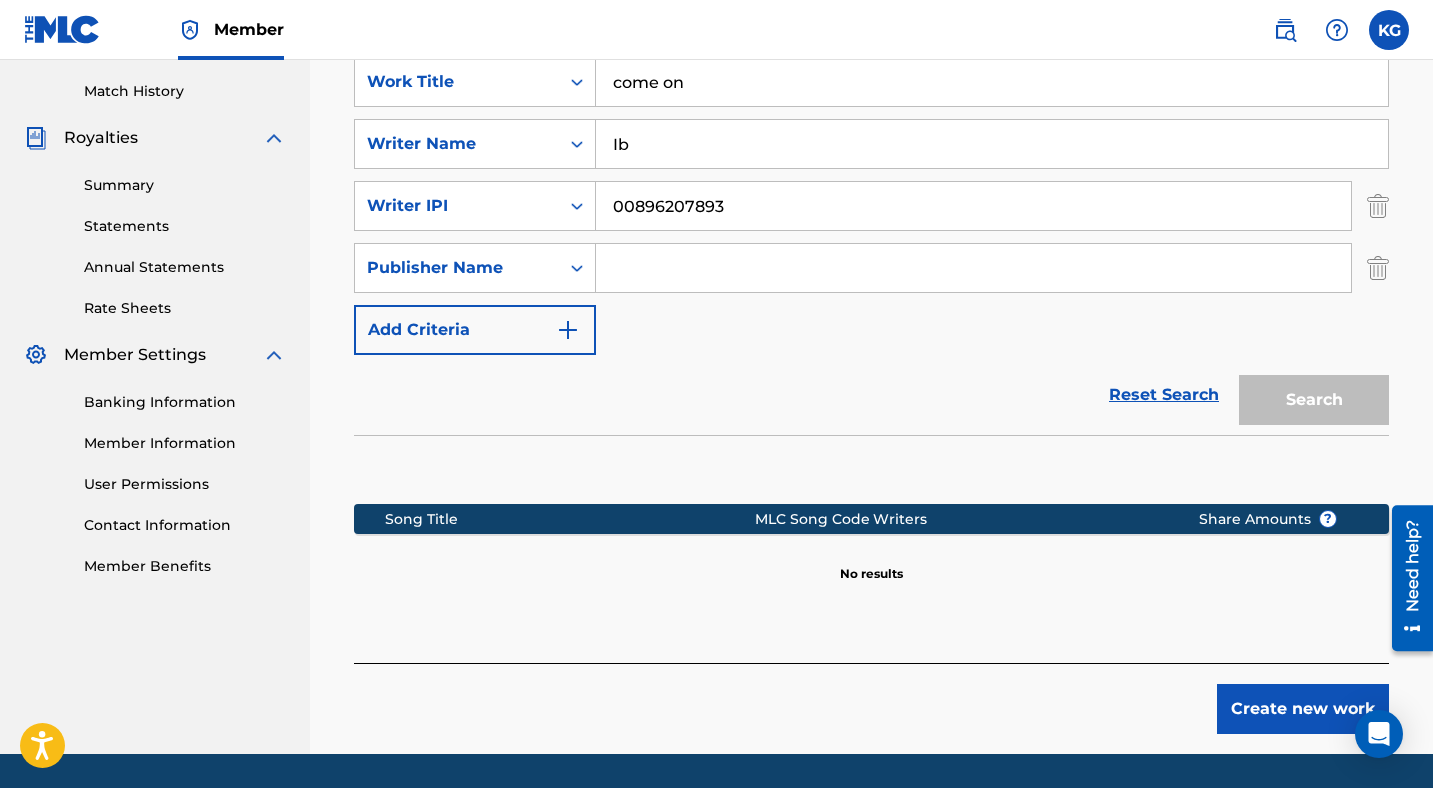 type on "I" 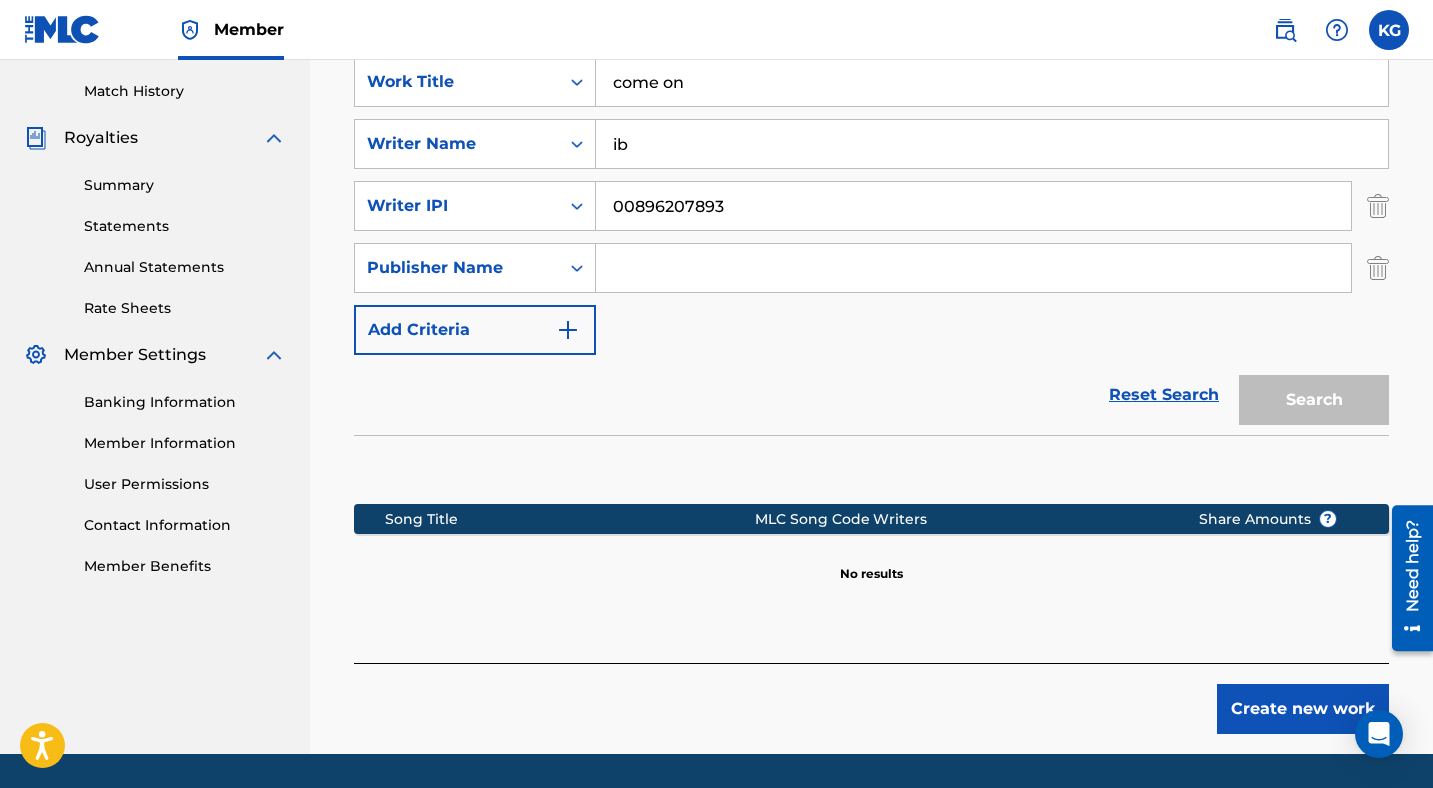 type on "i" 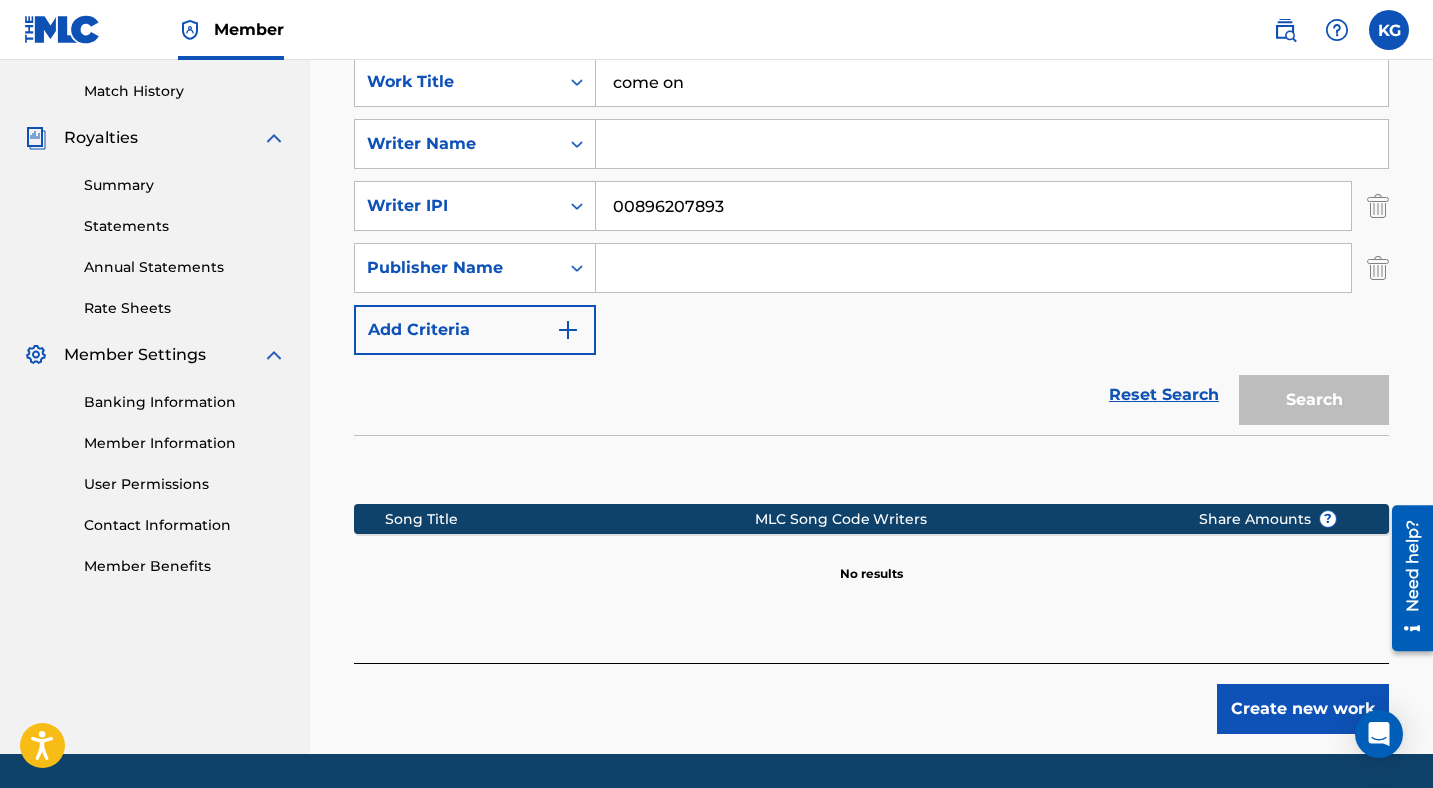 paste on "[PERSON_NAME]" 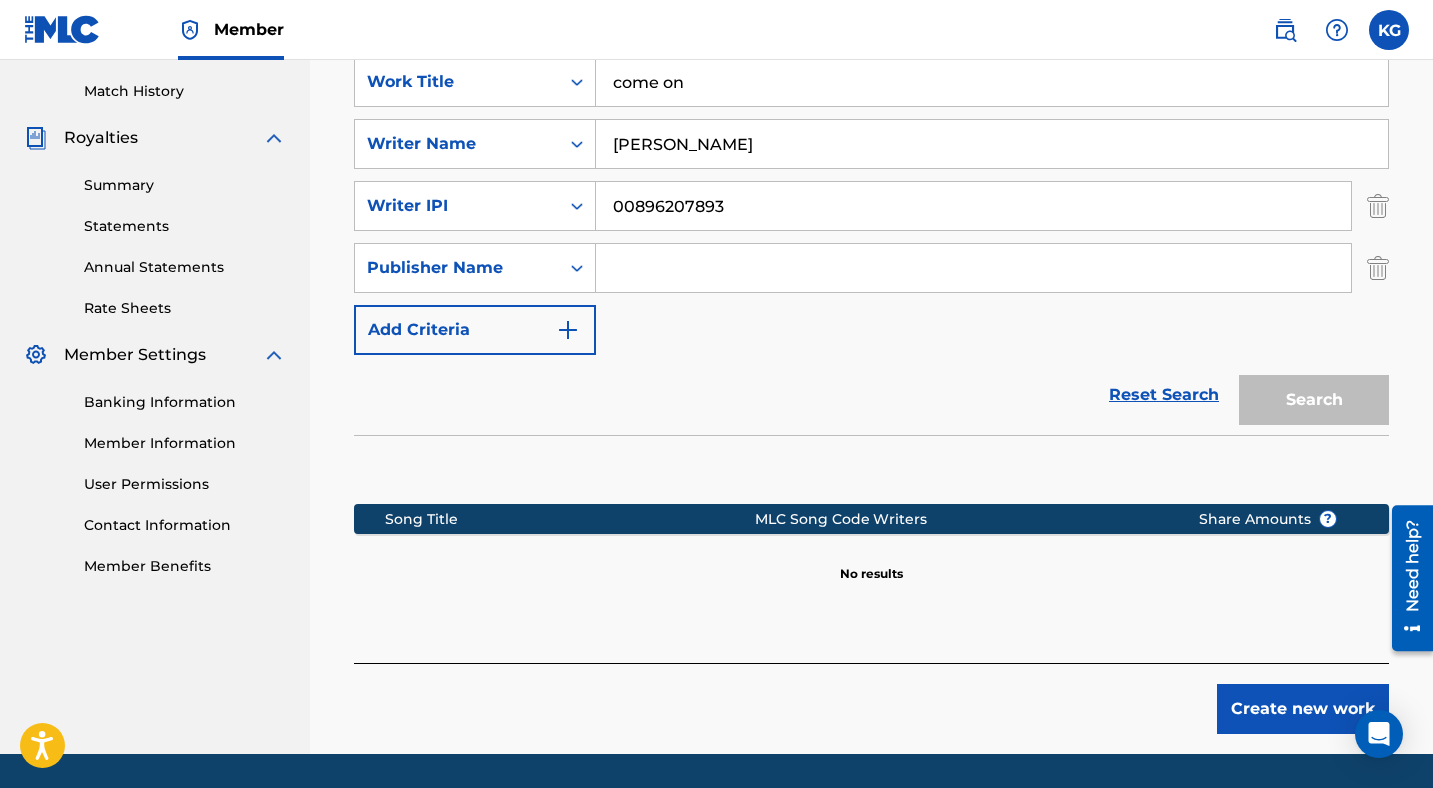 type on "[PERSON_NAME]" 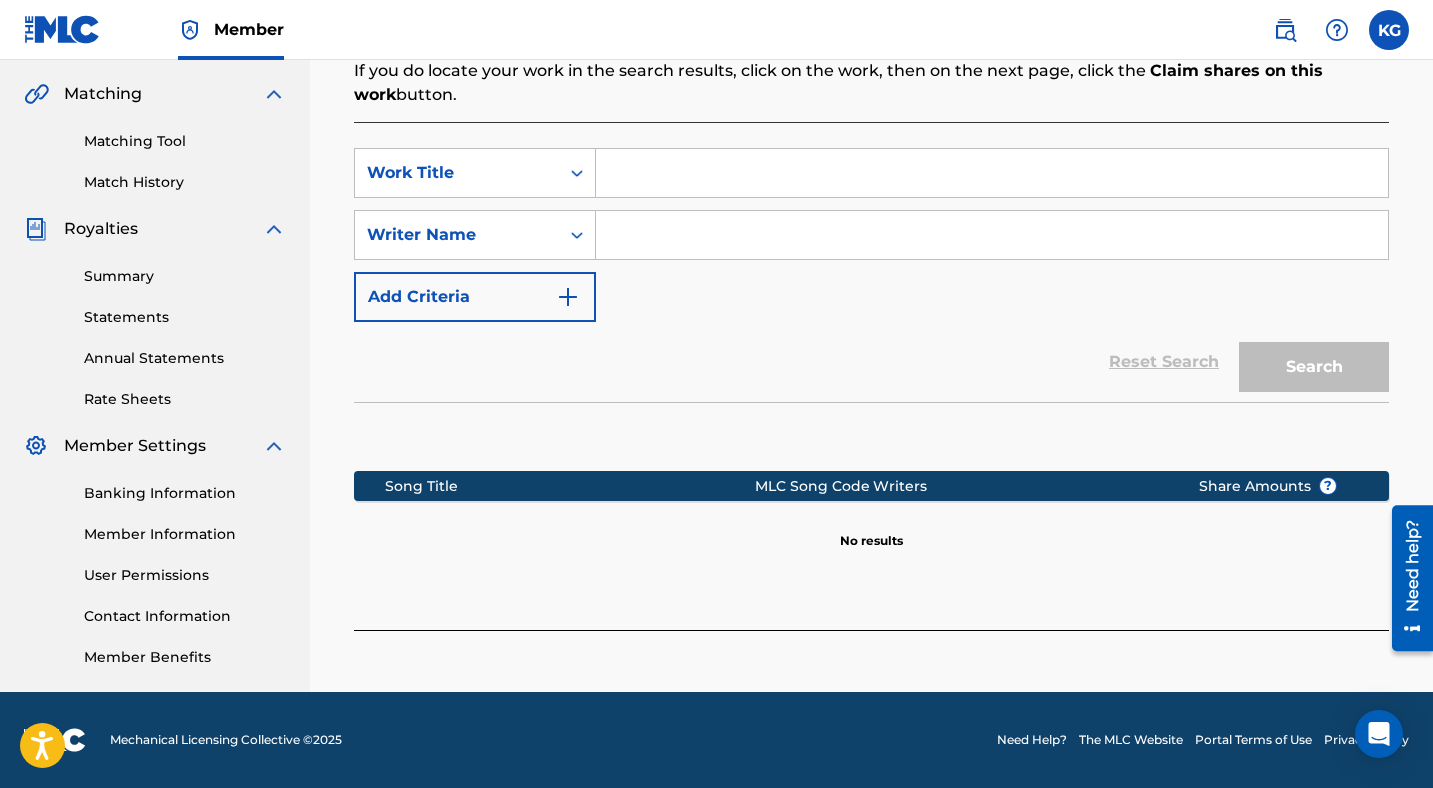 scroll, scrollTop: 452, scrollLeft: 0, axis: vertical 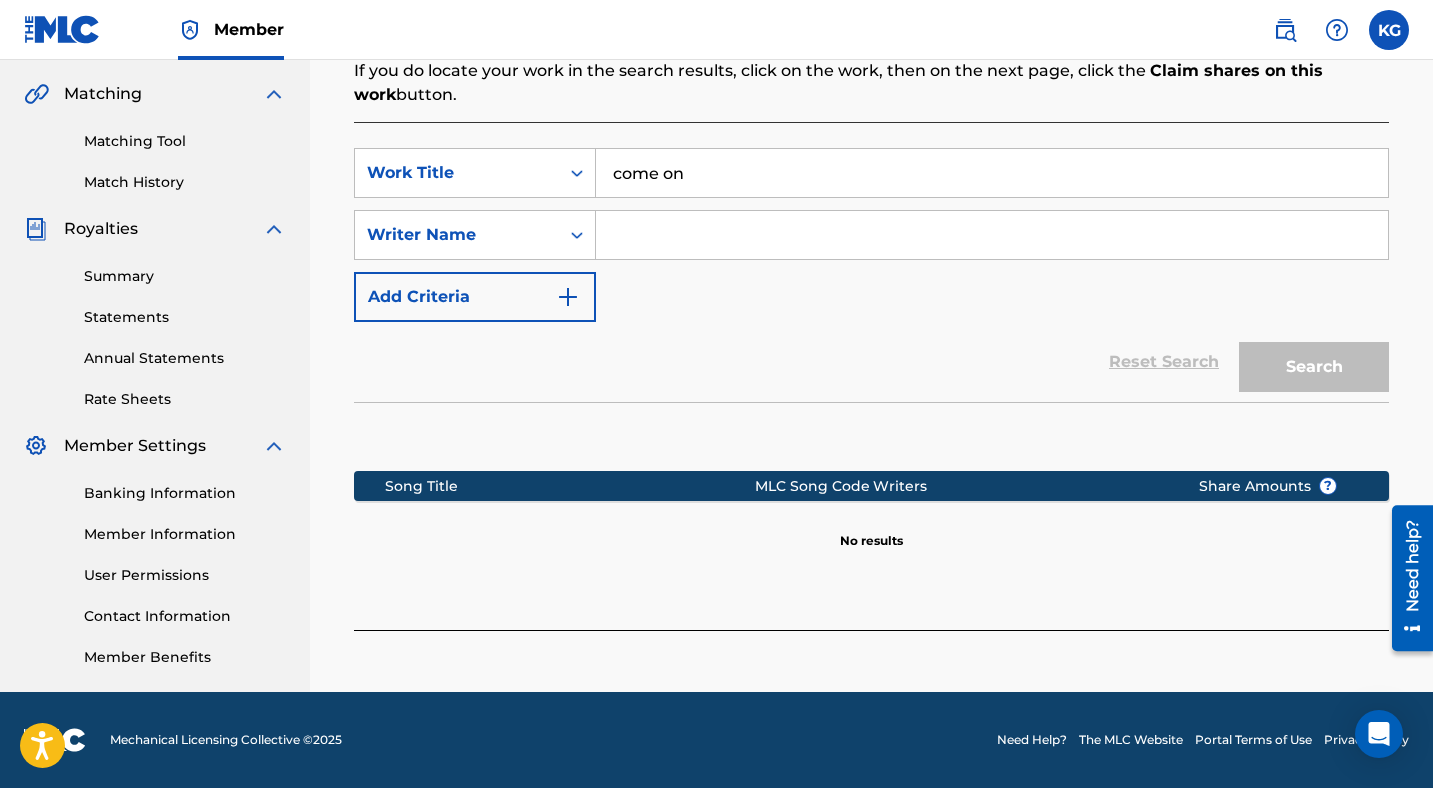 type on "come on" 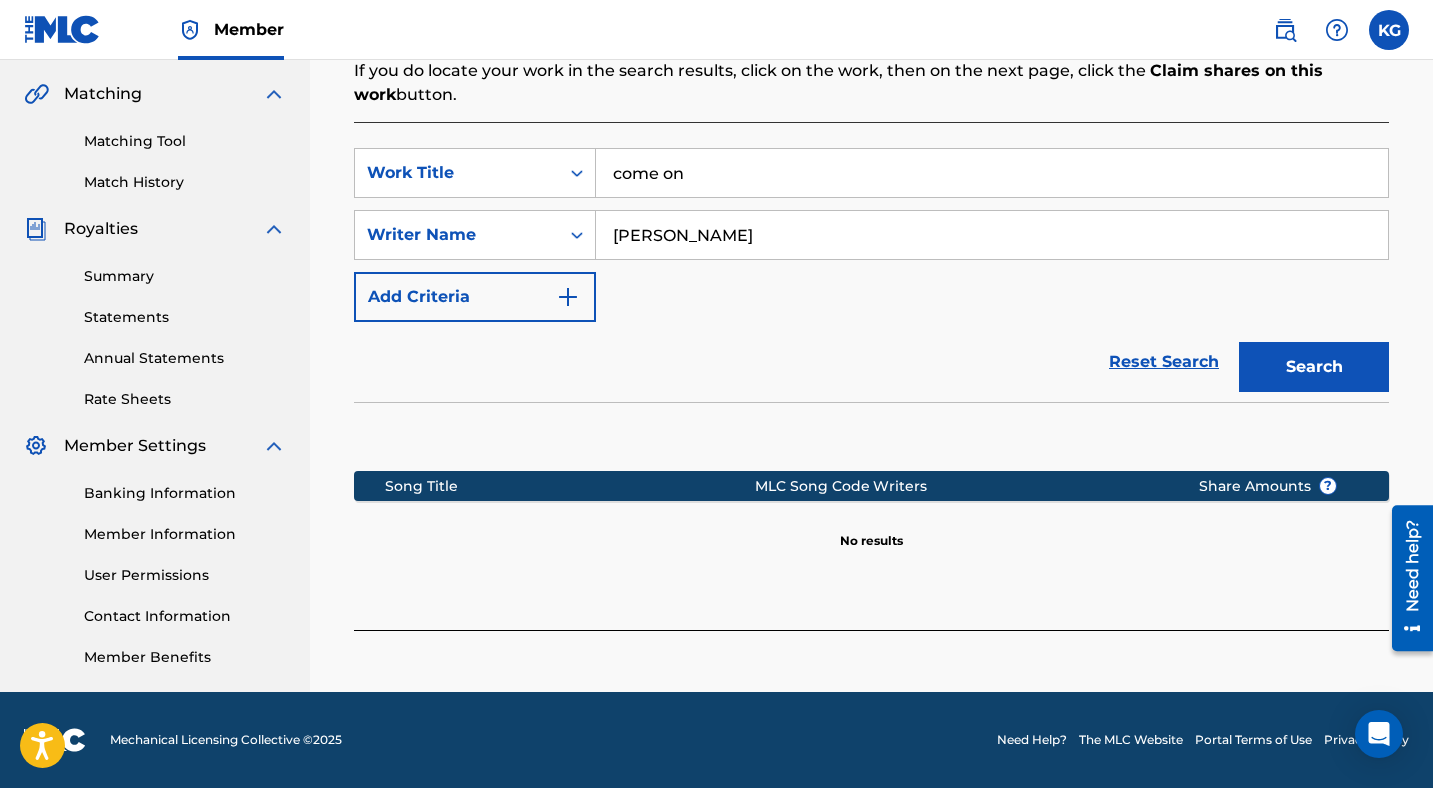 type on "[PERSON_NAME]" 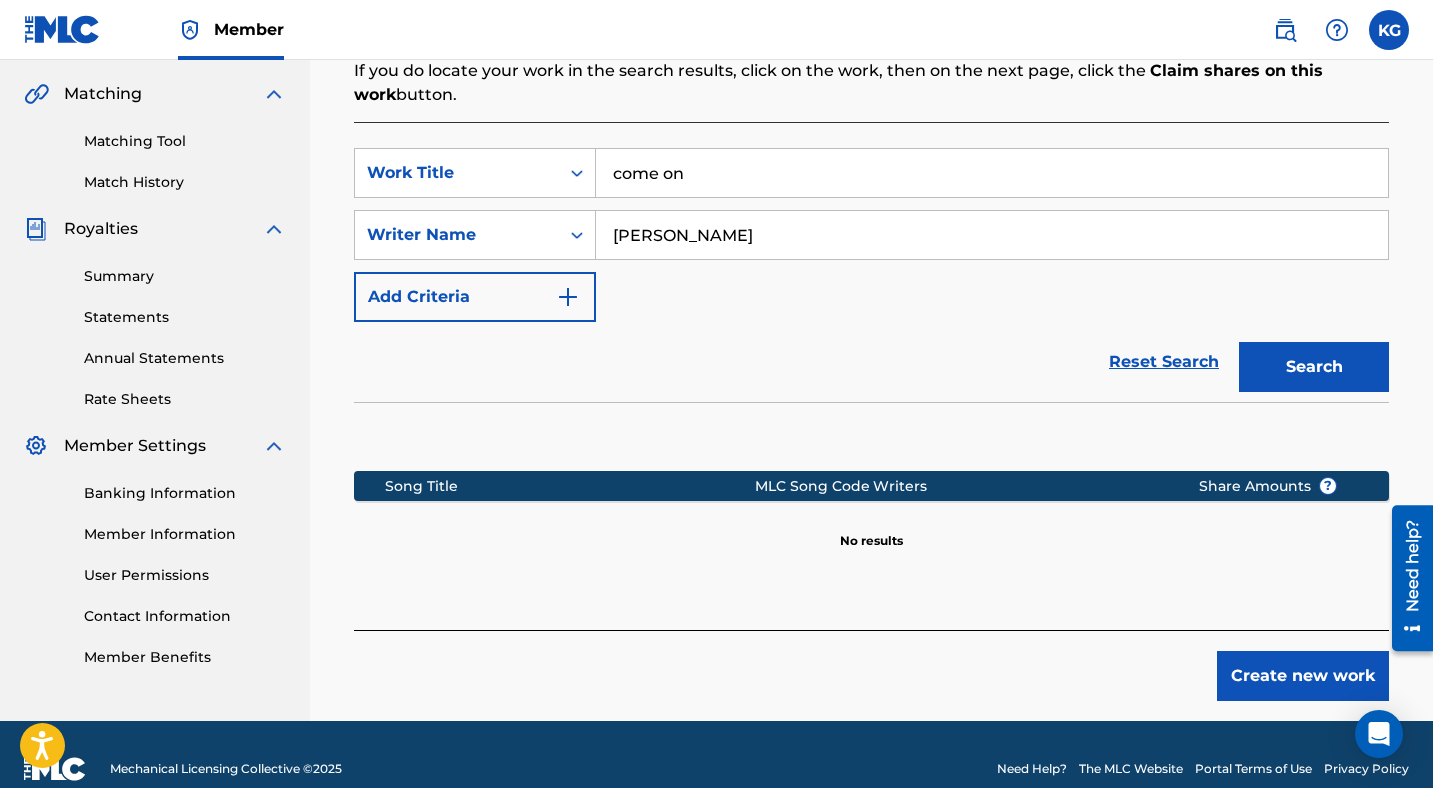 click on "Add Criteria" at bounding box center (475, 297) 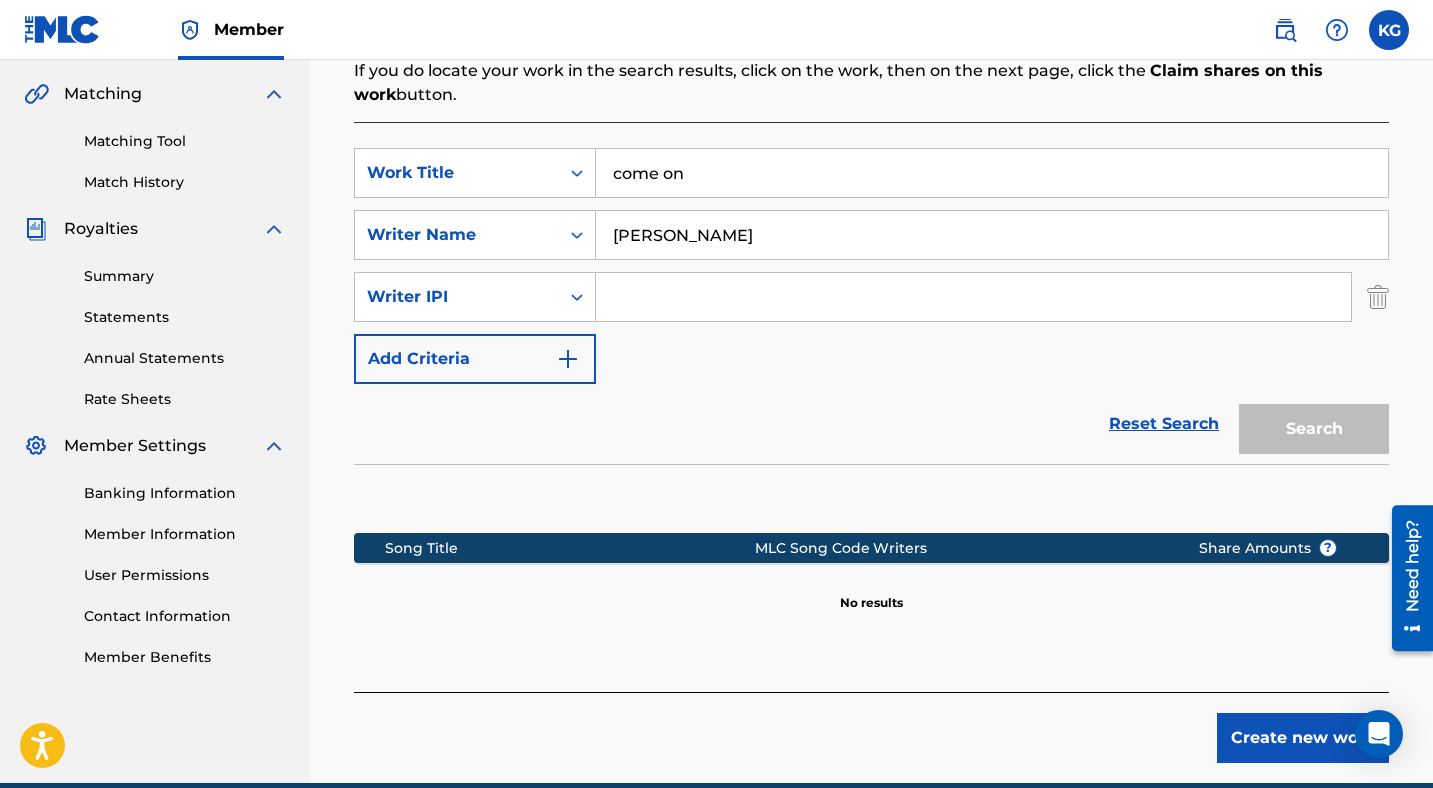 click at bounding box center [973, 297] 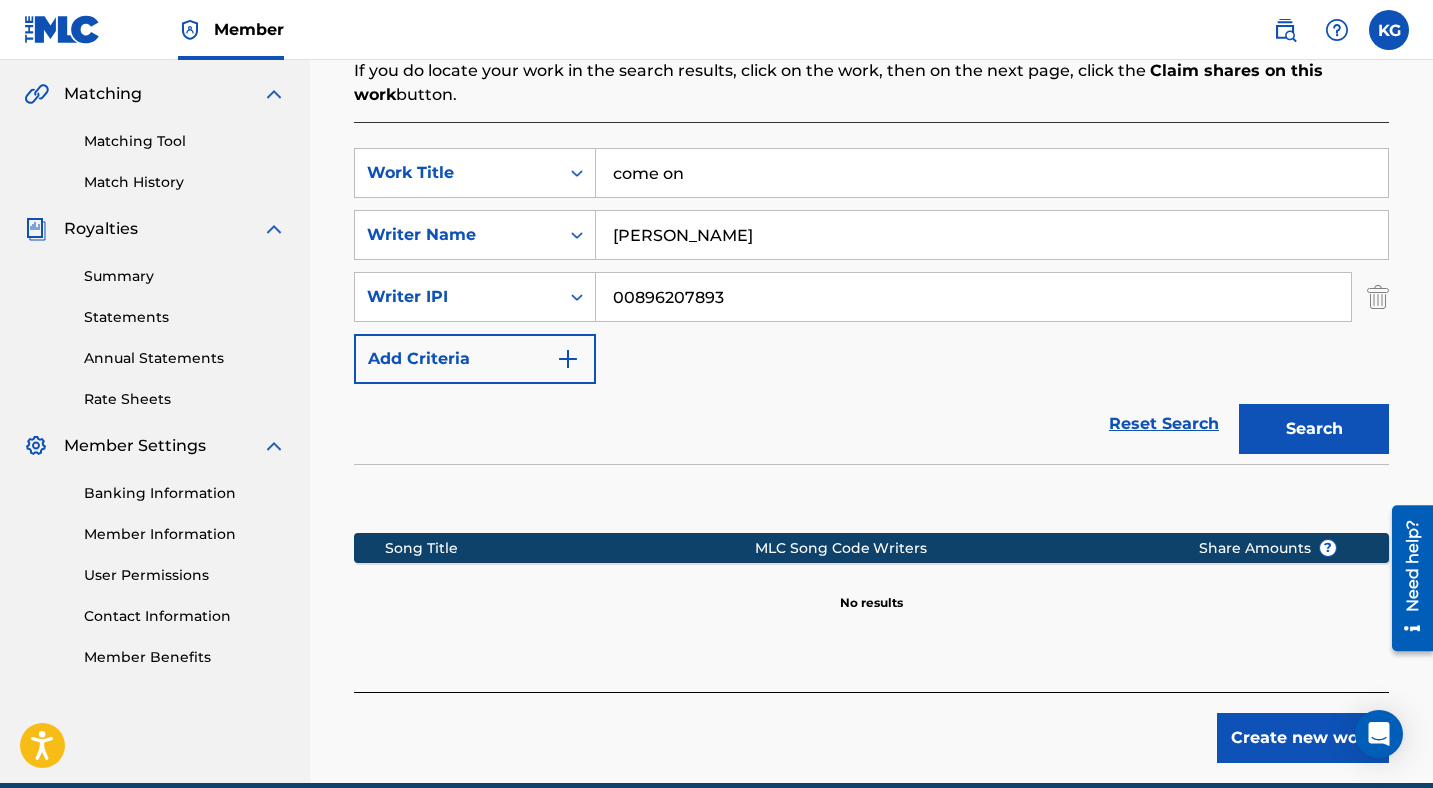type on "00896207893" 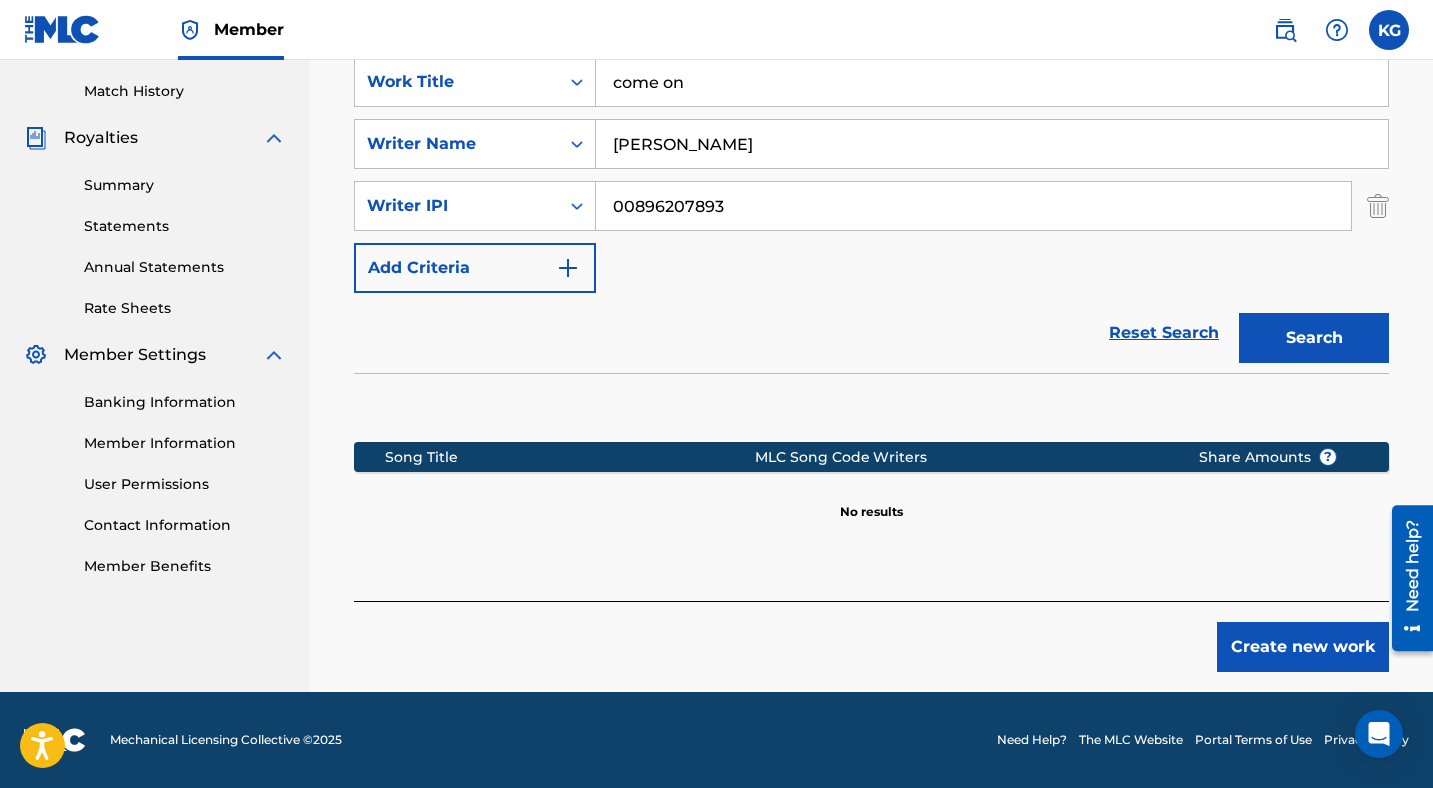 click on "Create new work" at bounding box center (871, 636) 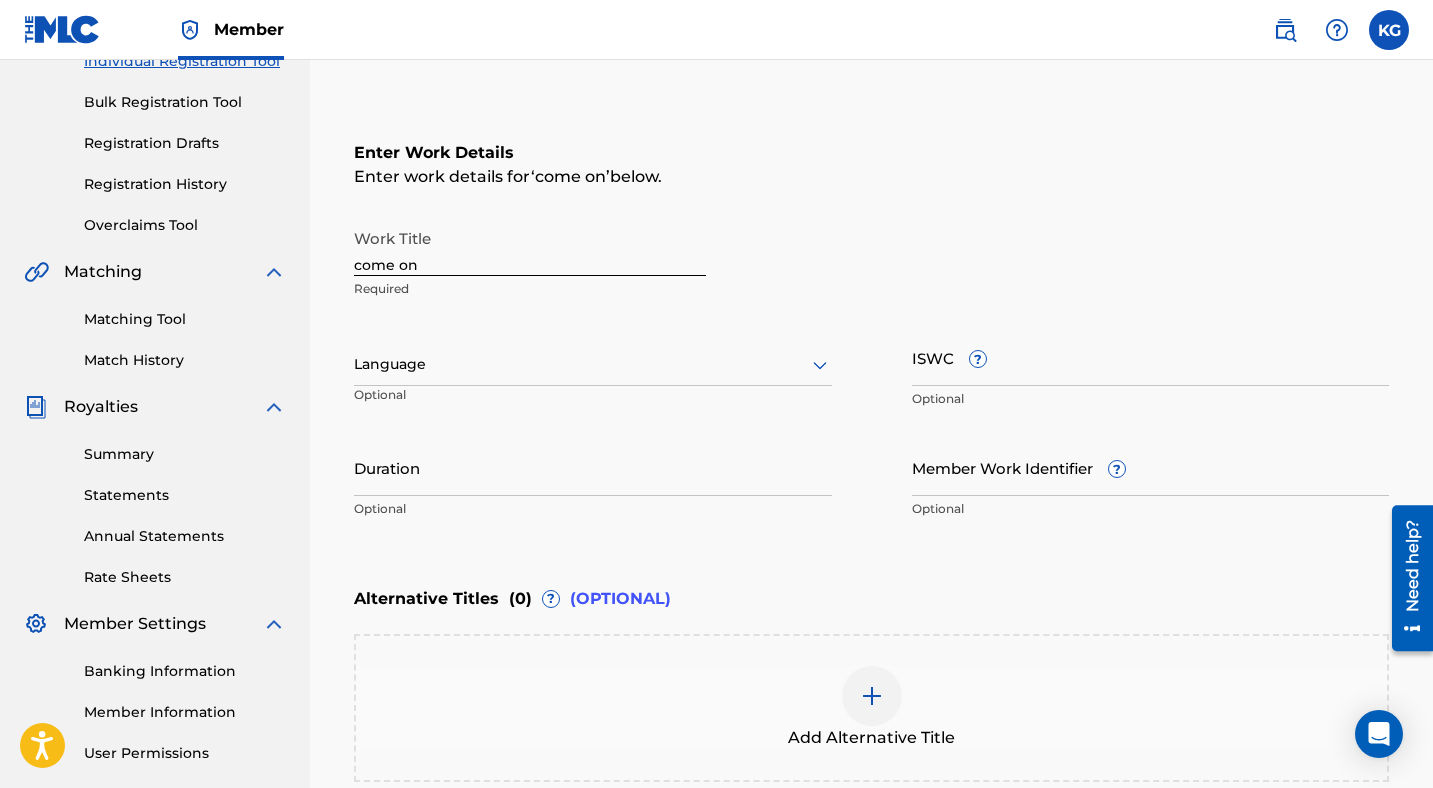 scroll, scrollTop: 205, scrollLeft: 0, axis: vertical 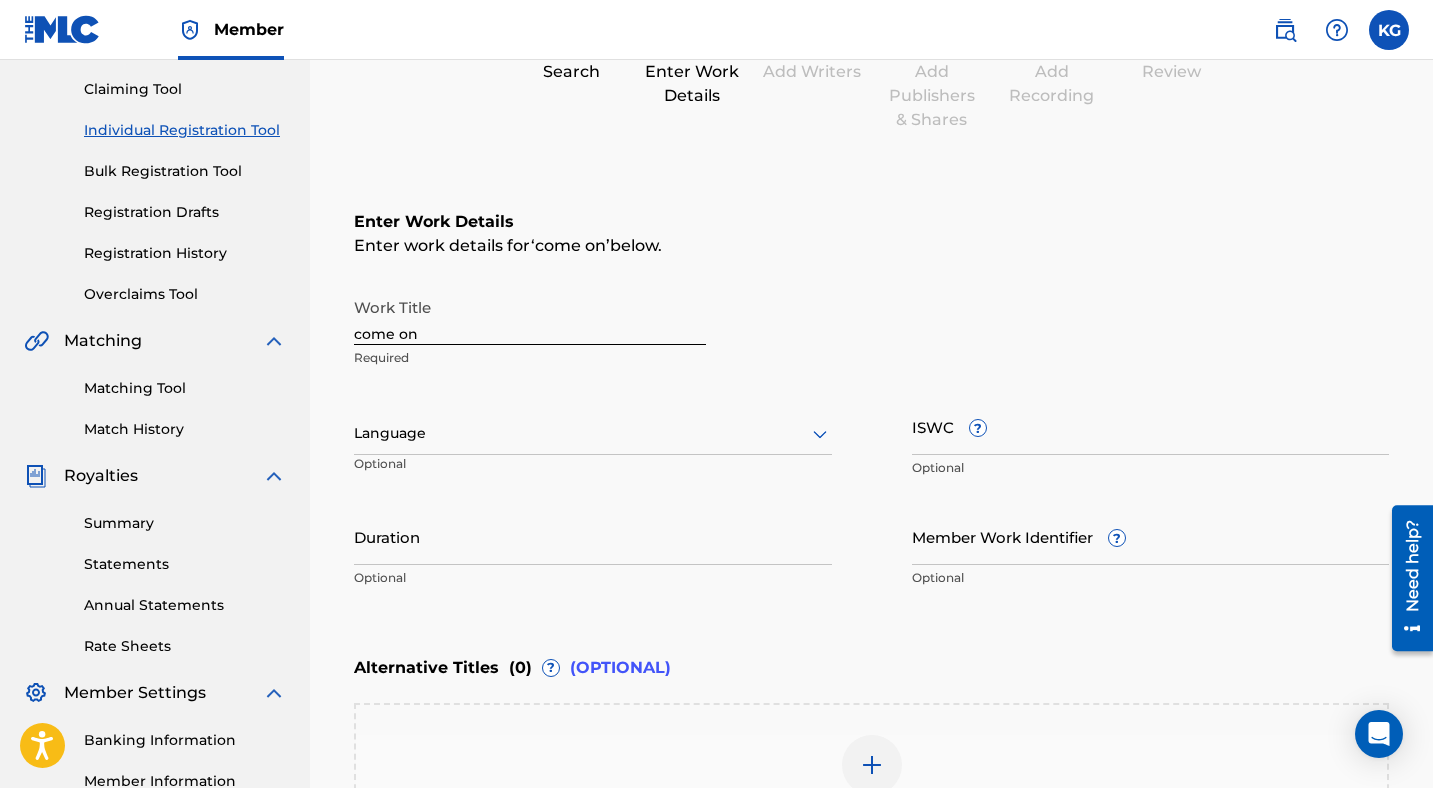 click on "come on" at bounding box center [530, 316] 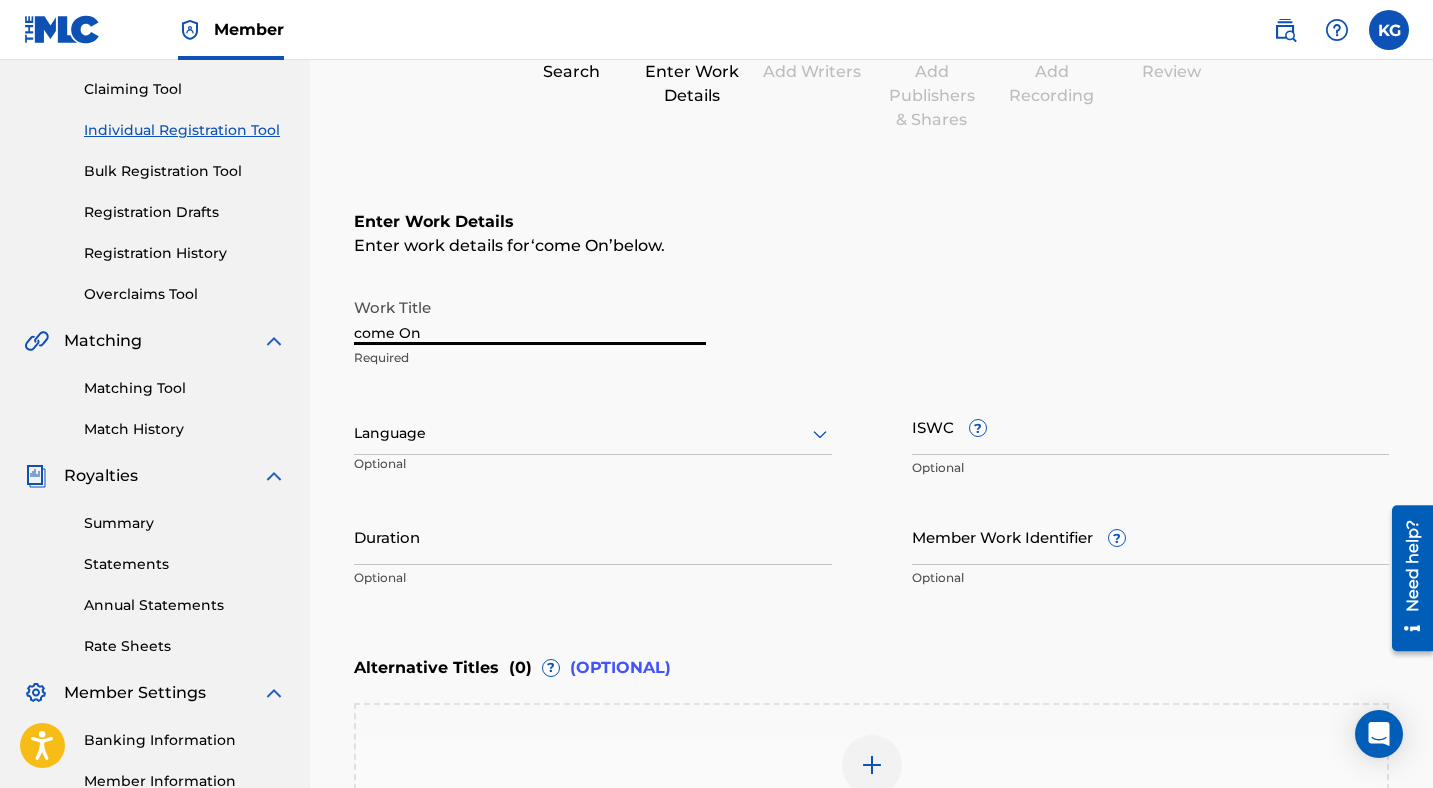 click on "come On" at bounding box center (530, 316) 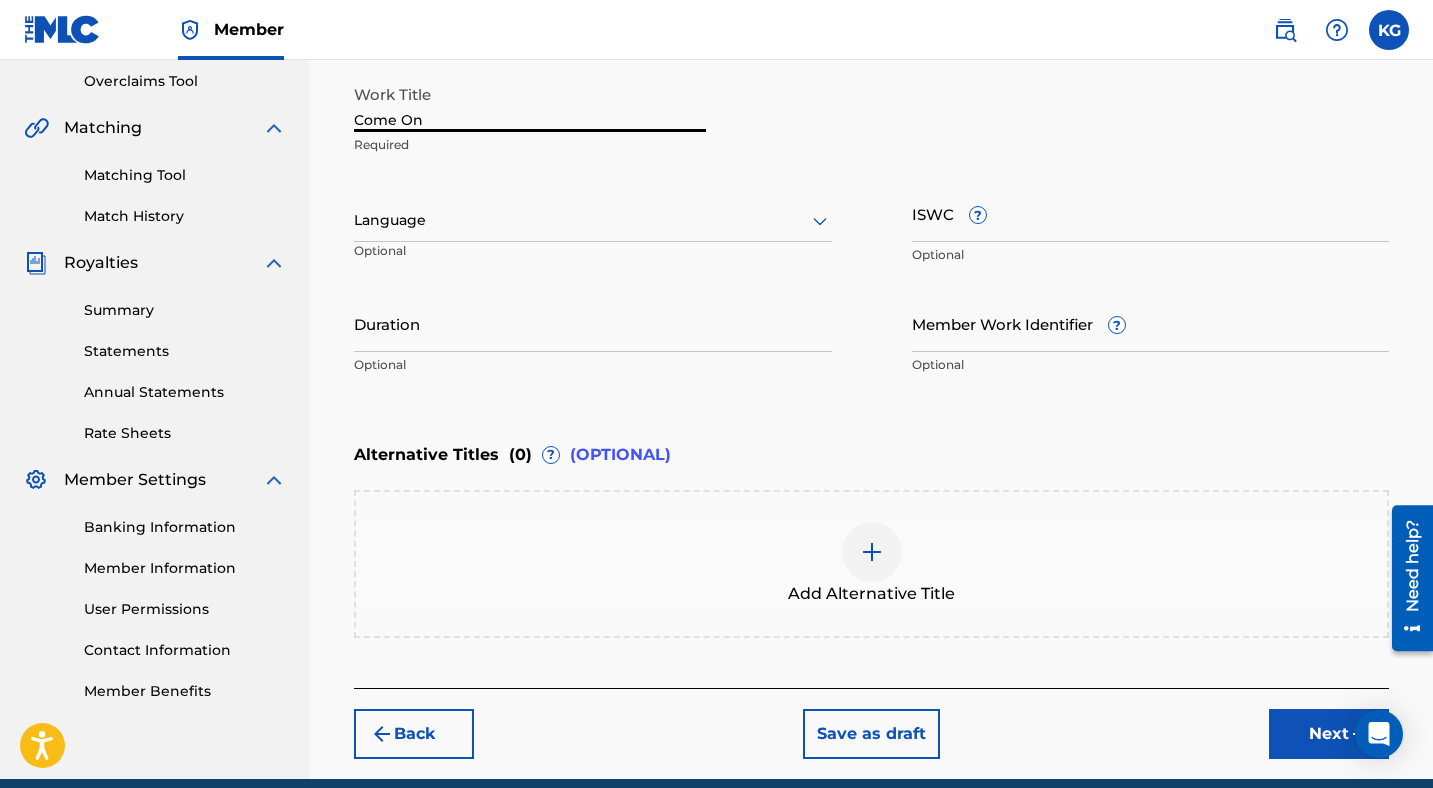 scroll, scrollTop: 428, scrollLeft: 0, axis: vertical 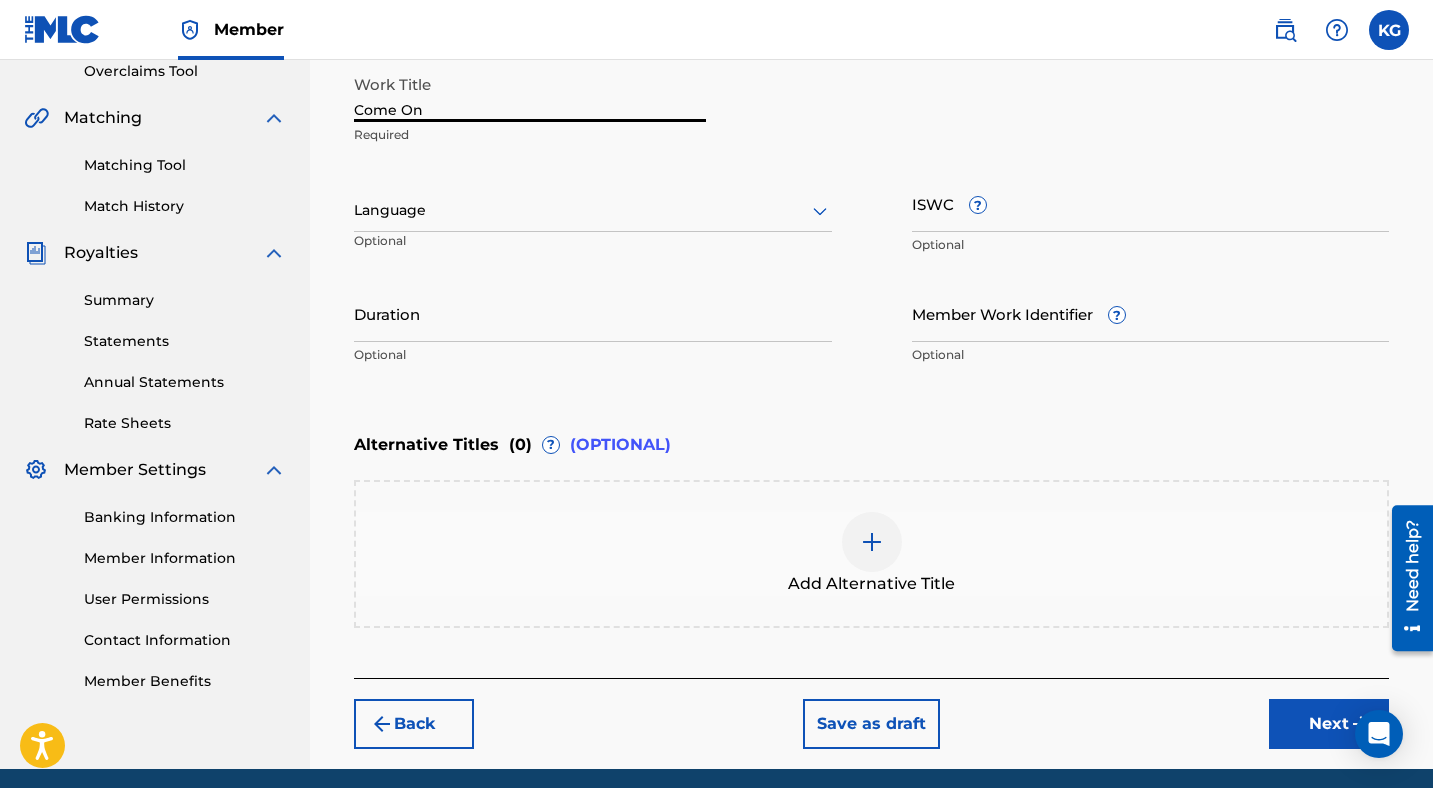 type on "Come On" 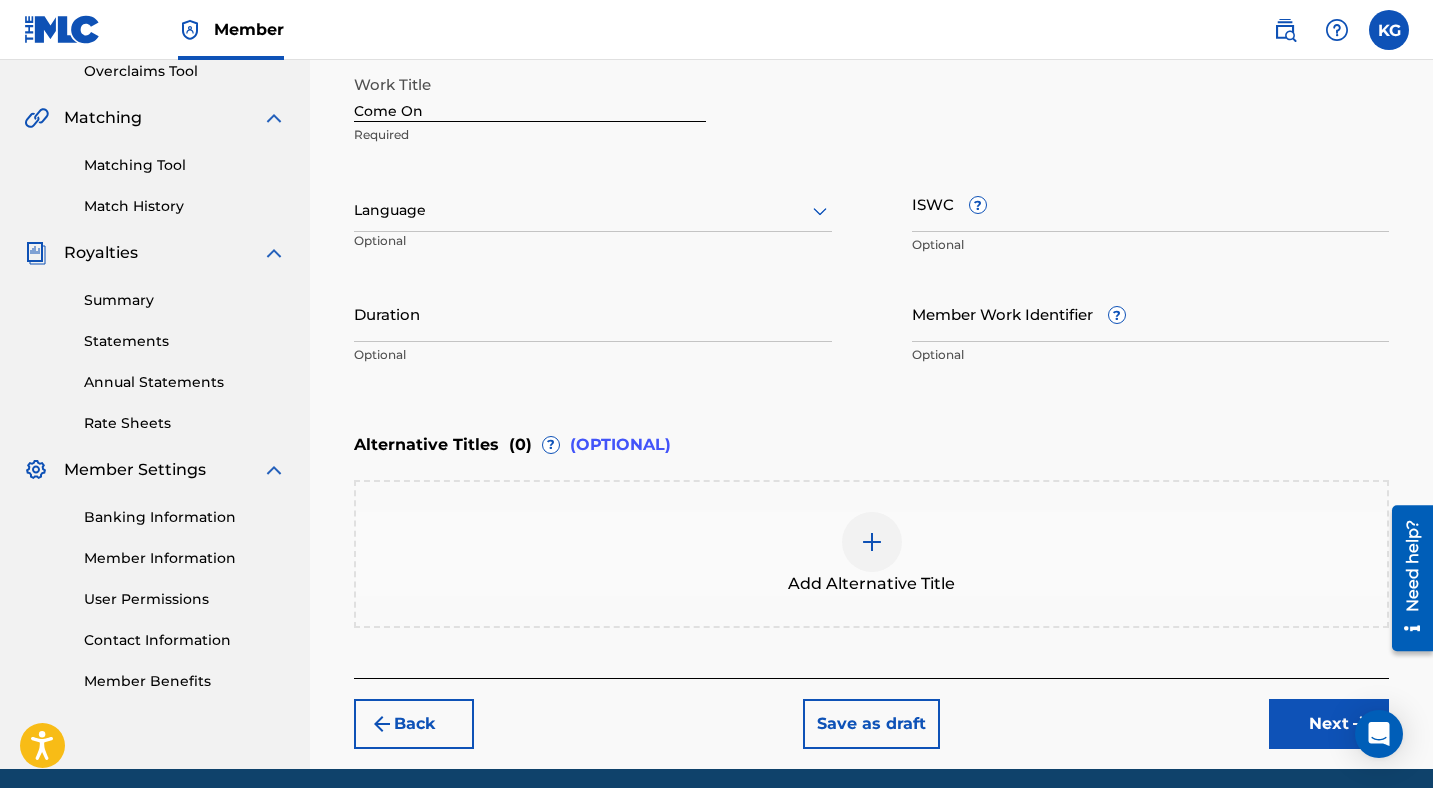 click on "Back Save as draft Next" at bounding box center [871, 713] 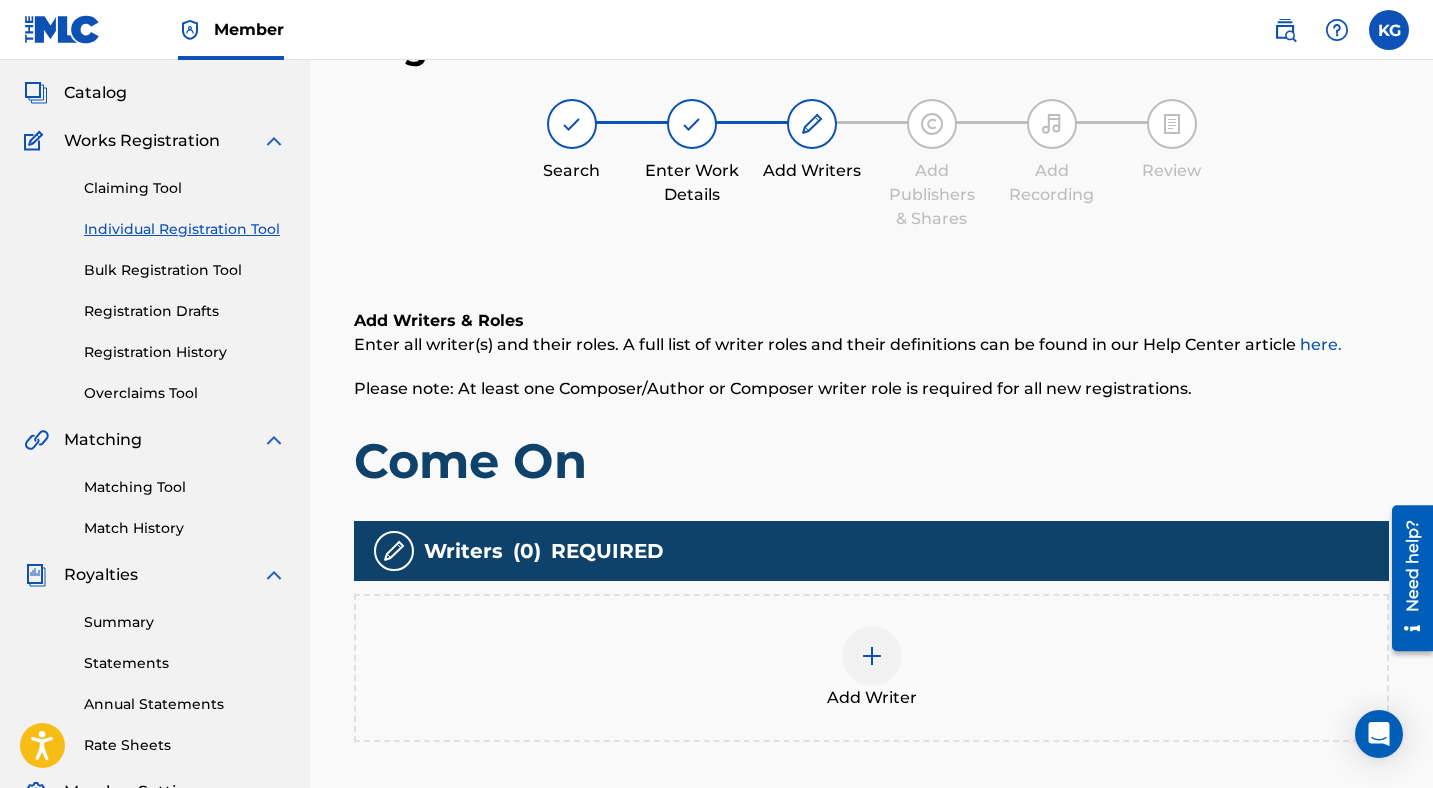 scroll, scrollTop: 90, scrollLeft: 0, axis: vertical 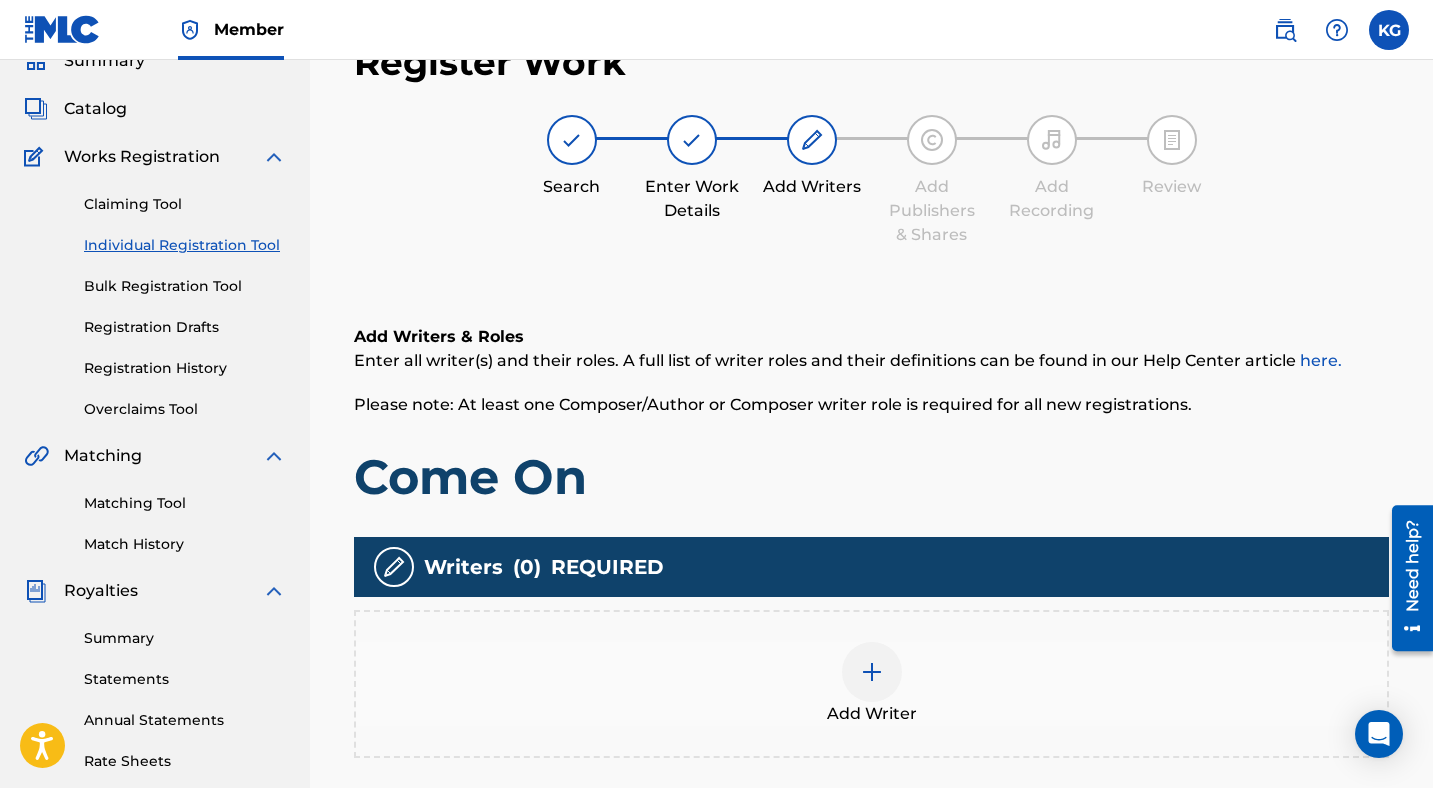 click at bounding box center [872, 672] 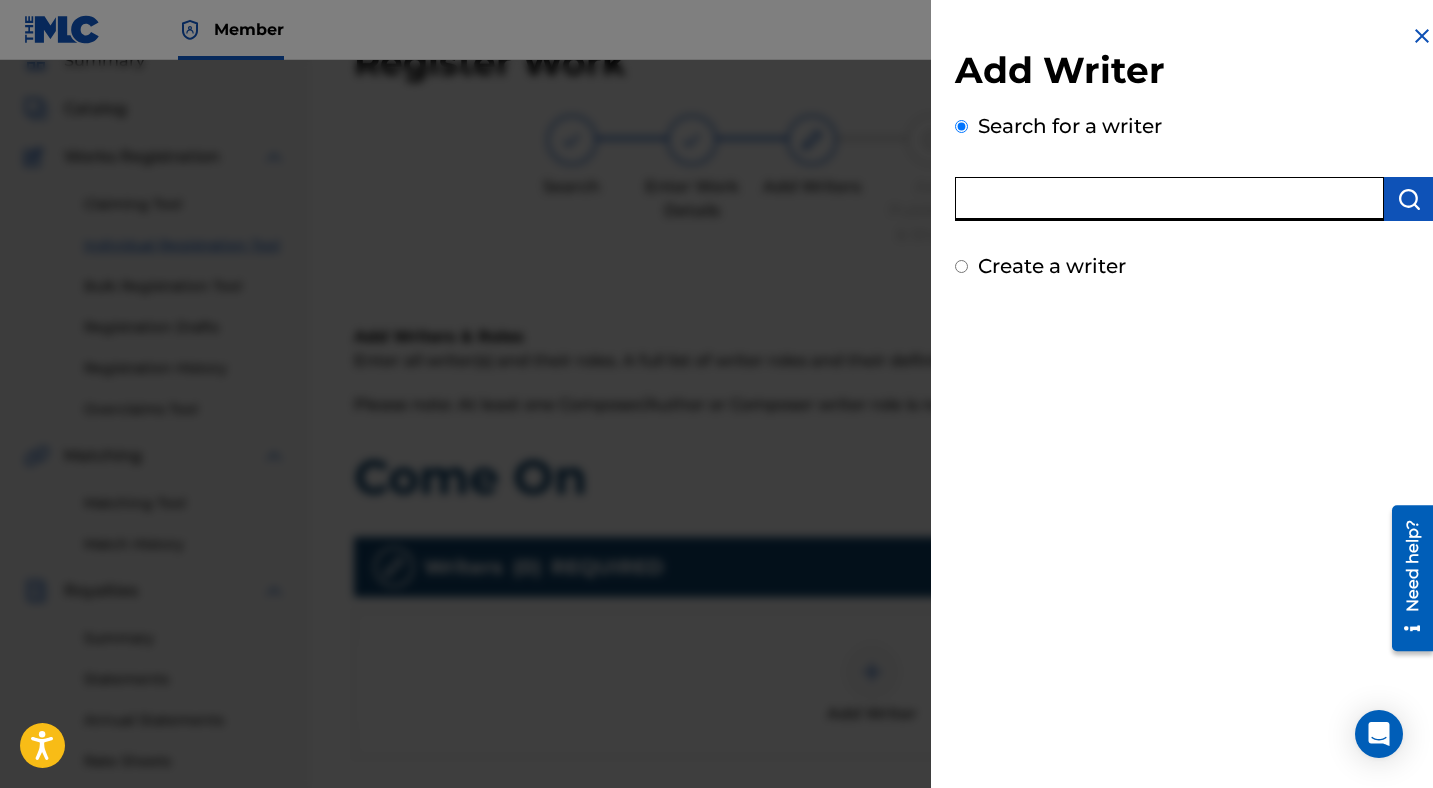 click at bounding box center (1169, 199) 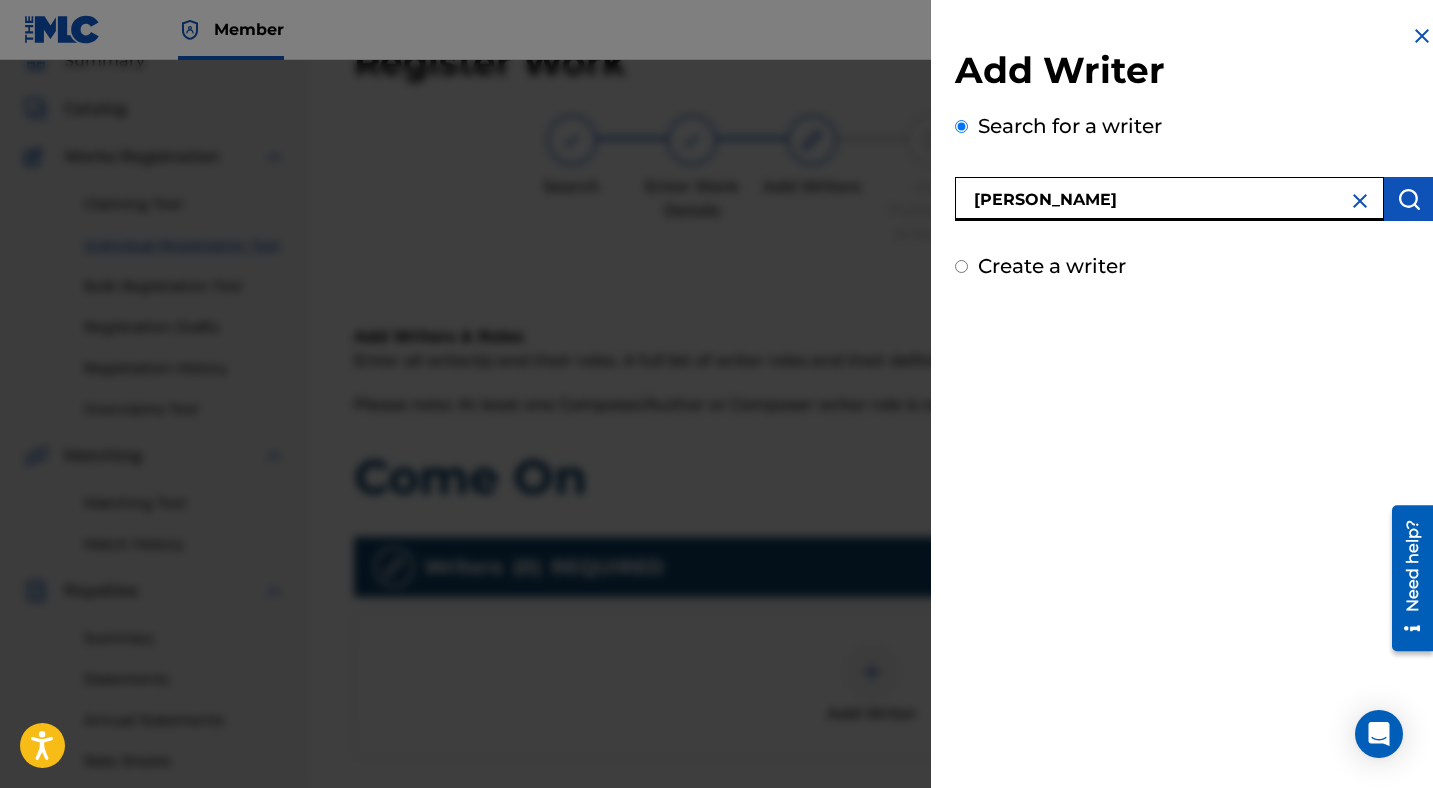 type on "[PERSON_NAME]" 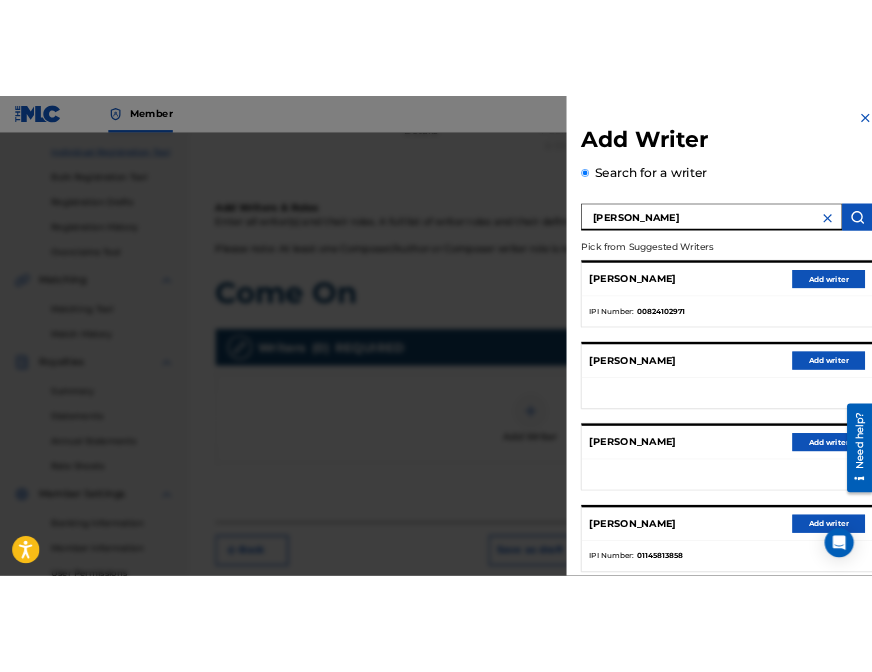 scroll, scrollTop: 261, scrollLeft: 0, axis: vertical 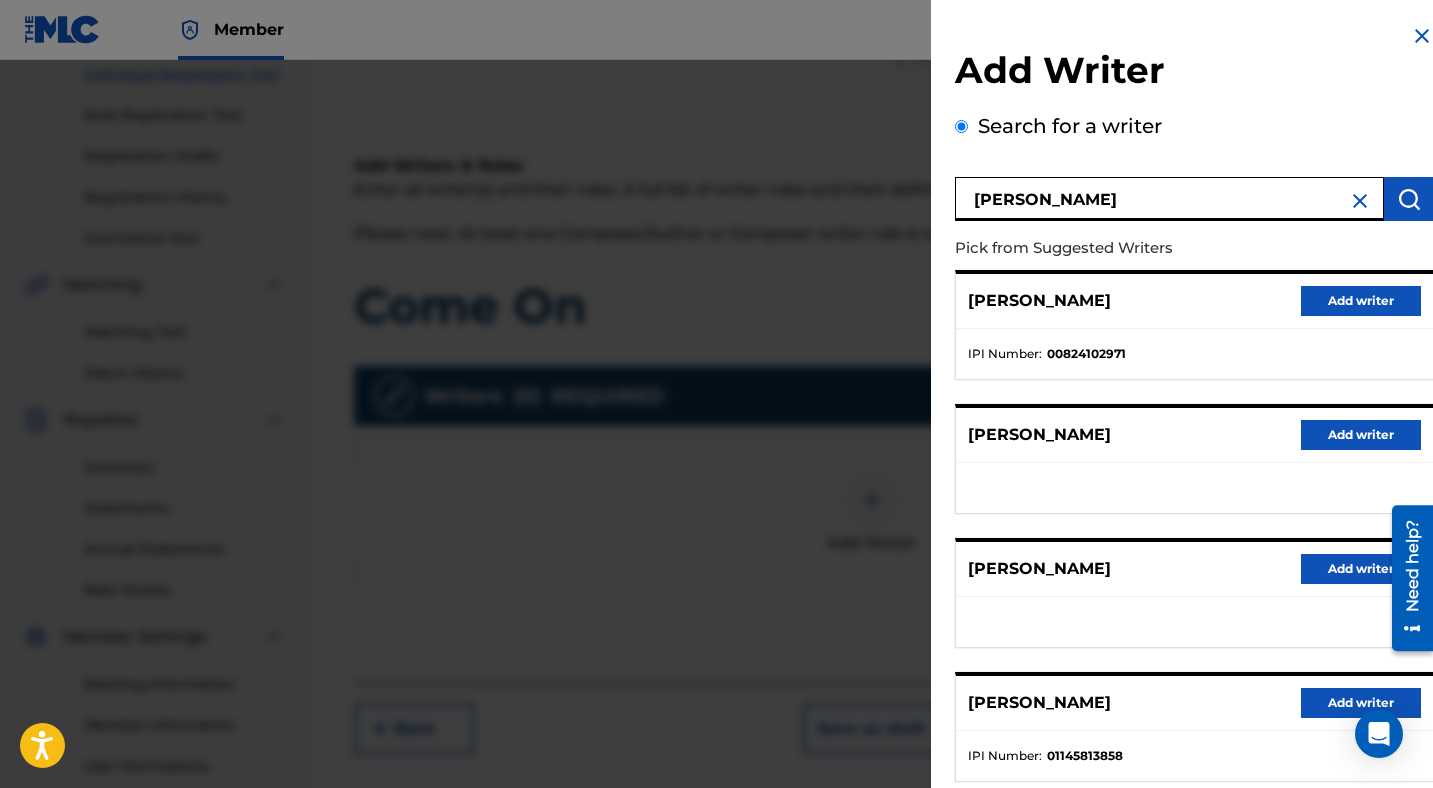 click at bounding box center (1438, 394) 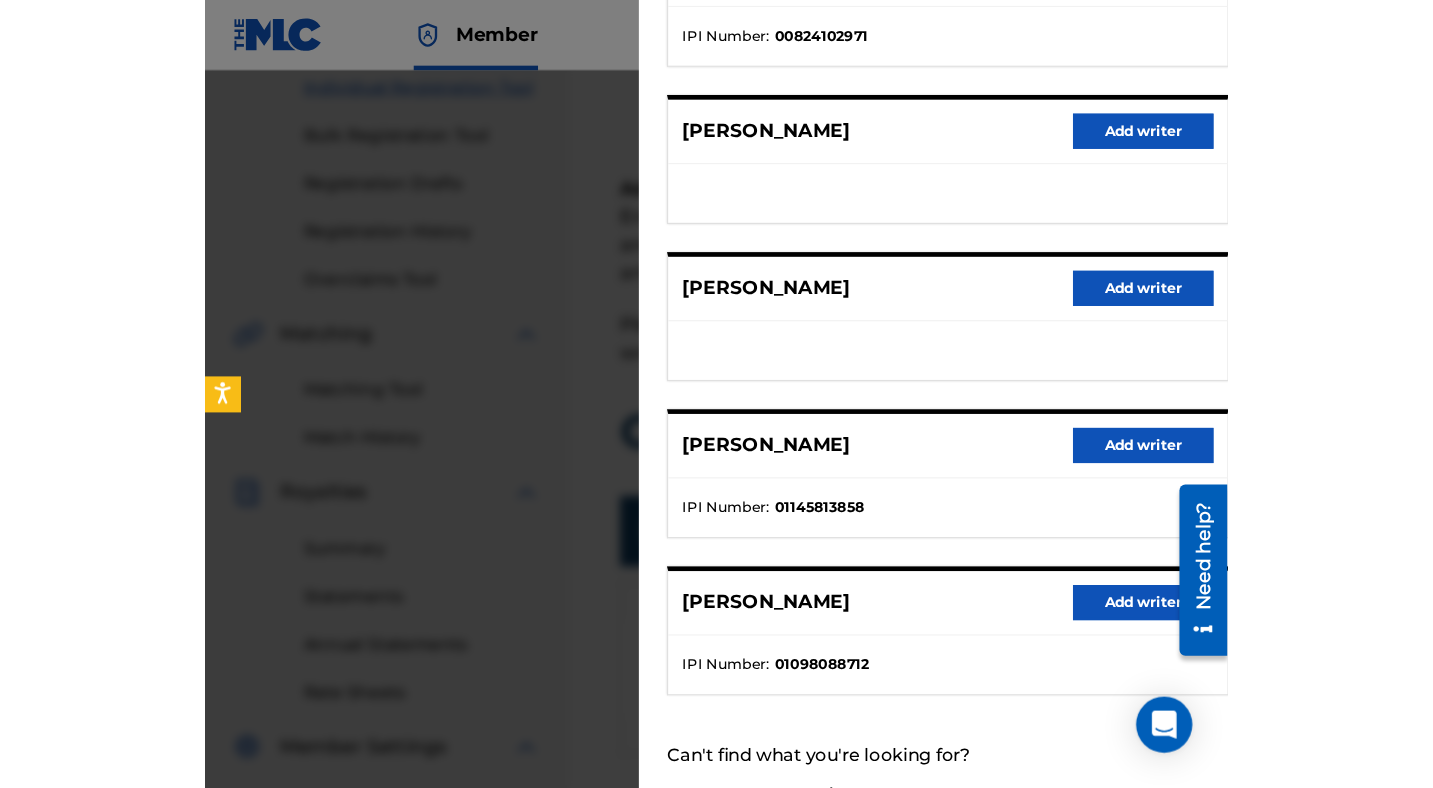 scroll, scrollTop: 364, scrollLeft: 0, axis: vertical 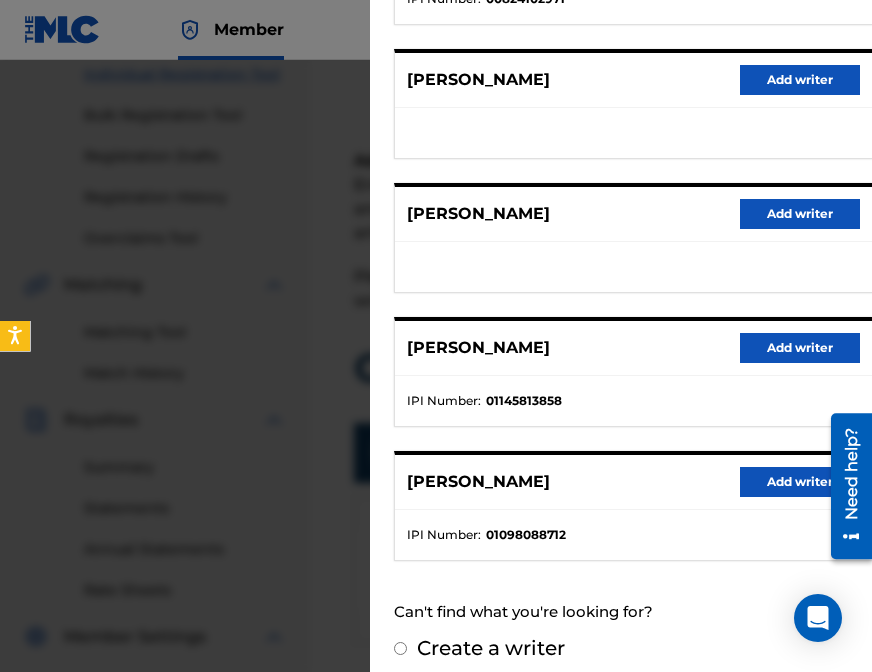 drag, startPoint x: 1680, startPoint y: 548, endPoint x: 826, endPoint y: 432, distance: 861.8422 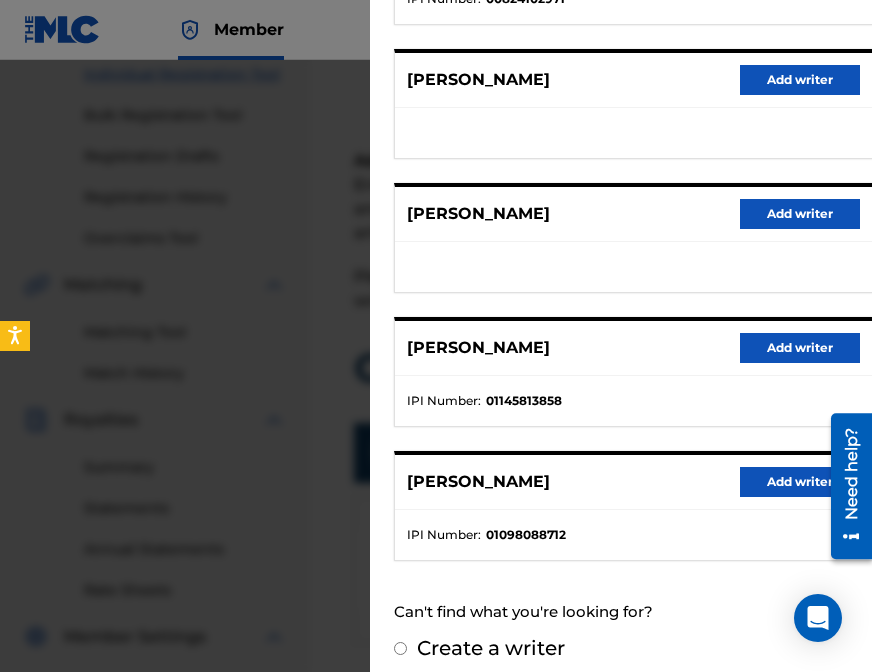 click on "[PERSON_NAME] Add writer" at bounding box center [633, 482] 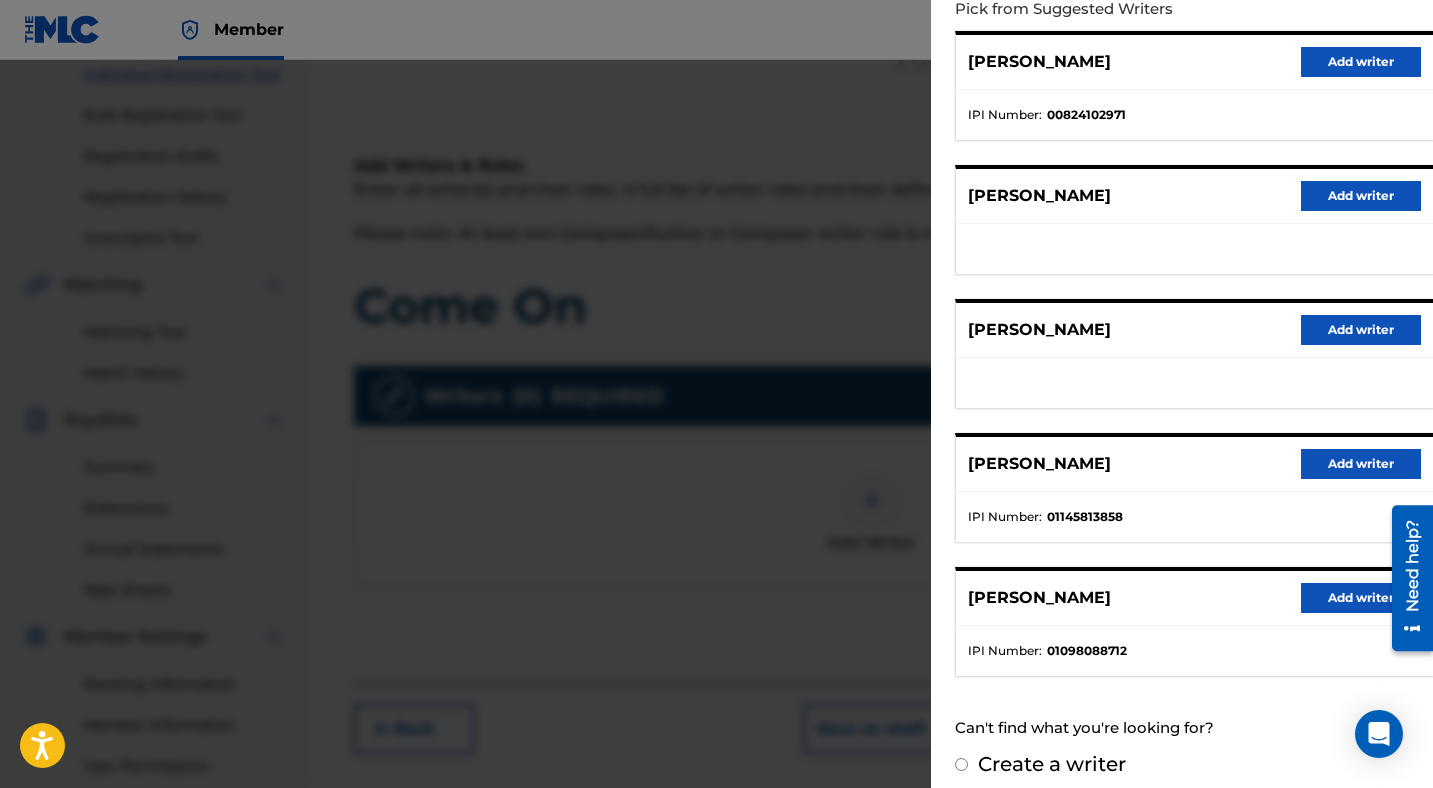 scroll, scrollTop: 253, scrollLeft: 0, axis: vertical 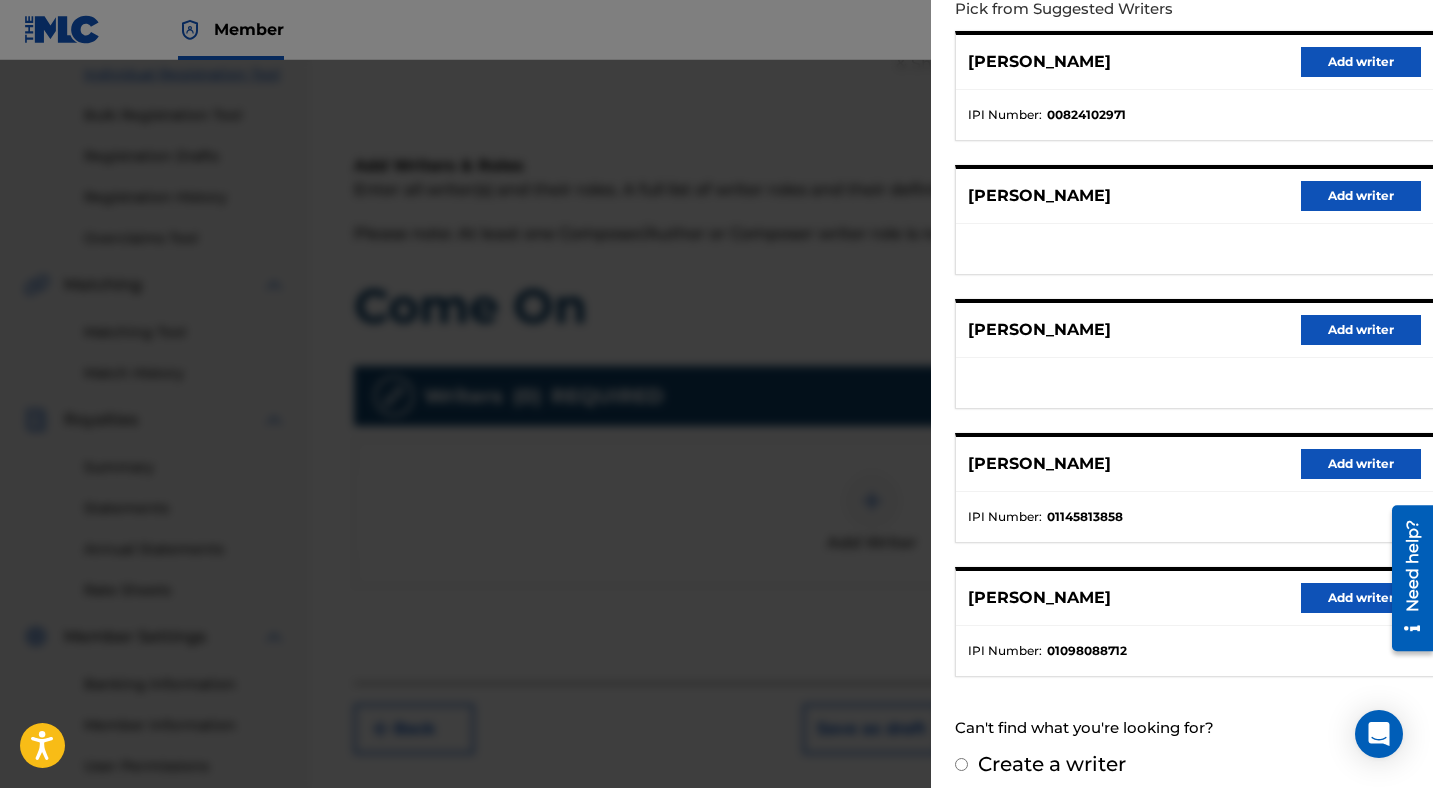click on "Add writer" at bounding box center (1361, 598) 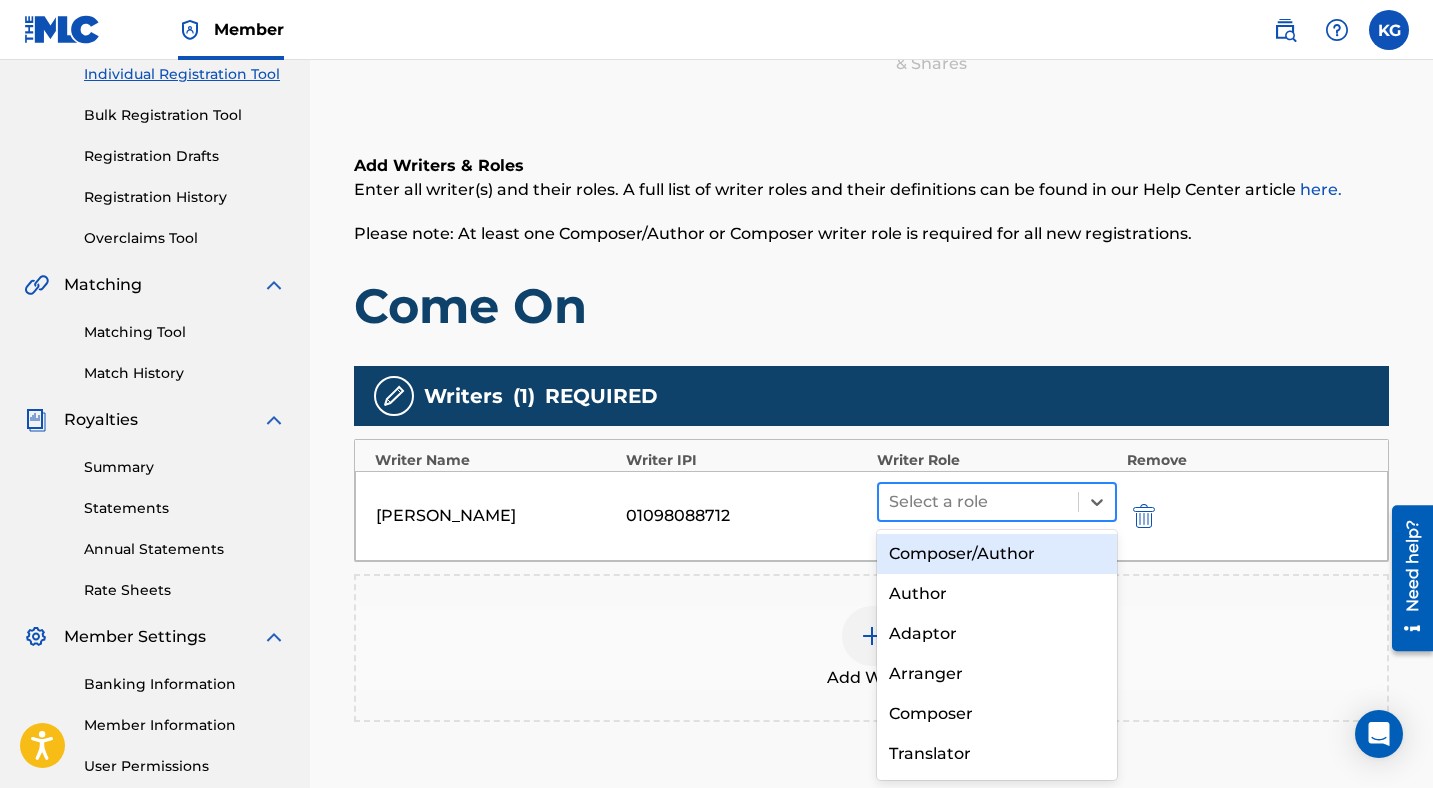click on "Select a role" at bounding box center [978, 502] 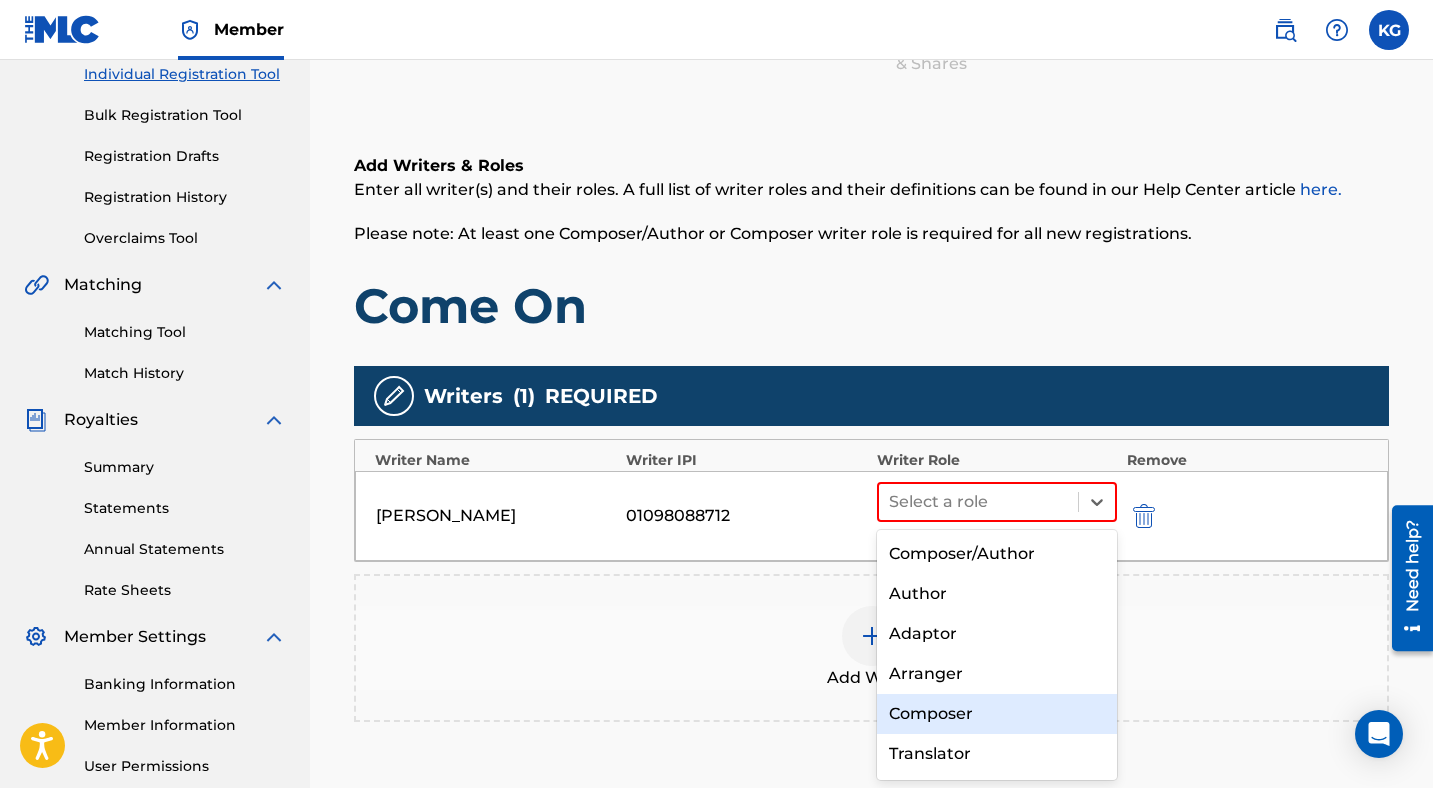 click on "Composer" at bounding box center [997, 714] 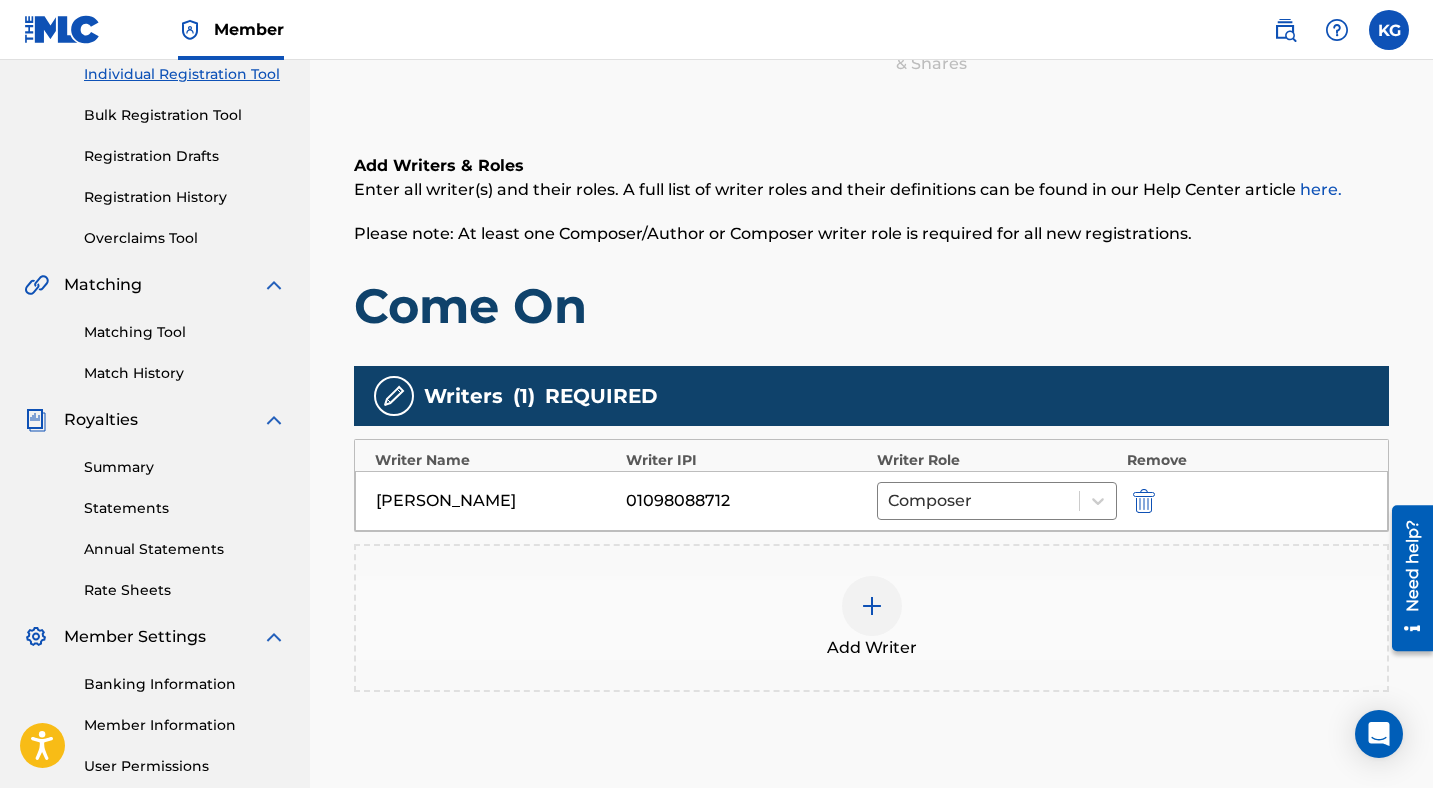 click at bounding box center [872, 606] 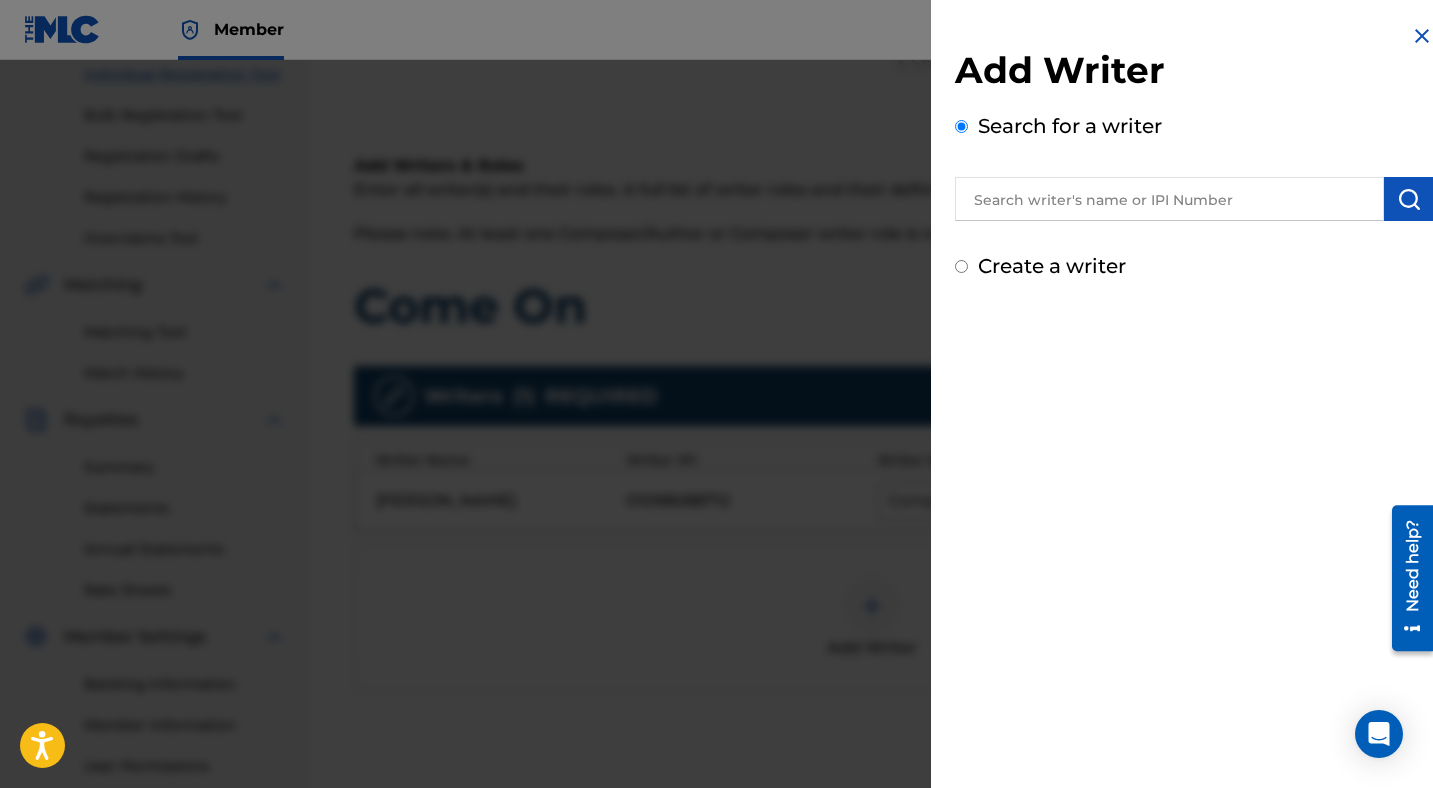 click at bounding box center [1169, 199] 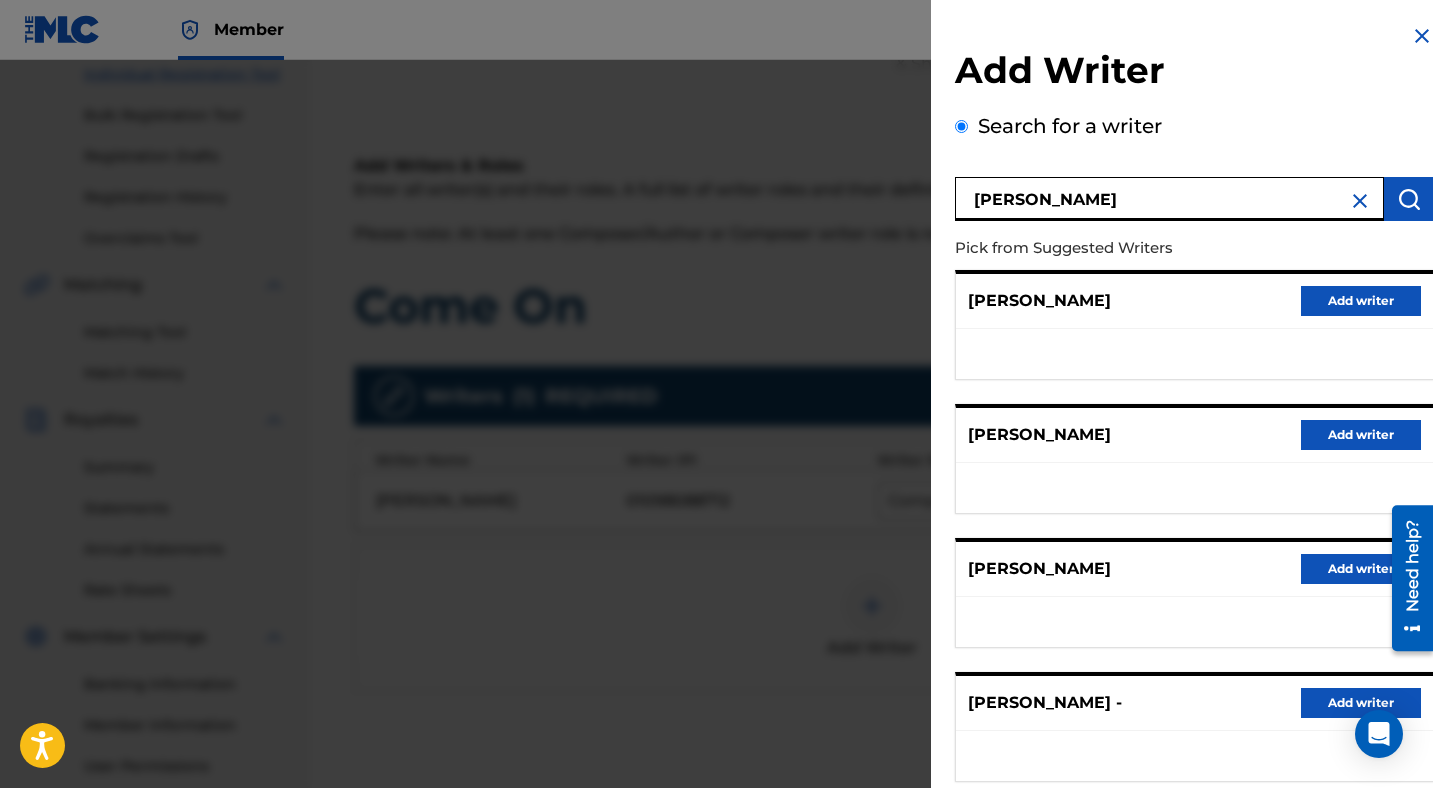 type on "[PERSON_NAME]" 